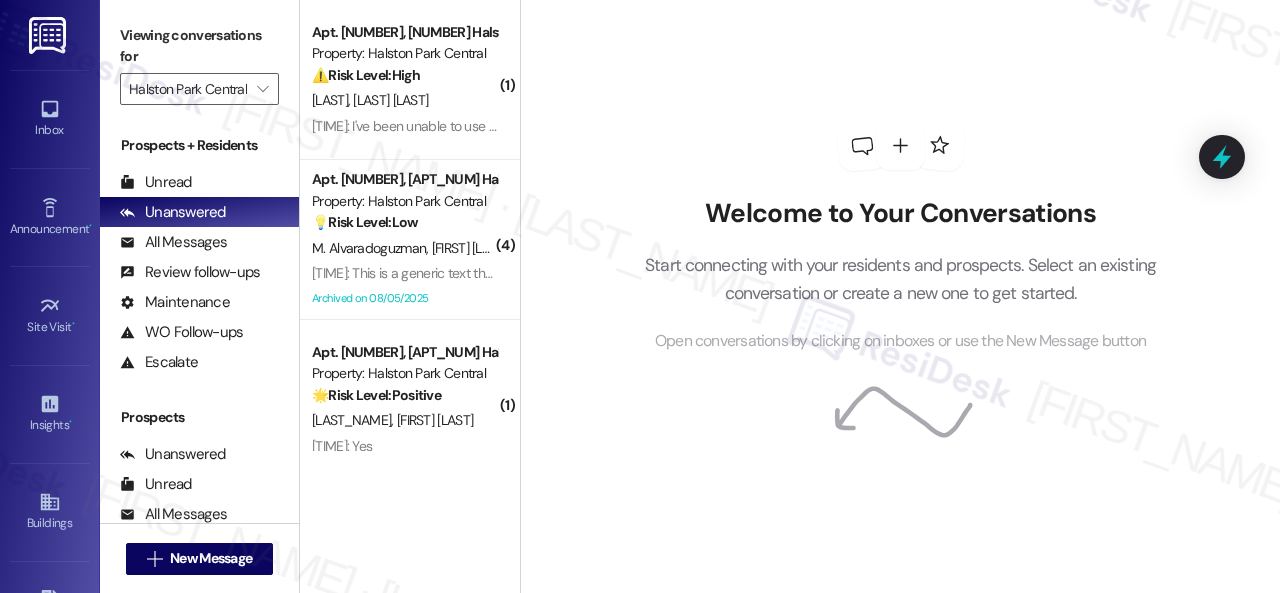scroll, scrollTop: 0, scrollLeft: 0, axis: both 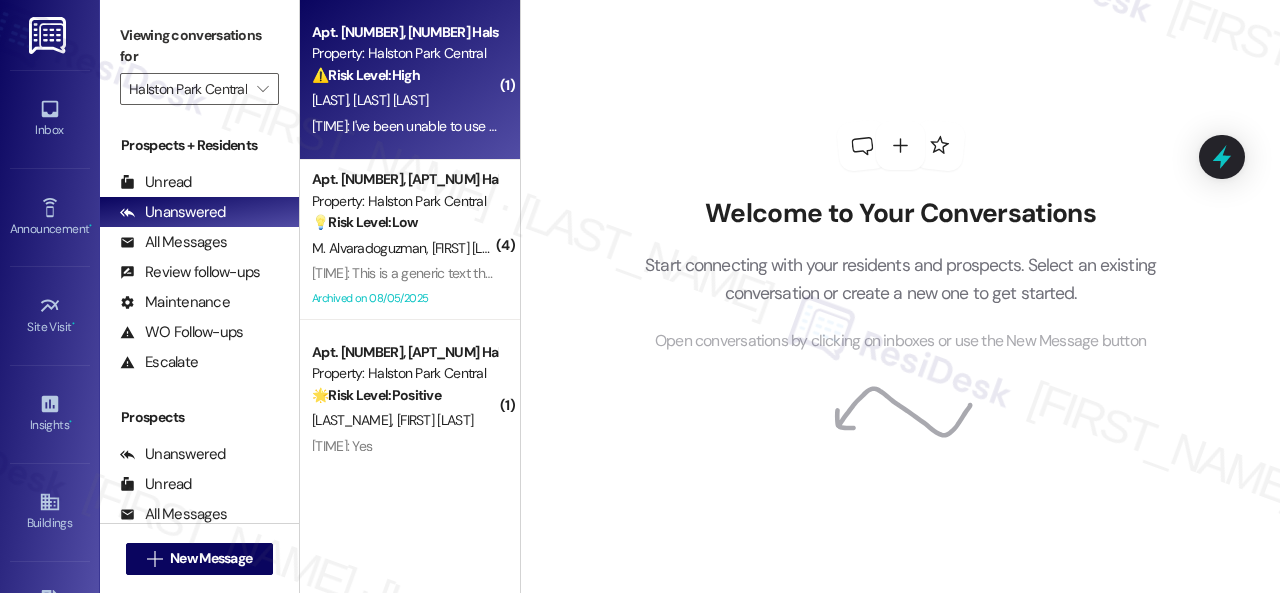 click on "[LAST_NAME] [LAST_NAME]" at bounding box center (404, 100) 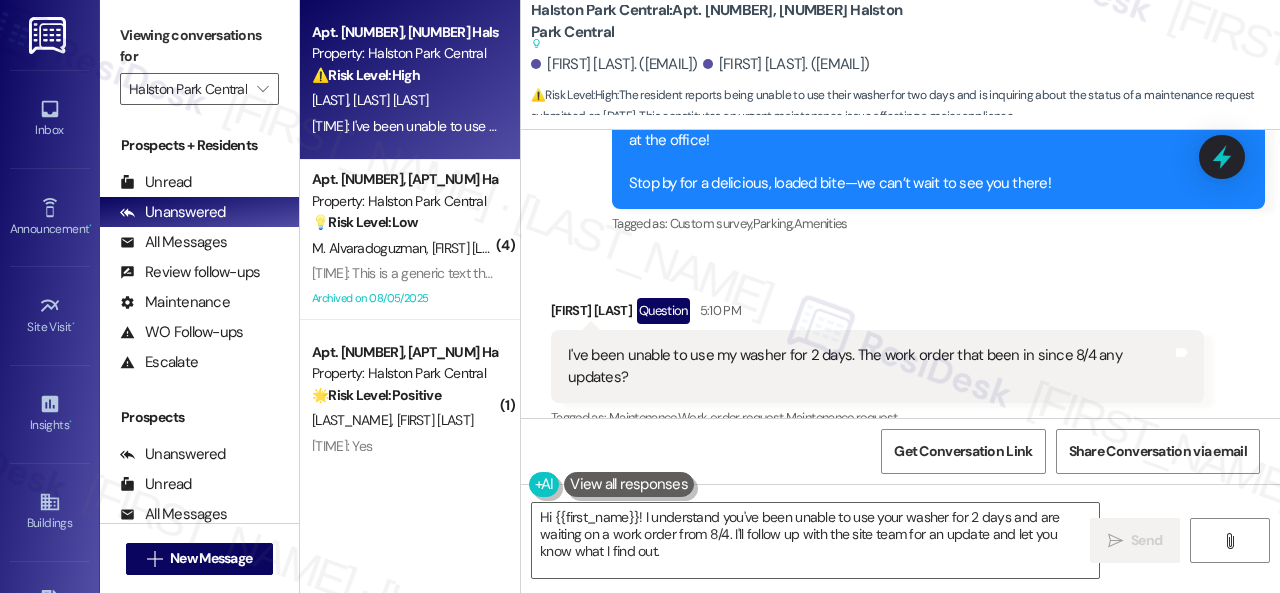 scroll, scrollTop: 28051, scrollLeft: 0, axis: vertical 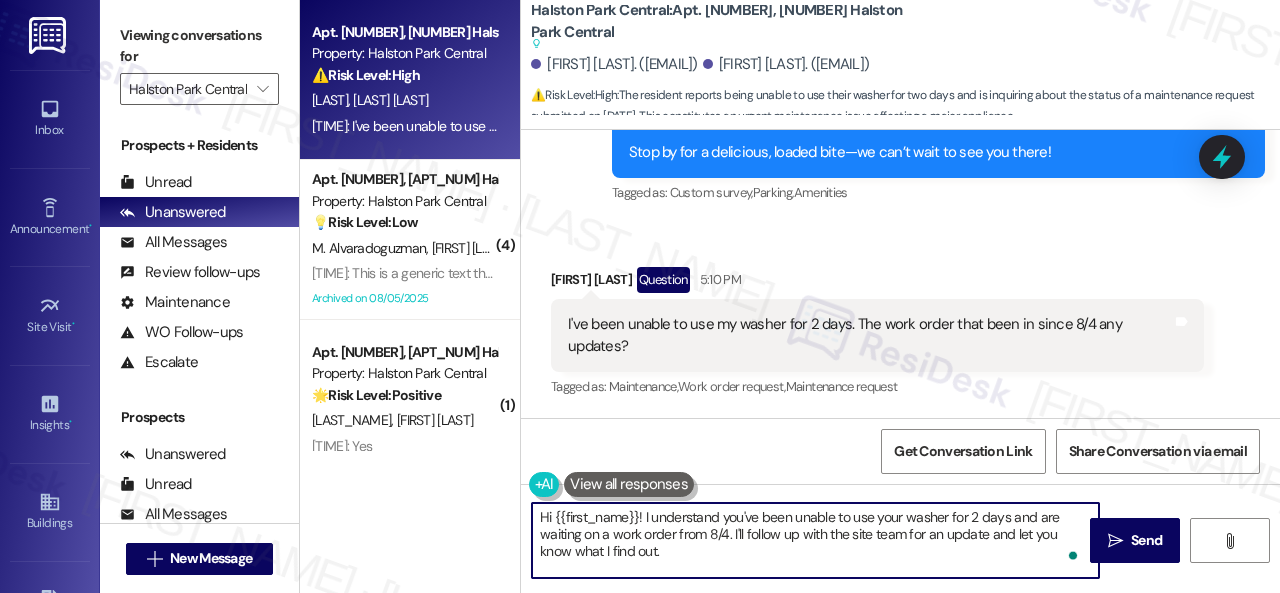 drag, startPoint x: 600, startPoint y: 518, endPoint x: 636, endPoint y: 519, distance: 36.013885 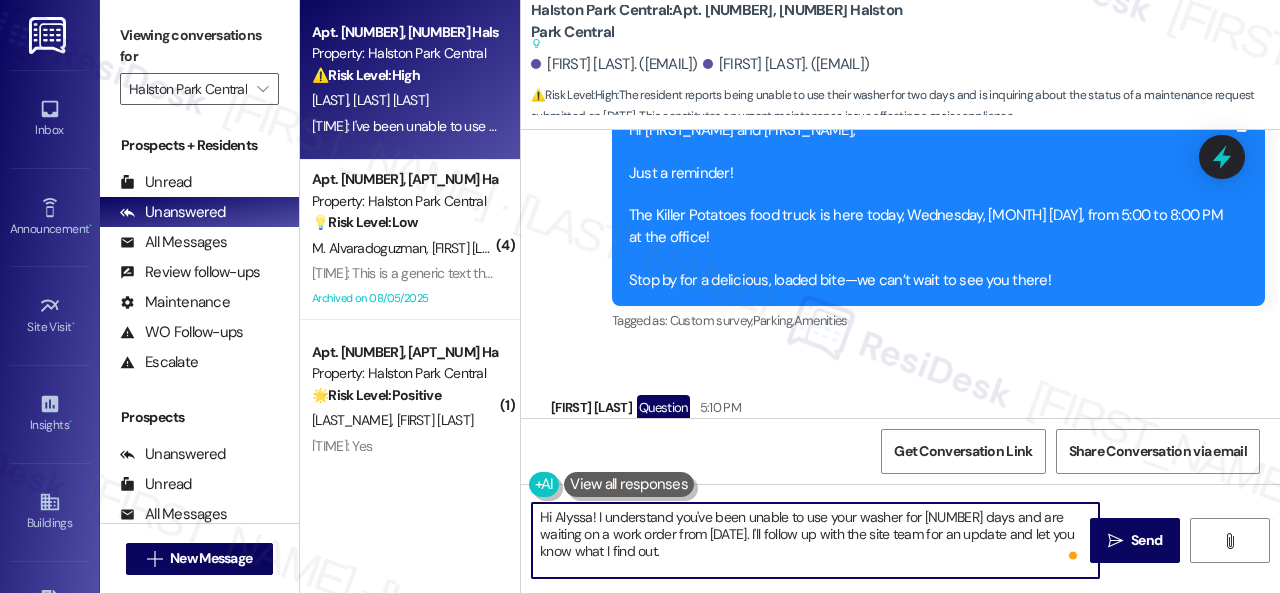 scroll, scrollTop: 27951, scrollLeft: 0, axis: vertical 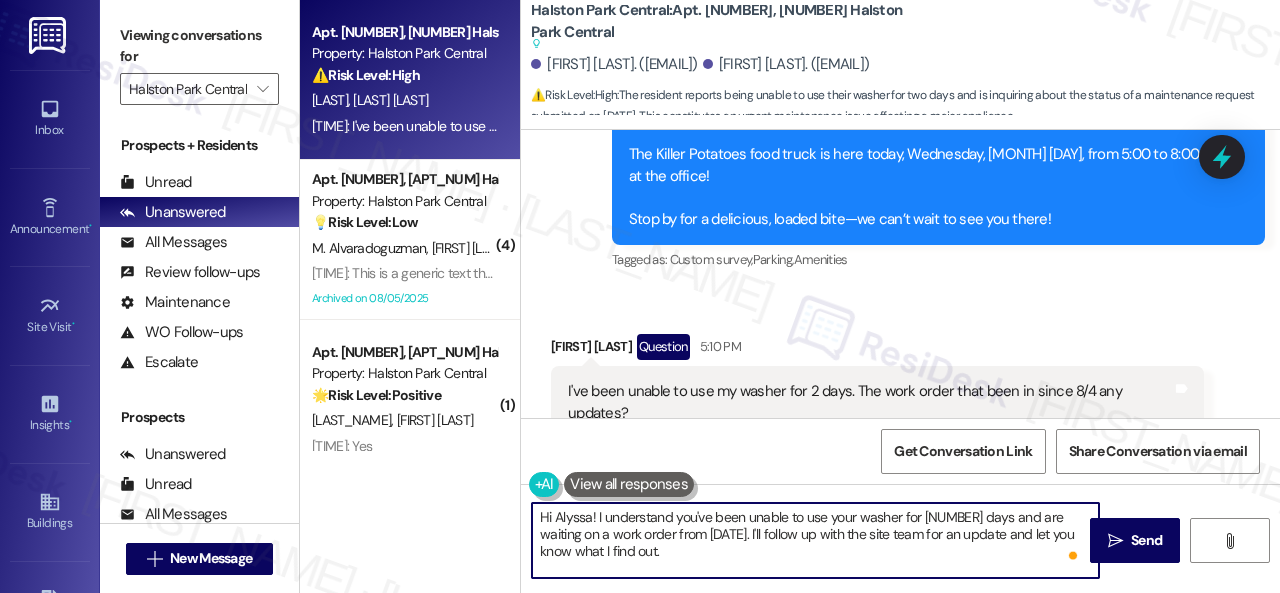 type on "Hi Alyssa! I understand you've been unable to use your washer for [NUMBER] days and are waiting on a work order from [DATE]. I'll follow up with the site team for an update and let you know what I find out." 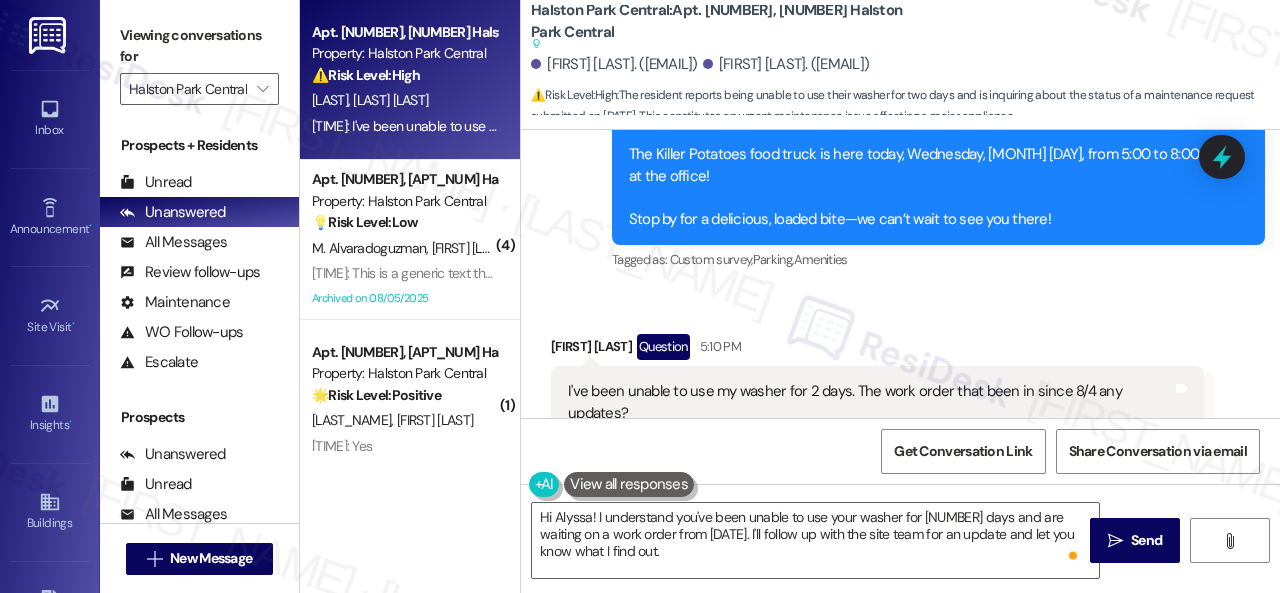 click on "Received via SMS Alyssa Koteles Question 5:10 PM I've been unable to use my washer for 2 days. The work order that been in since 8/4 any updates? Tags and notes Tagged as: Maintenance , Click to highlight conversations about Maintenance Work order request , Click to highlight conversations about Work order request Maintenance request Click to highlight conversations about Maintenance request" at bounding box center [877, 401] 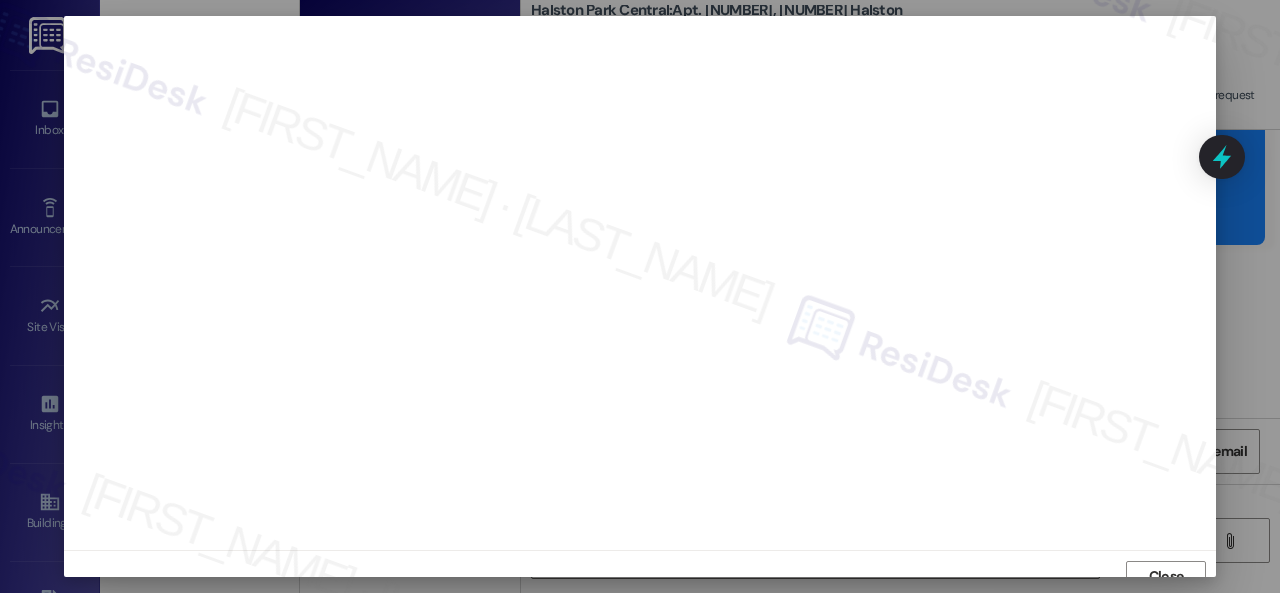 scroll, scrollTop: 15, scrollLeft: 0, axis: vertical 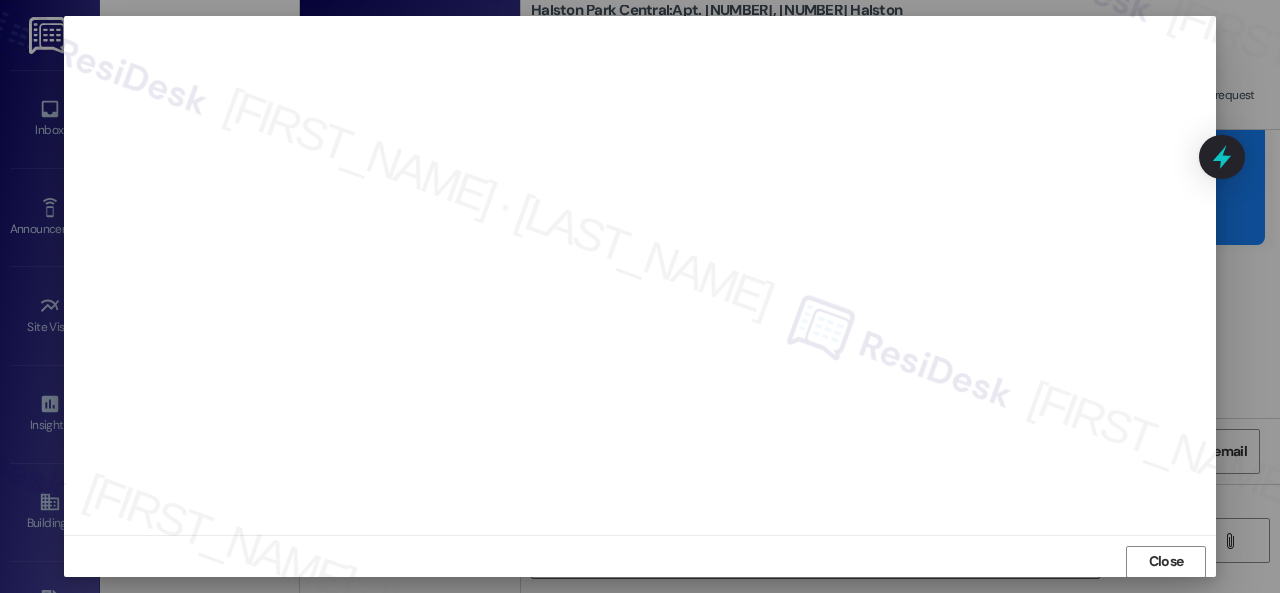 drag, startPoint x: 1139, startPoint y: 559, endPoint x: 1132, endPoint y: 530, distance: 29.832869 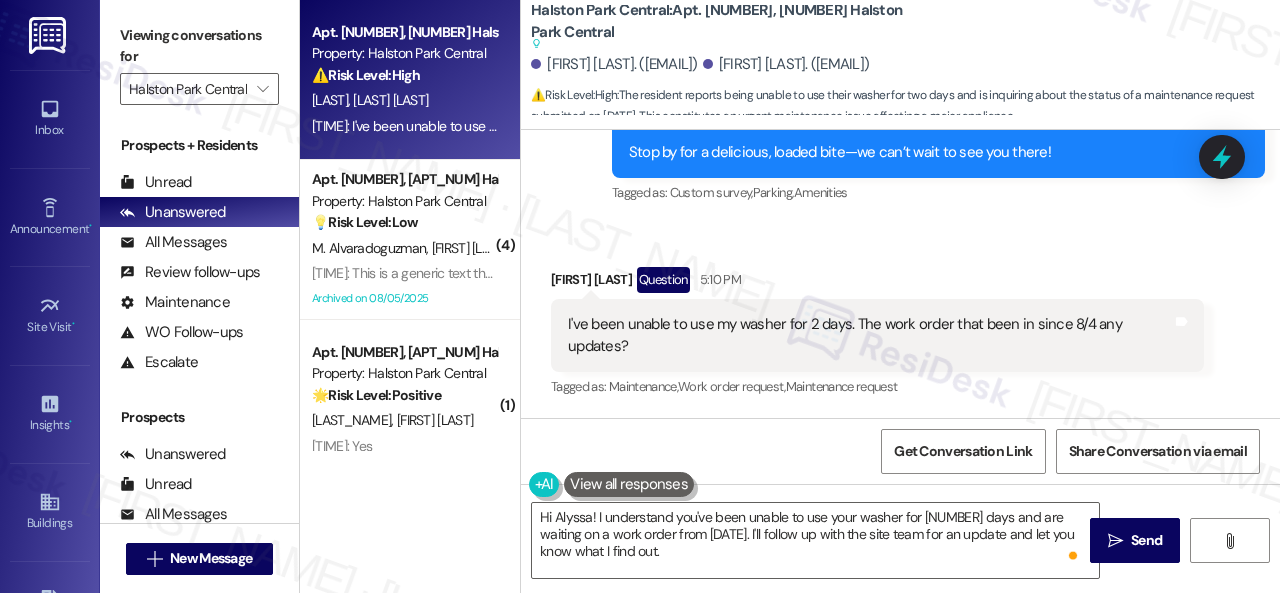 scroll, scrollTop: 28051, scrollLeft: 0, axis: vertical 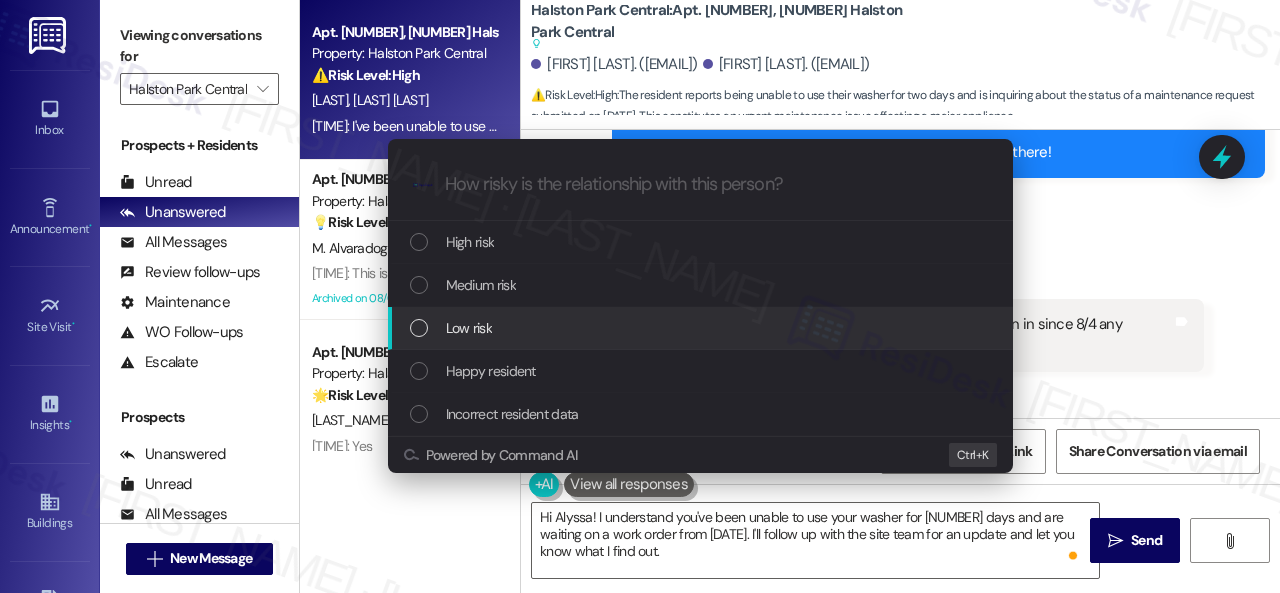 click on "High risk" at bounding box center (470, 242) 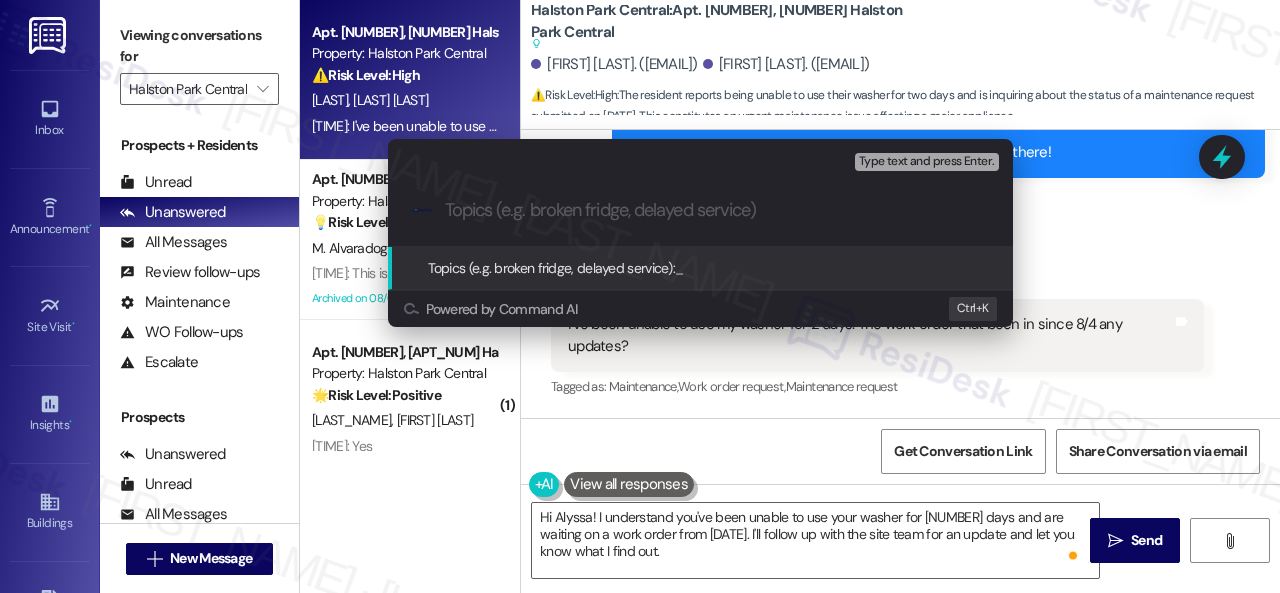 paste on "Follow-up on work order [NUMBER]" 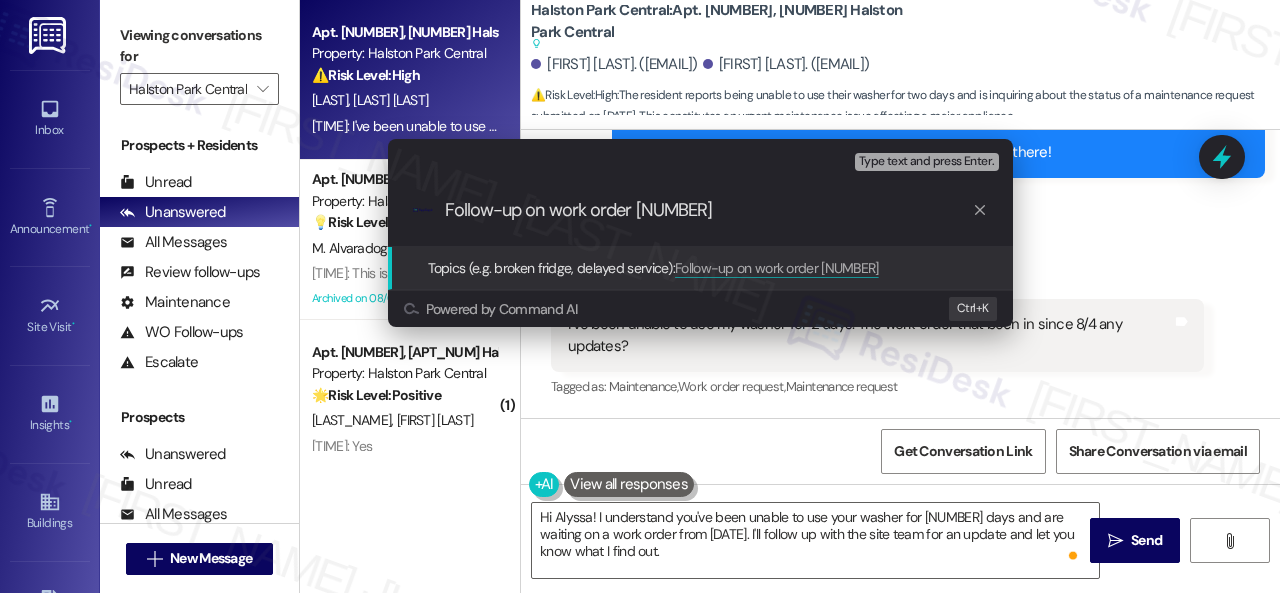 type 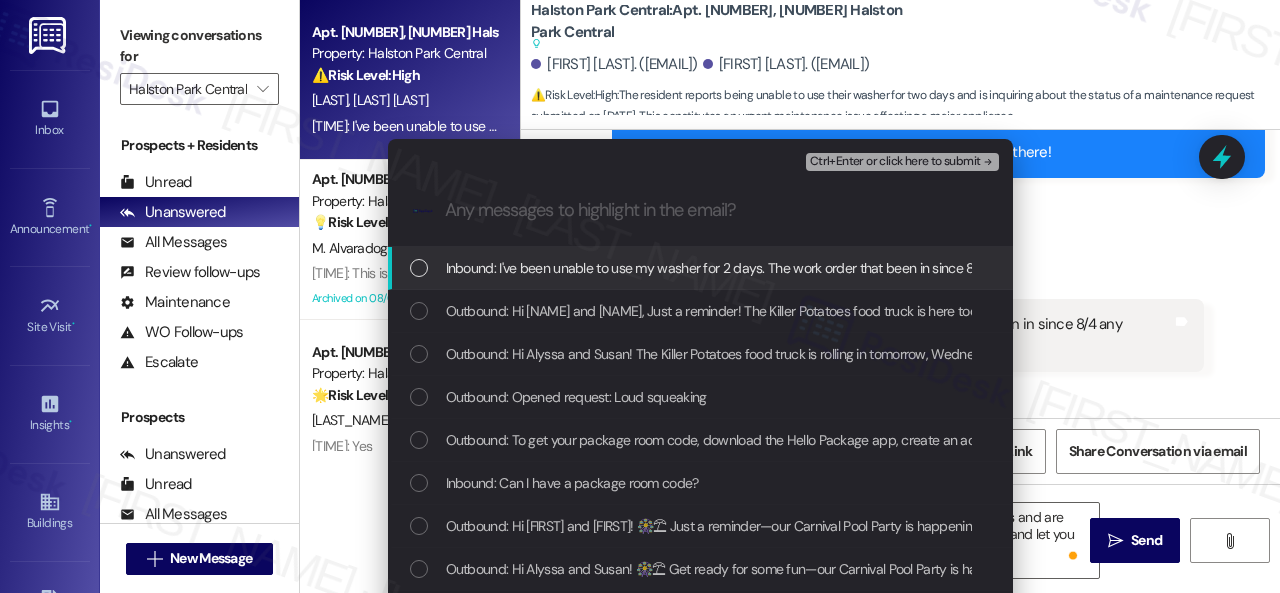 click on "Inbound: I've been unable to use my washer for 2 days. The work order that been in since 8/4 any updates?" at bounding box center [758, 268] 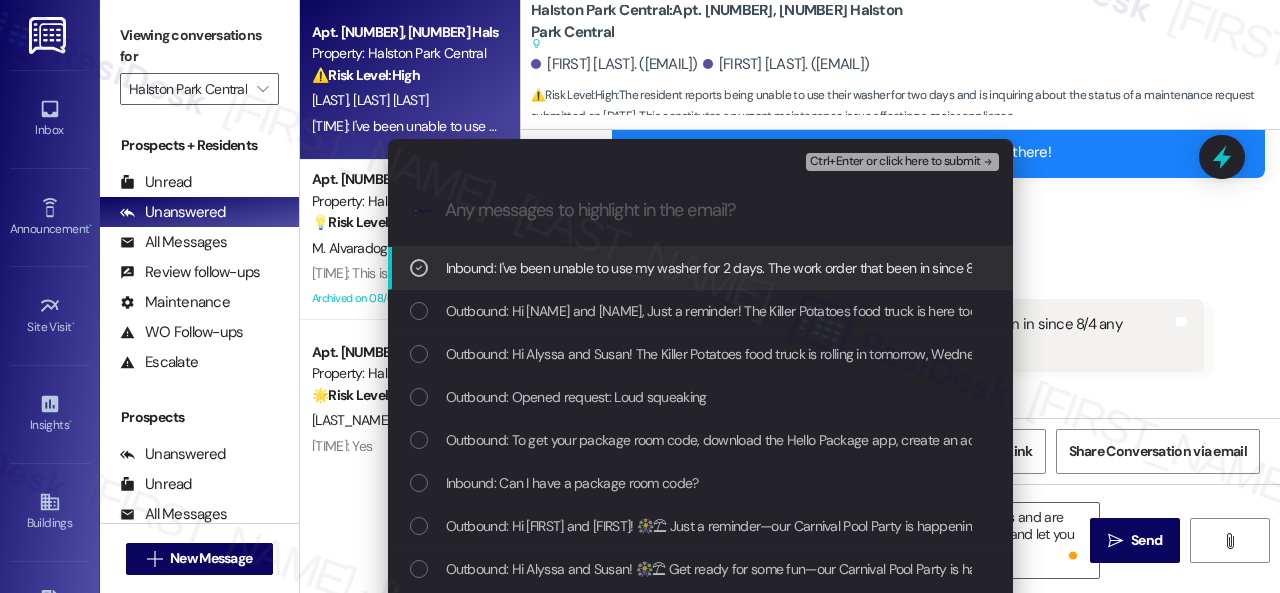 click on "Ctrl+Enter or click here to submit" at bounding box center (895, 162) 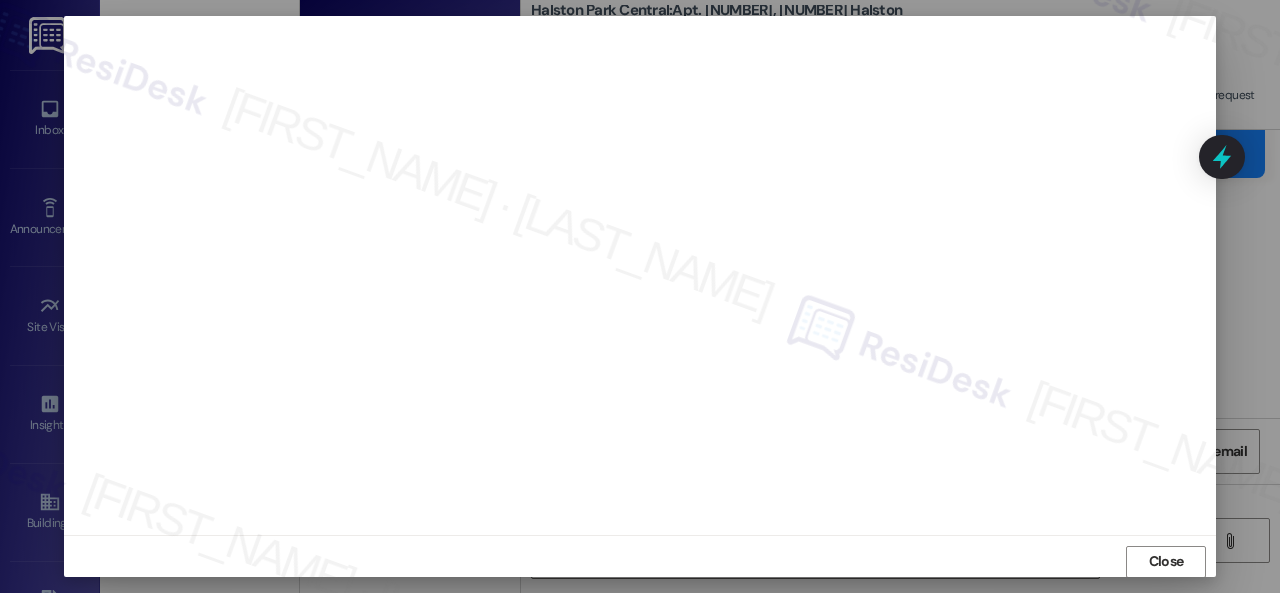 scroll, scrollTop: 25, scrollLeft: 0, axis: vertical 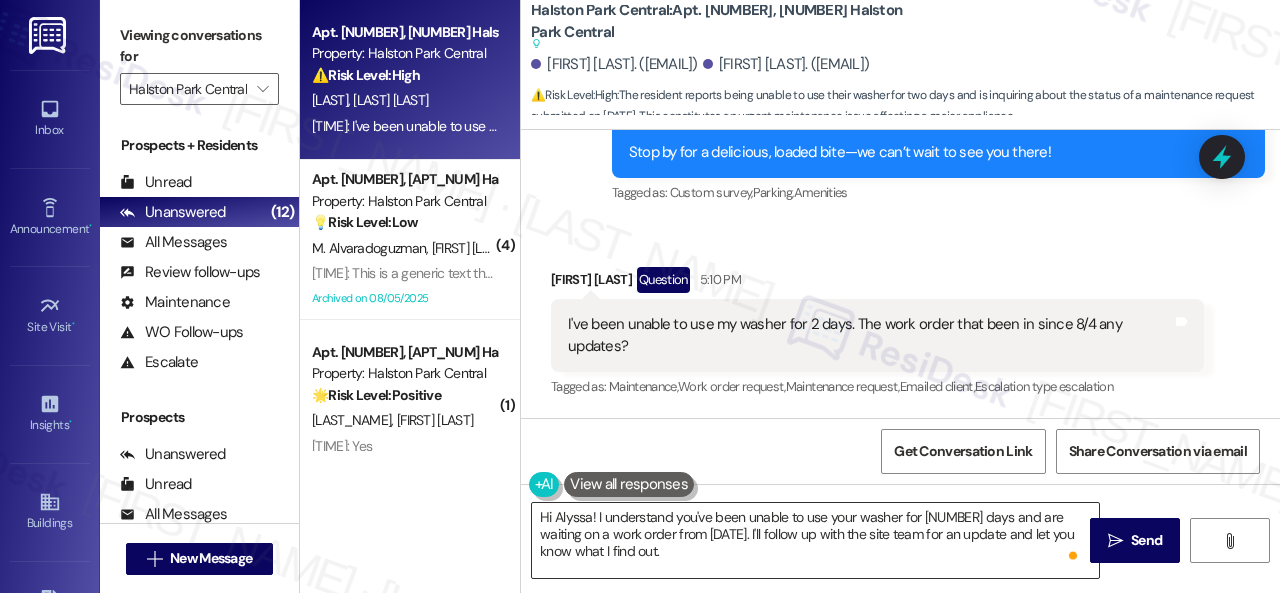 click on "Hi Alyssa! I understand you've been unable to use your washer for [NUMBER] days and are waiting on a work order from [DATE]. I'll follow up with the site team for an update and let you know what I find out." at bounding box center [815, 540] 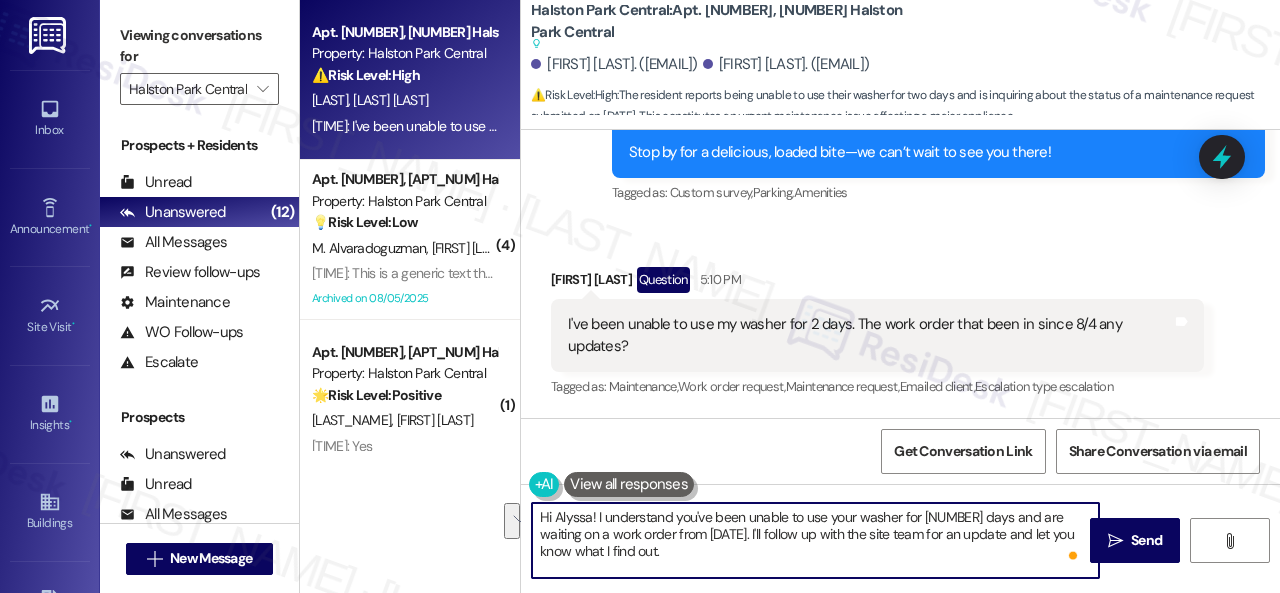 drag, startPoint x: 660, startPoint y: 532, endPoint x: 704, endPoint y: 555, distance: 49.648766 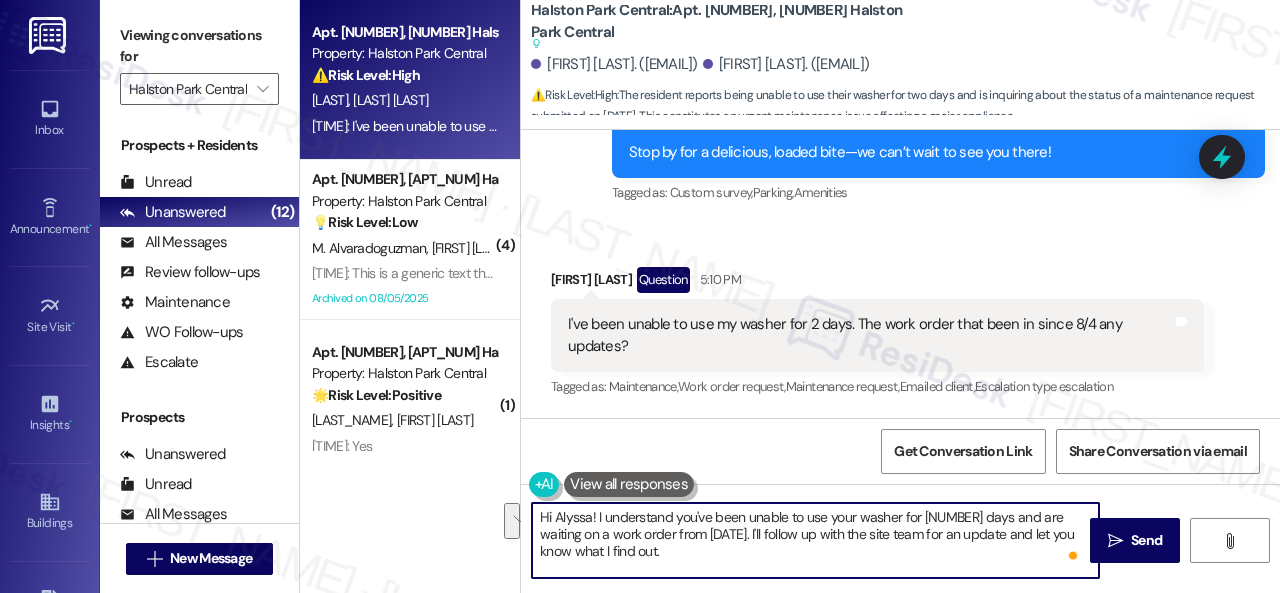 click on "Hi Alyssa! I understand you've been unable to use your washer for [NUMBER] days and are waiting on a work order from [DATE]. I'll follow up with the site team for an update and let you know what I find out." at bounding box center (815, 540) 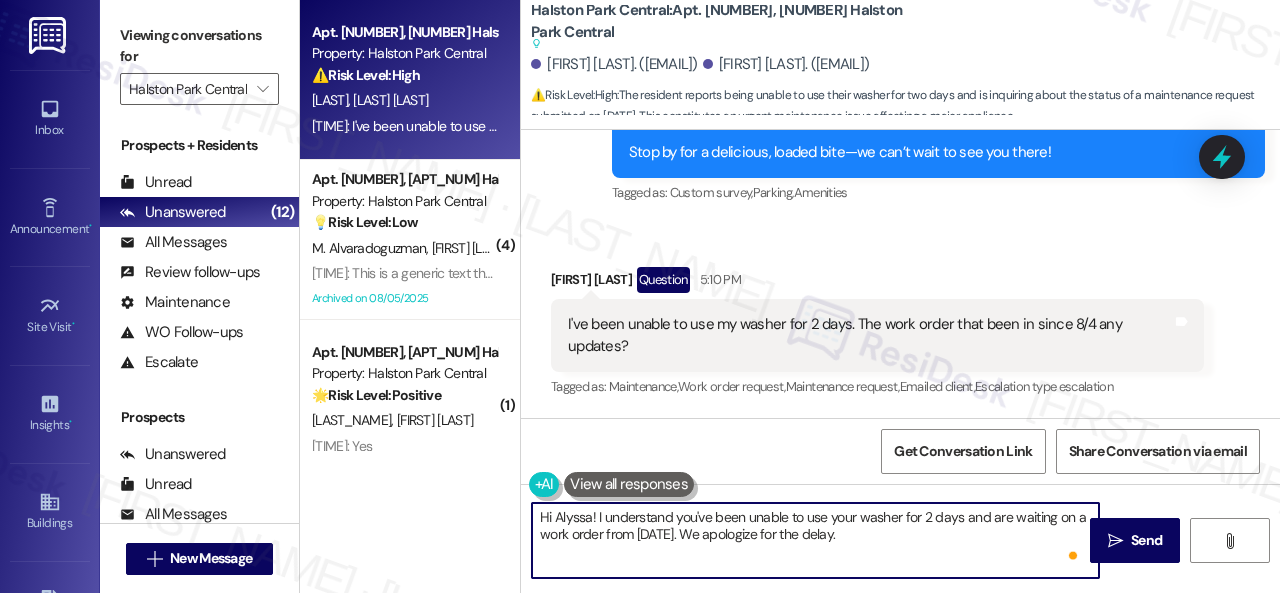 paste on "I've made a follow-up with the site team regarding your work order. Let me know when you have an update or need anything else." 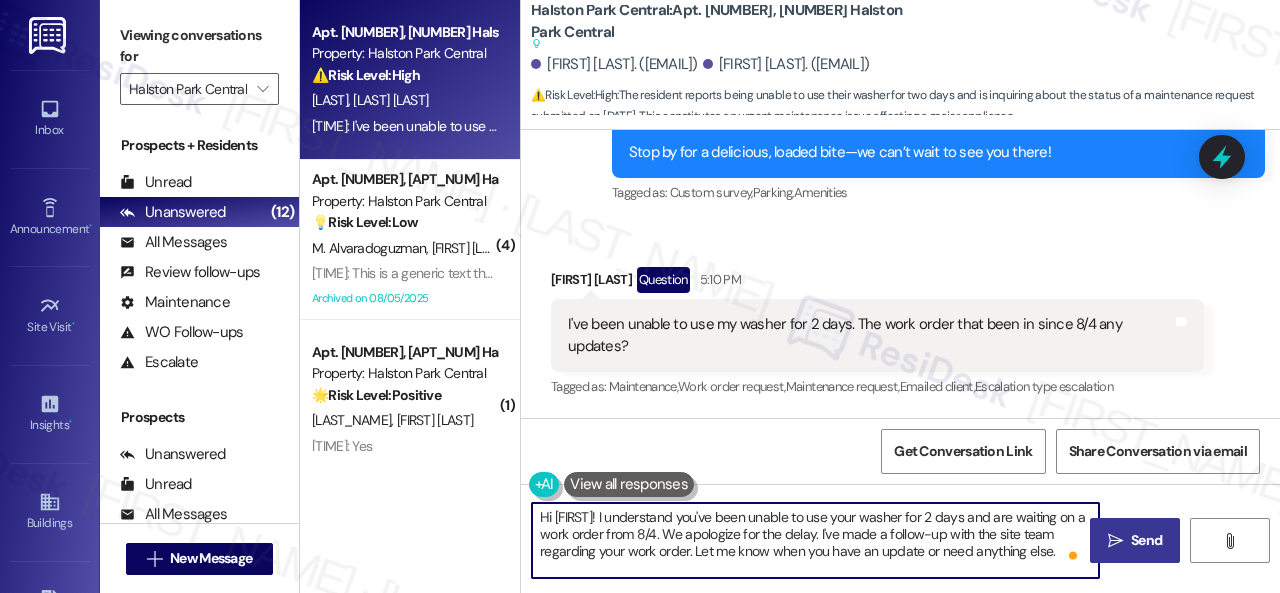type on "Hi [FIRST]! I understand you've been unable to use your washer for 2 days and are waiting on a work order from 8/4. We apologize for the delay. I've made a follow-up with the site team regarding your work order. Let me know when you have an update or need anything else." 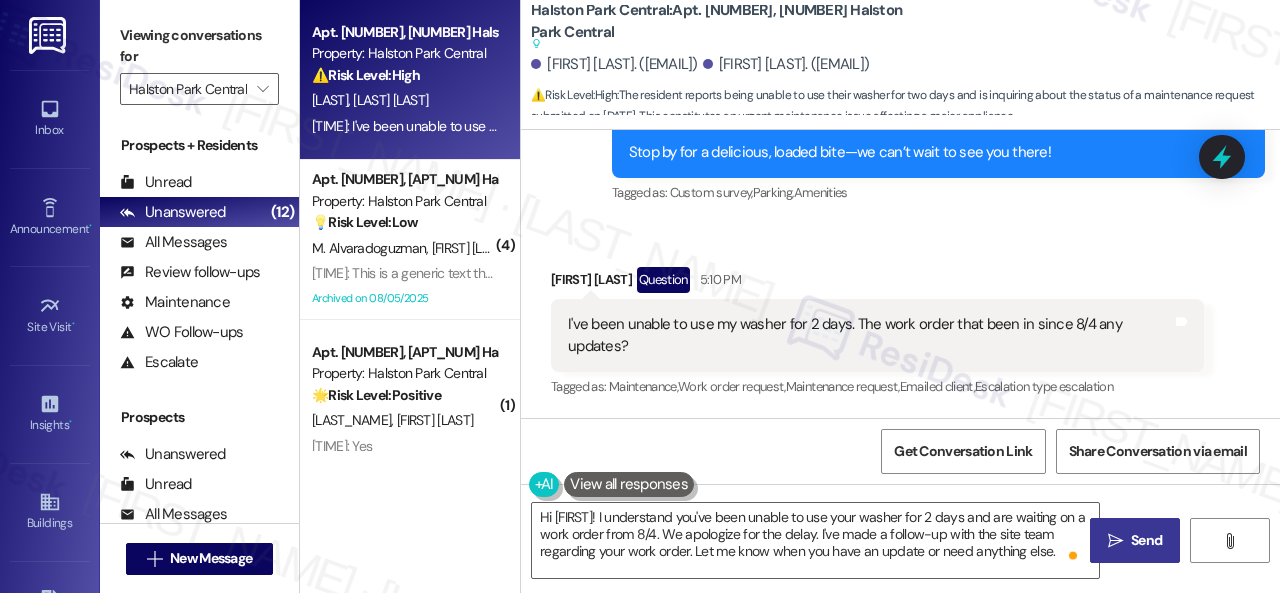 click on "" at bounding box center [1115, 541] 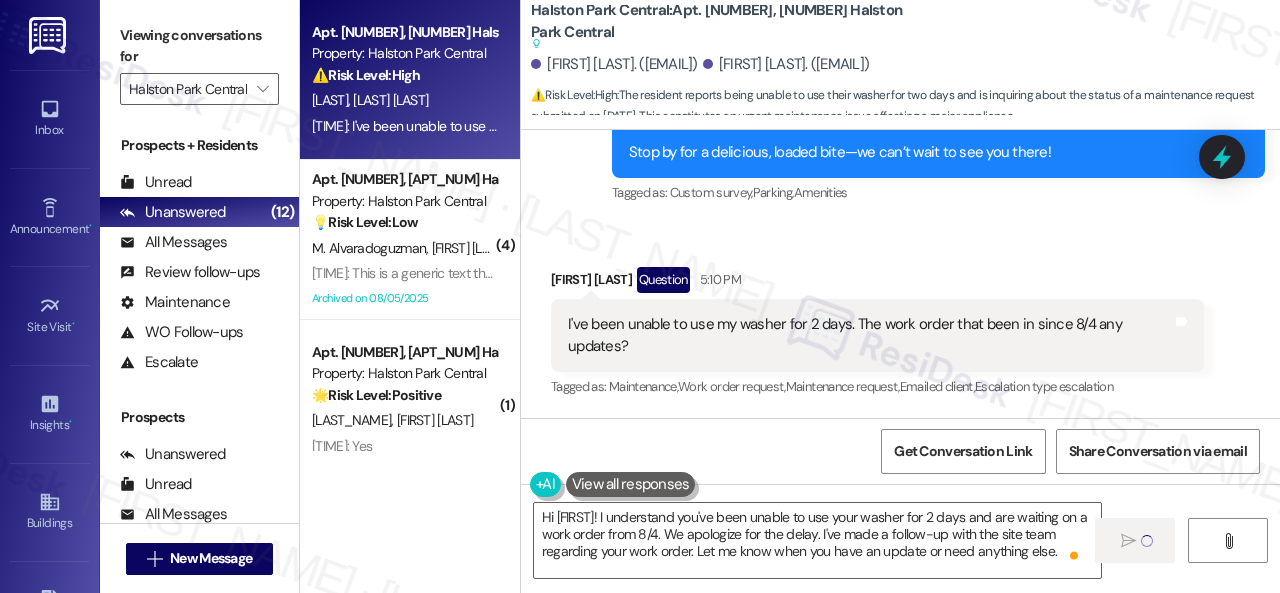 type 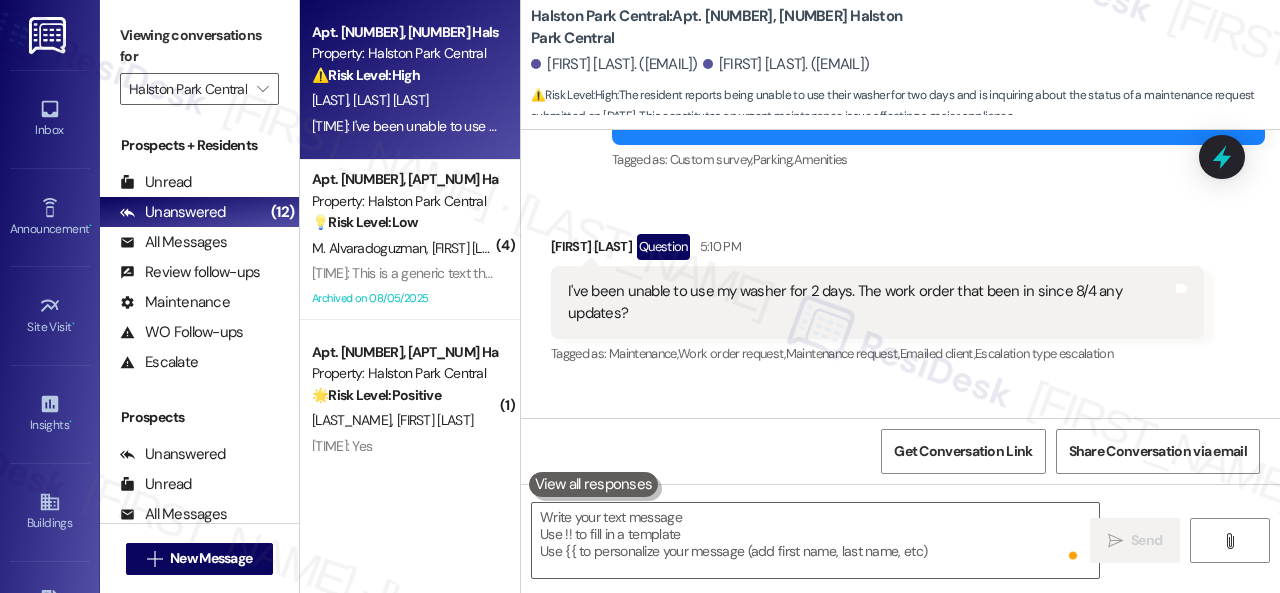 scroll, scrollTop: 28092, scrollLeft: 0, axis: vertical 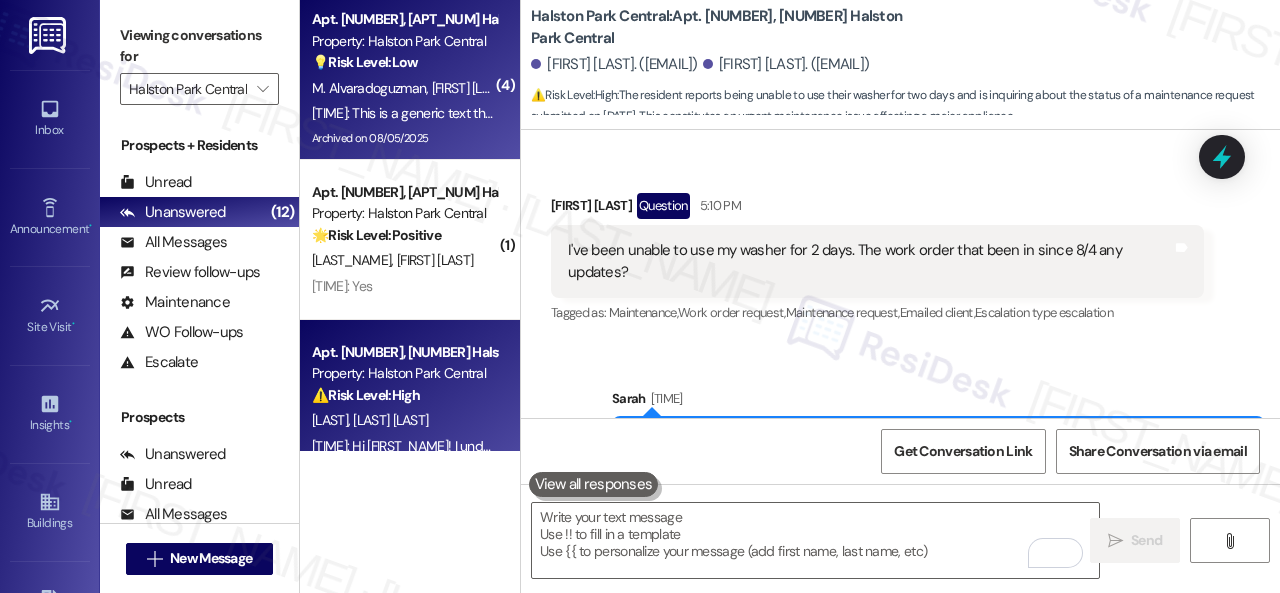 click on "💡  Risk Level:  Low The resident is clarifying that they are receiving generic texts due to an outdated number on file. This is a customer service issue related to communication preferences, not an emergency or urgent maintenance request." at bounding box center [404, 62] 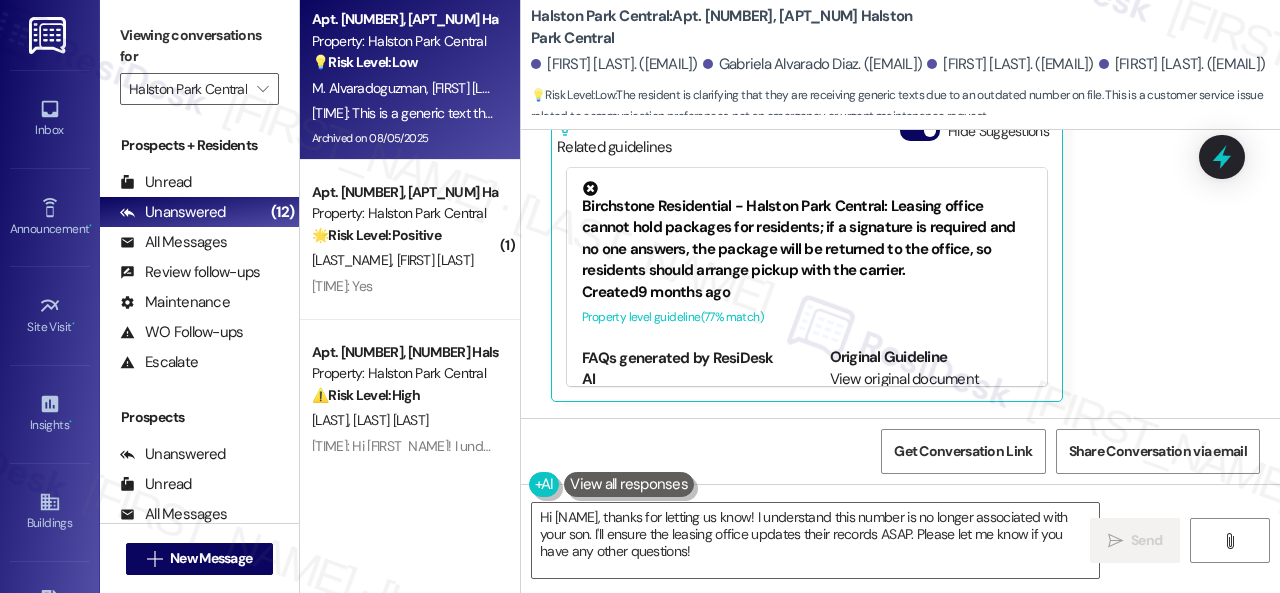 scroll, scrollTop: 21983, scrollLeft: 0, axis: vertical 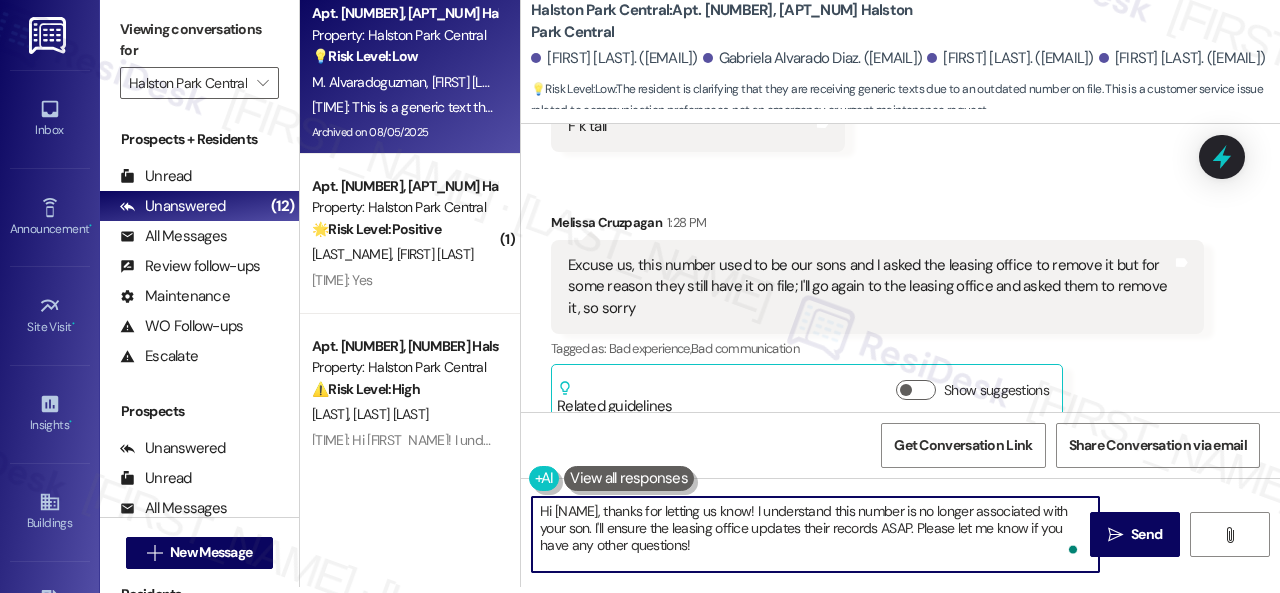 drag, startPoint x: 742, startPoint y: 549, endPoint x: 432, endPoint y: 471, distance: 319.66232 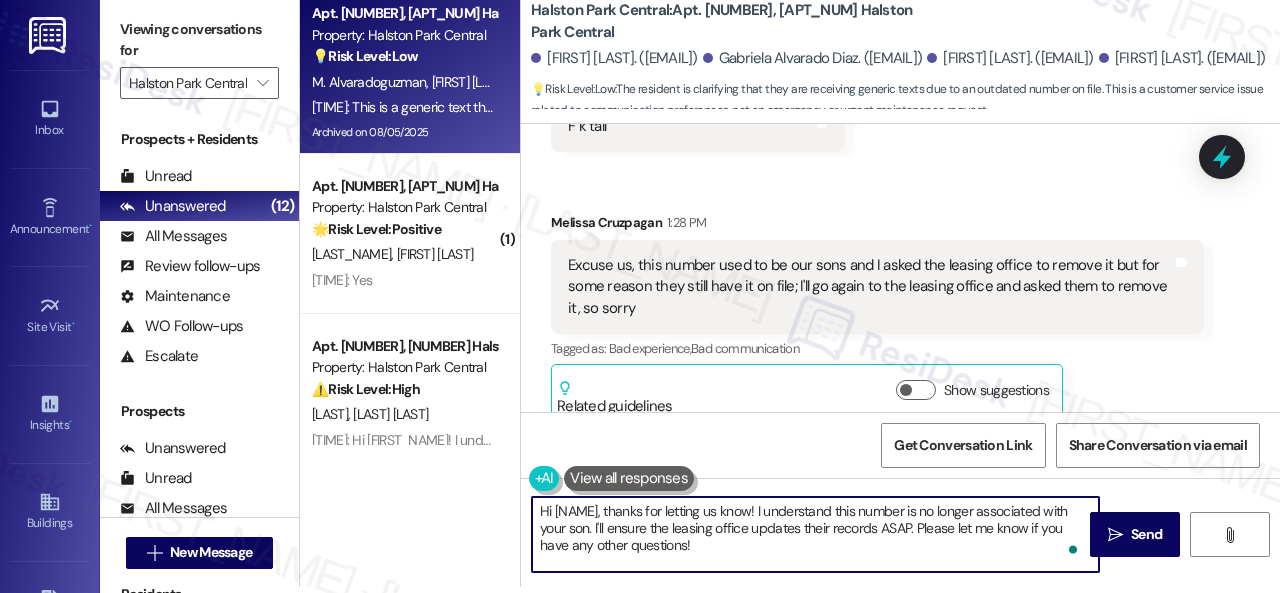 click on "Apt. [NUMBER], [POSTAL_CODE] [STREET] Property: [PROPERTY_NAME] 💡  Risk Level:  Low The resident is clarifying that they are receiving generic texts due to an outdated number on file. This is a customer service issue related to communication preferences, not an emergency or urgent maintenance request. [INITIALS] [INITIALS] [INITIALS] [INITIALS] [TIME]: This is a generic text that our leasing office send to us when there's activities in the apartment complex [TIME]: This is a generic text that our leasing office send to us when there's activities in the apartment complex Archived on [DATE] ( [NUMBER] ) Apt. [NUMBER], [POSTAL_CODE] [STREET] Property: [PROPERTY_NAME] 🌟  Risk Level:  Positive The resident responded positively to the food truck event announcement. This is positive engagement and relationship building. [INITIALS] [INITIALS] [TIME]: Yes [TIME]: Yes Apt. [NUMBER], [POSTAL_CODE] [STREET] Property: [PROPERTY_NAME] ⚠️  Risk Level:  High [INITIALS] [INITIALS] 🔧 🌟" at bounding box center [790, 290] 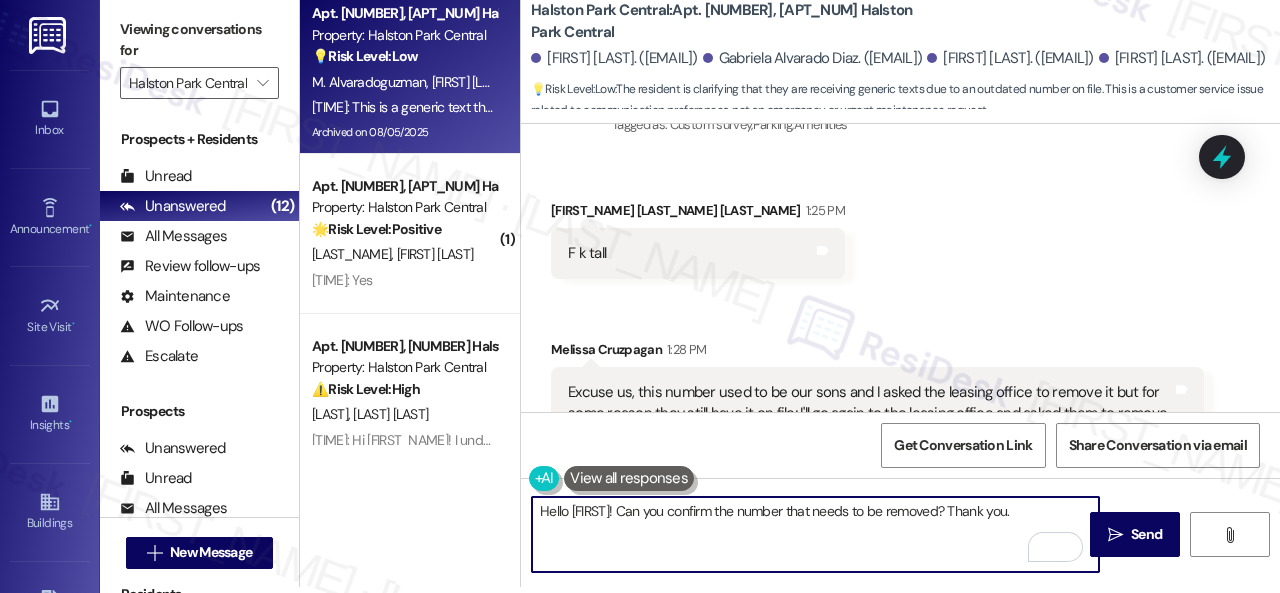 scroll, scrollTop: 21183, scrollLeft: 0, axis: vertical 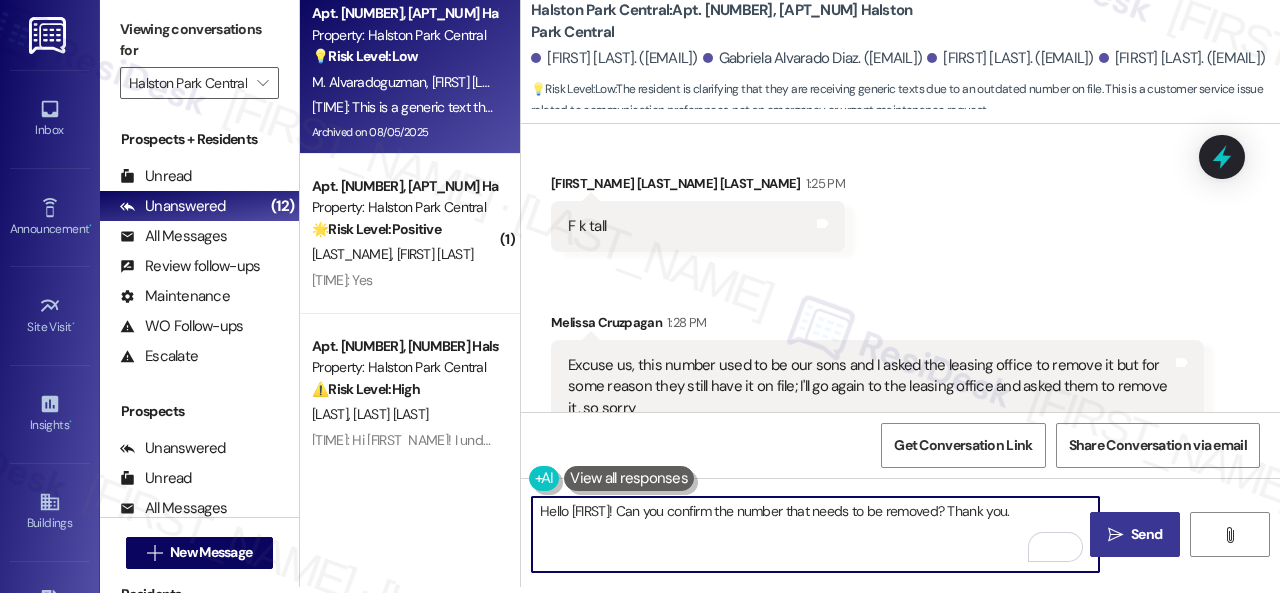 type on "Hello [FIRST]! Can you confirm the number that needs to be removed? Thank you." 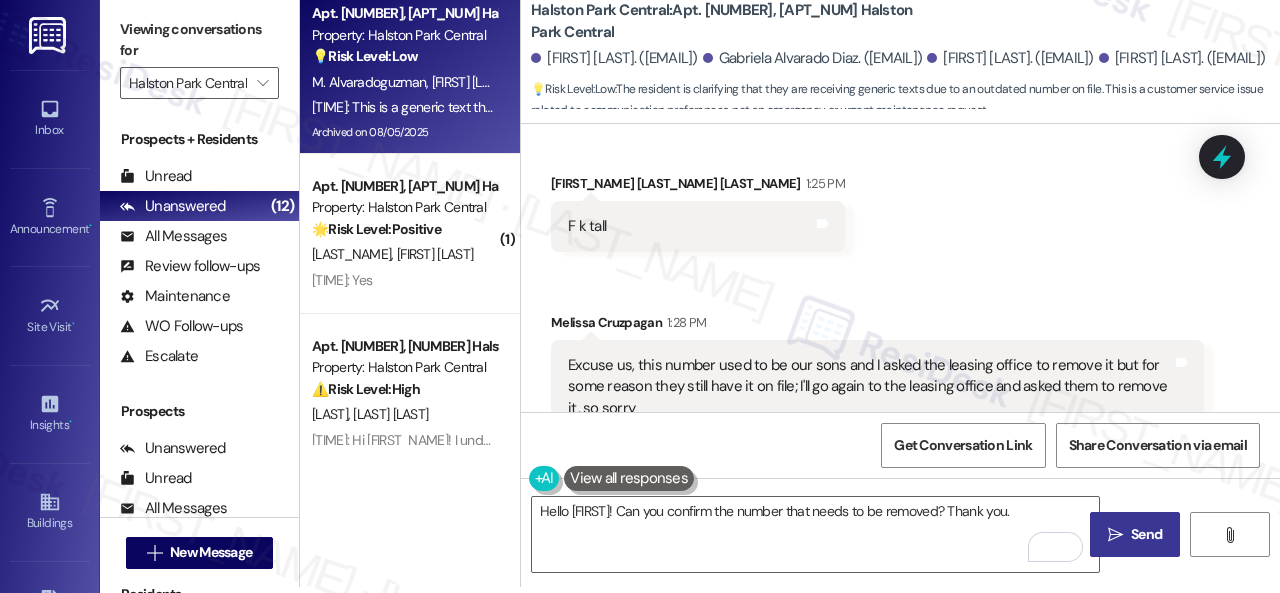 click on "Send" at bounding box center (1146, 534) 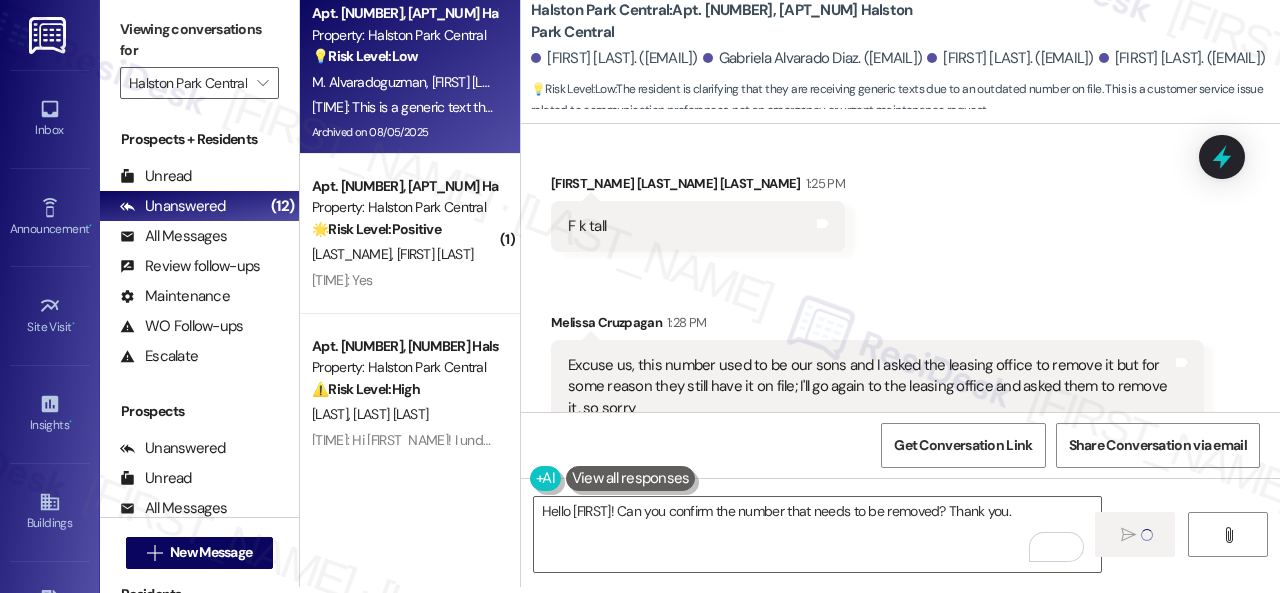 type 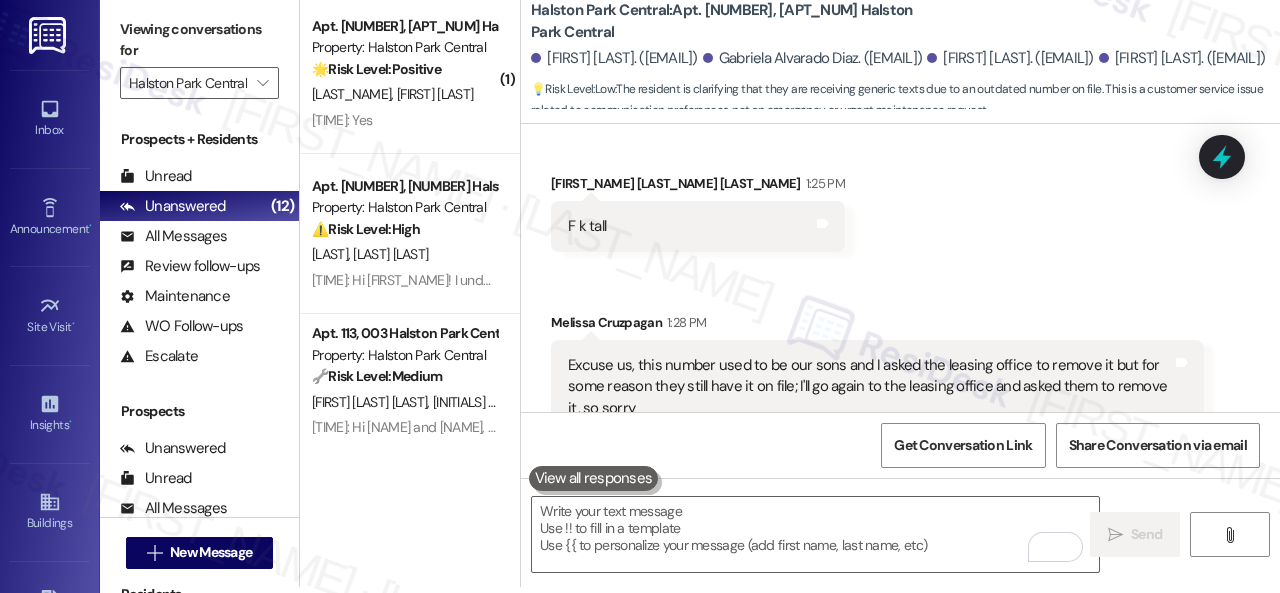 scroll, scrollTop: 6, scrollLeft: 0, axis: vertical 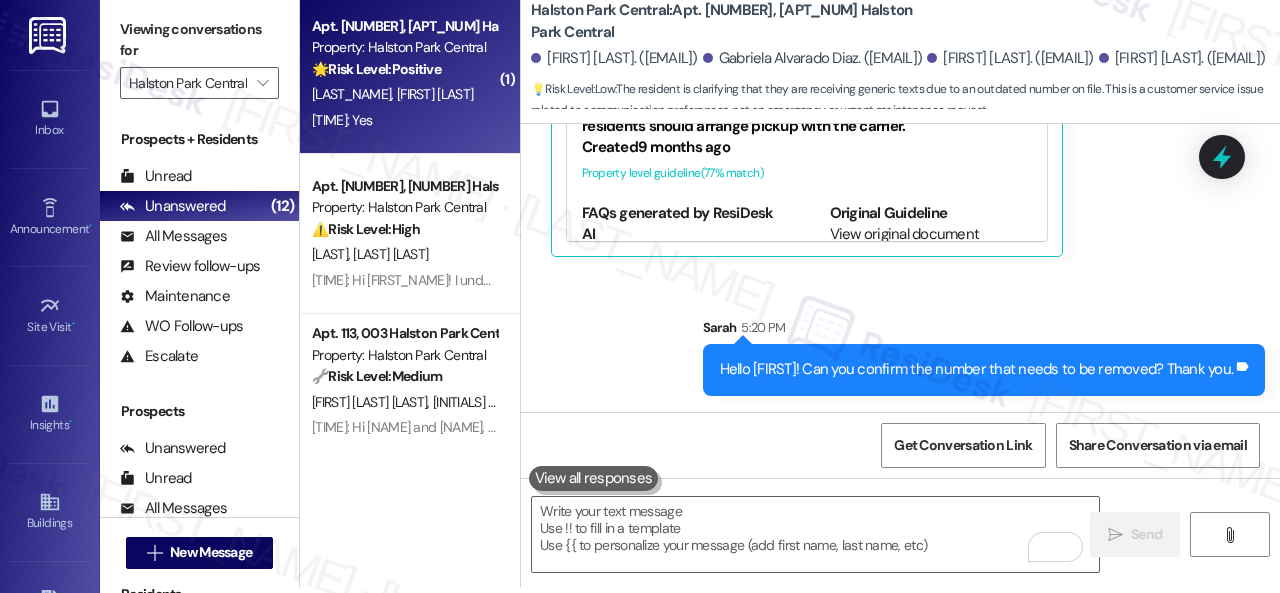 click on "[LAST] [LAST] [LAST]" at bounding box center (404, 94) 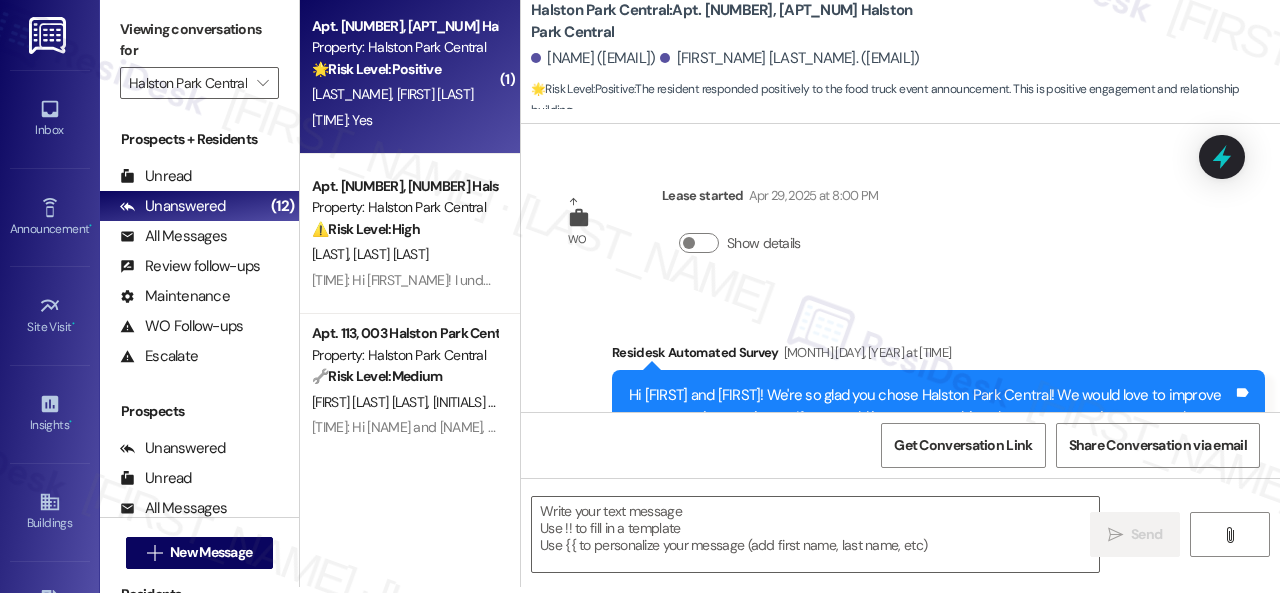 scroll, scrollTop: 0, scrollLeft: 0, axis: both 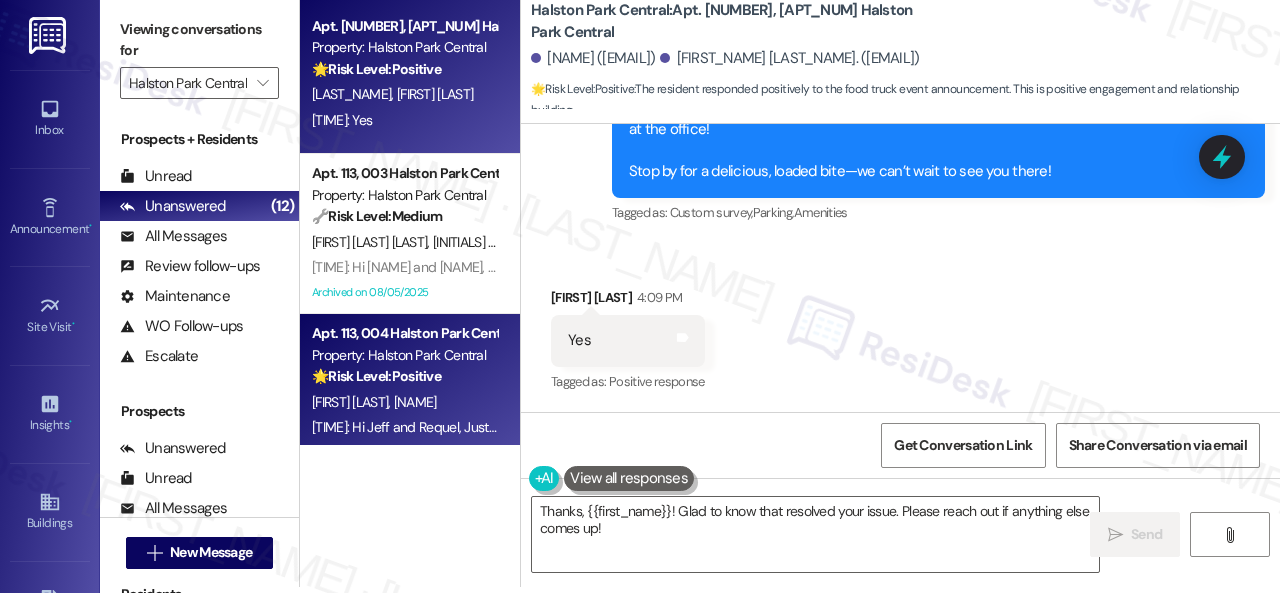 click on "Apt. 105, 001 Halston Park Central Property: Halston Park Central 🌟  Risk Level:  Positive The resident responded positively to the food truck event announcement. This is positive engagement and relationship building. [FIRST] [FIRST] [TIME]: Yes [TIME]: Yes Apt. 113, 003 Halston Park Central Property: Halston Park Central 🔧  Risk Level:  Medium The resident is reporting an ongoing issue with the valet trash service not collecting boxes, and anticipating a violation of the bag count policy. This is a recurring nuisance and a service failure, but does not pose an immediate threat or indicate a lease violation. It affects quality of life and warrants site team review. [FIRST] [FIRST] [TIME]: Hi [FIRST] and [FIRST],
Just a reminder!
The Killer Potatoes food truck is here today, Wednesday, August 6, from 5:00 to 8:00 PM at the office!
Stop by for a delicious, loaded bite—we can’t wait to see you there! Archived on 08/05/2025 Apt. 113, 004 Halston Park Central 🌟 Positive (" at bounding box center (790, 290) 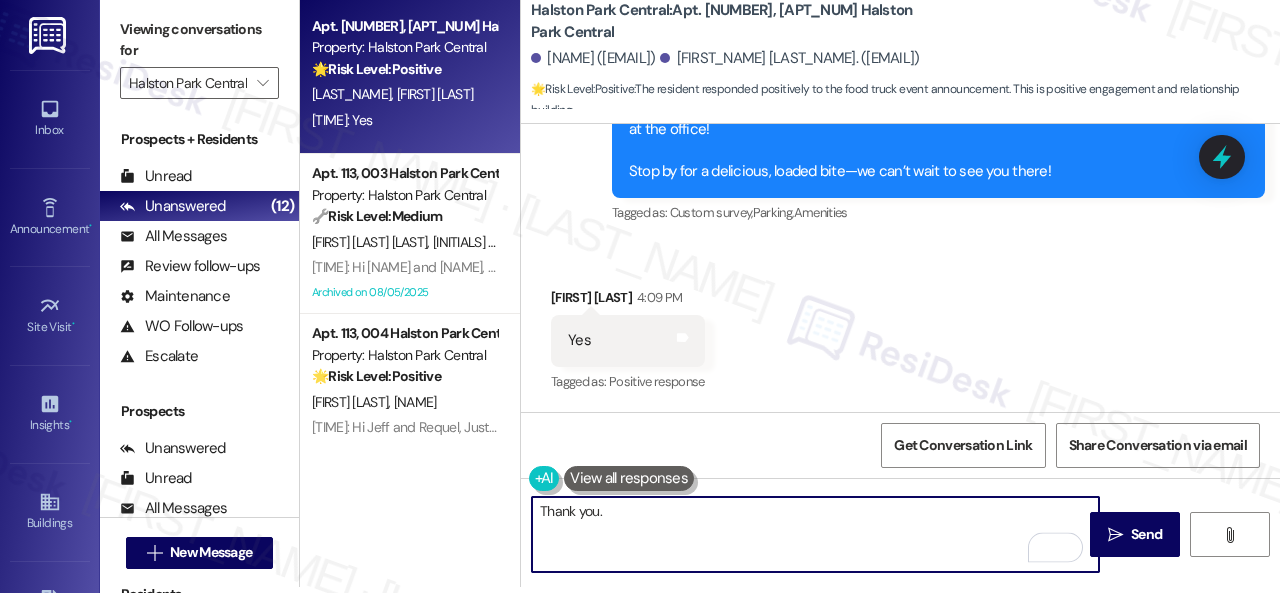 scroll, scrollTop: 0, scrollLeft: 0, axis: both 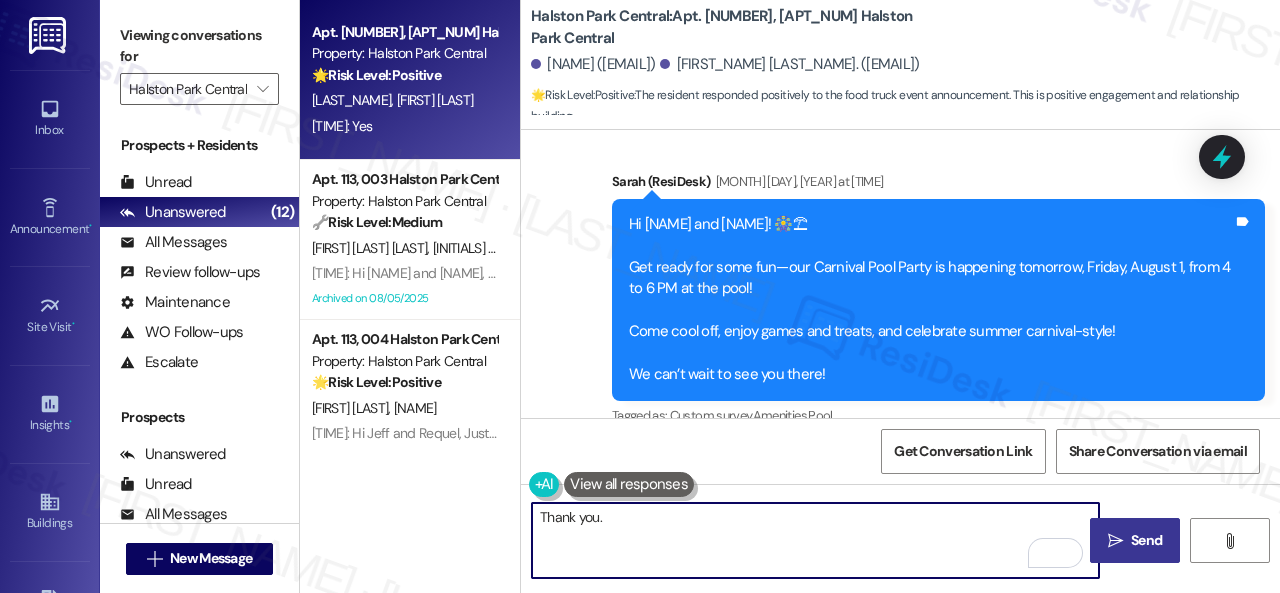 type on "Thank you." 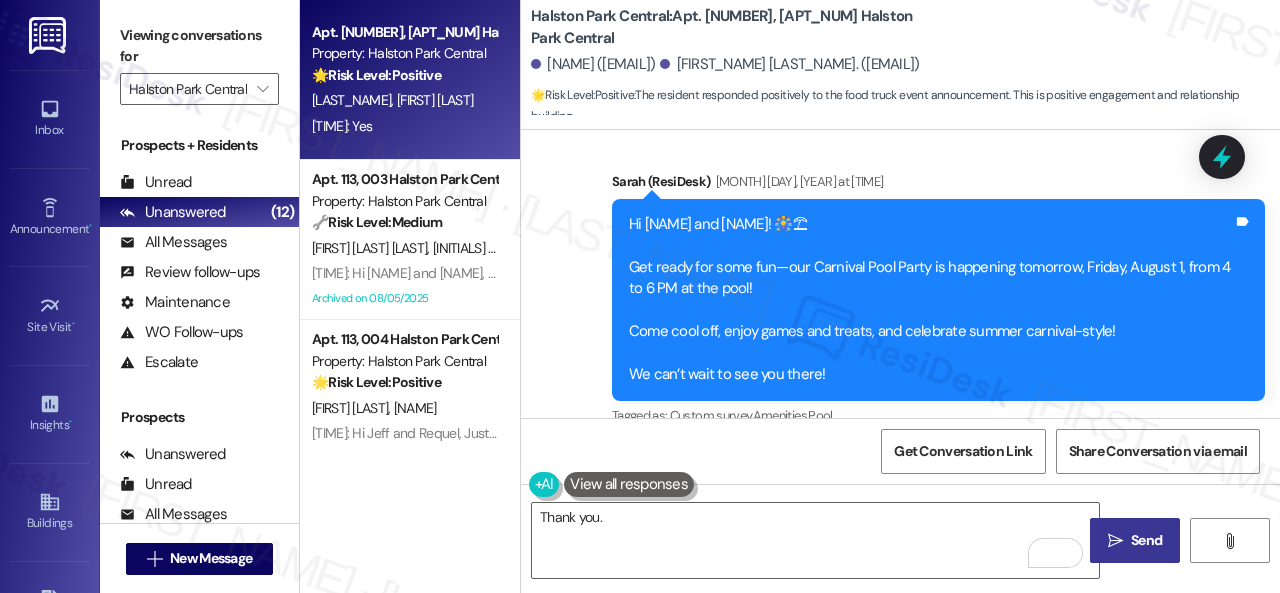 drag, startPoint x: 1115, startPoint y: 543, endPoint x: 1118, endPoint y: 529, distance: 14.3178215 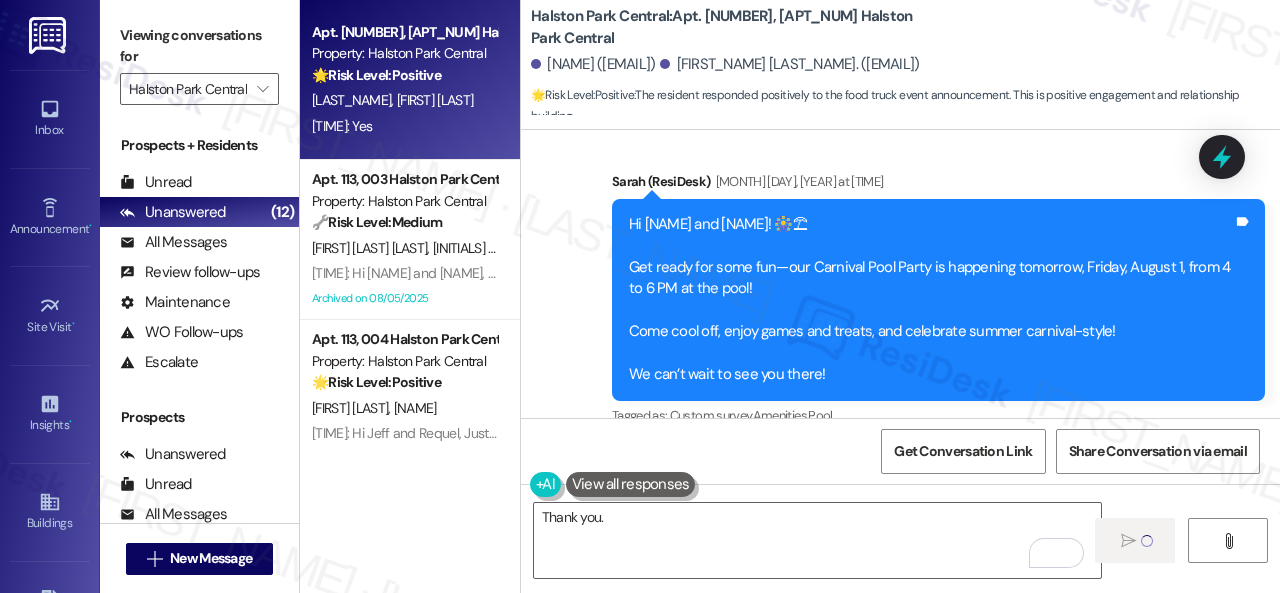 type 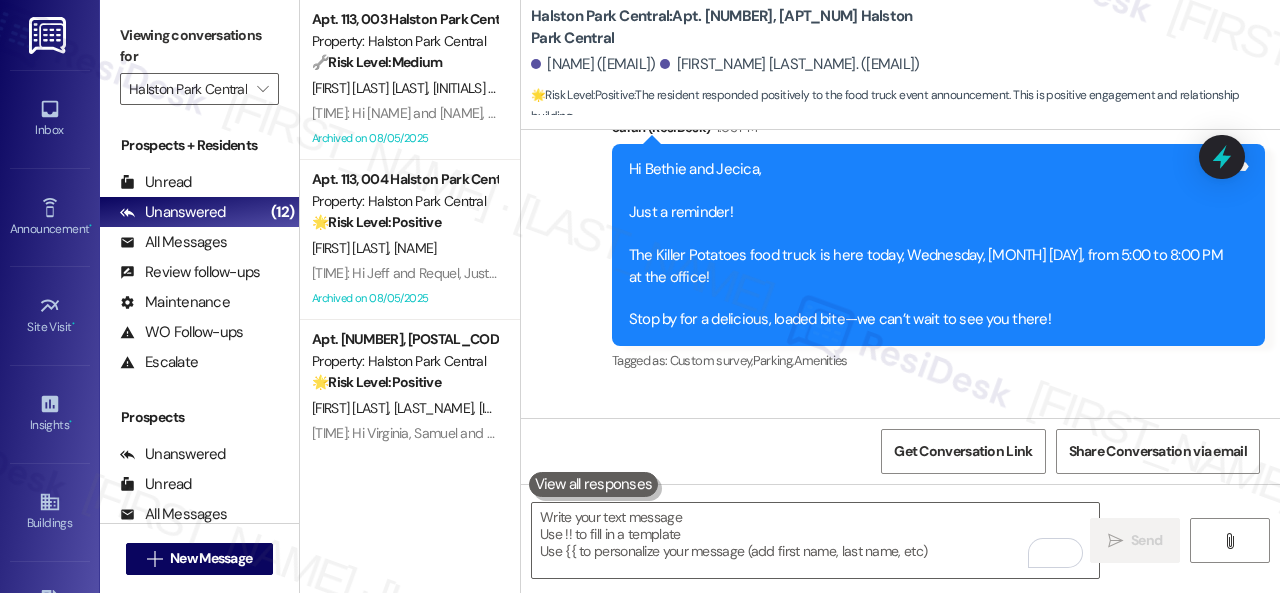 scroll, scrollTop: 10475, scrollLeft: 0, axis: vertical 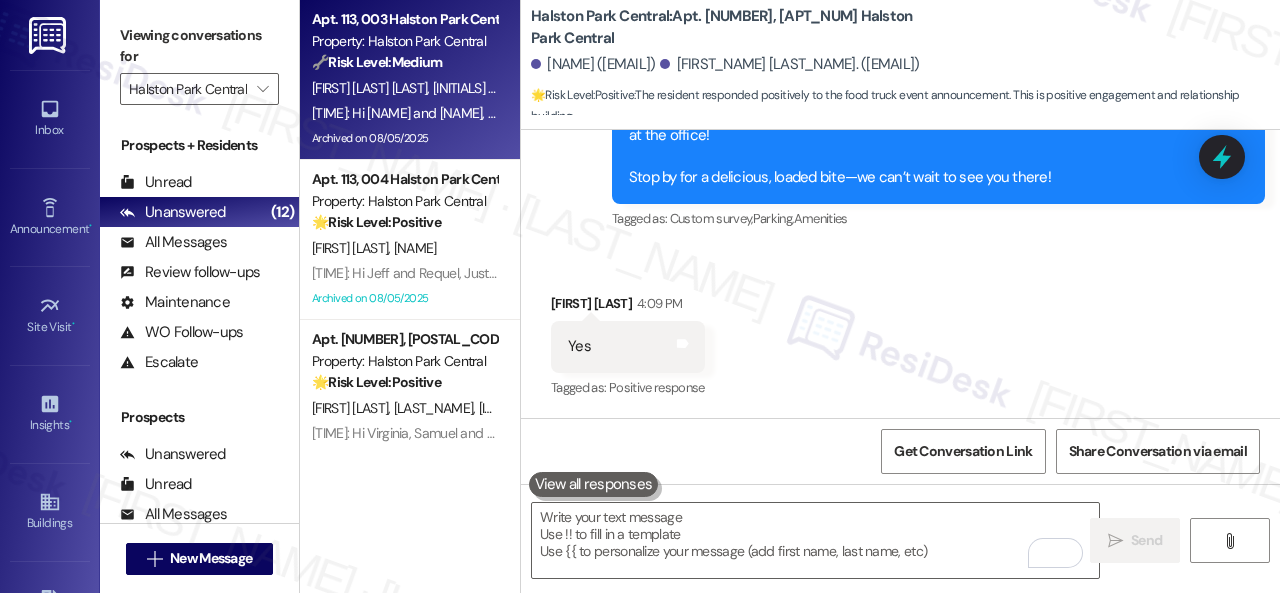 click on "Archived on 08/05/2025" at bounding box center (404, 138) 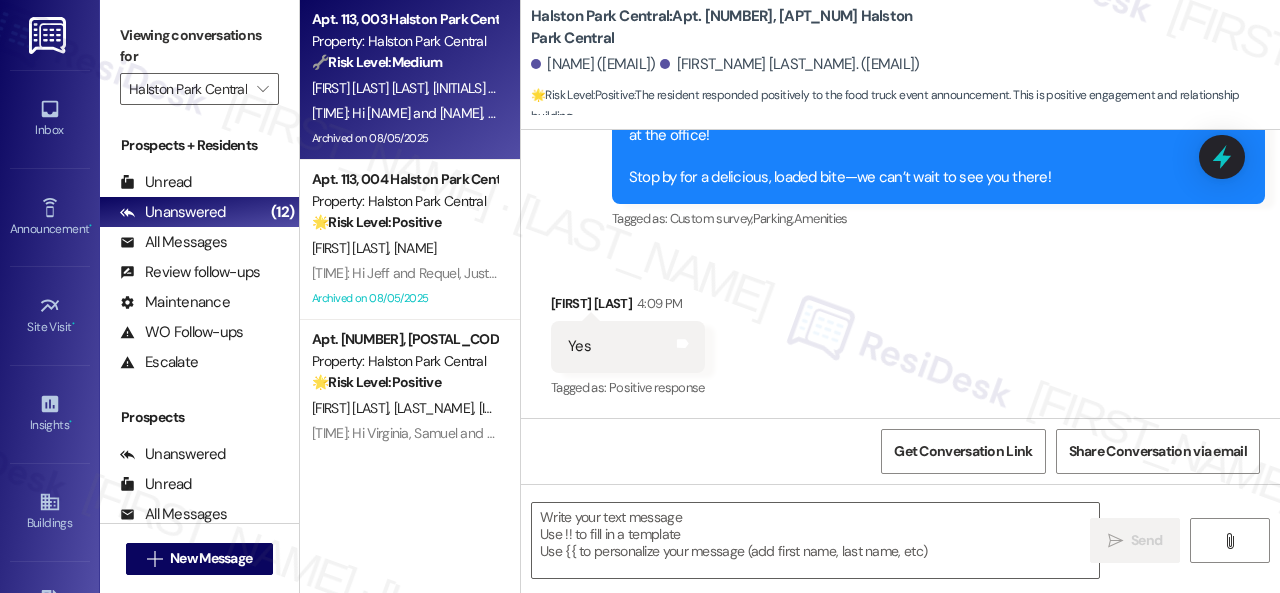 type on "Fetching suggested responses. Please feel free to read through the conversation in the meantime." 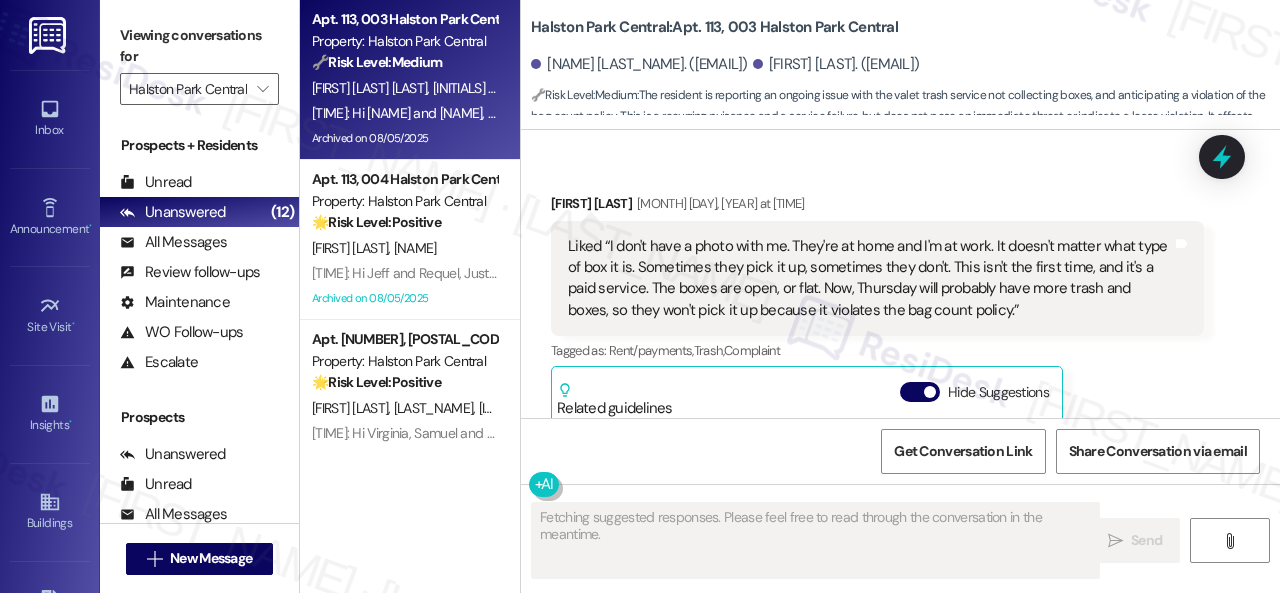 scroll, scrollTop: 15896, scrollLeft: 0, axis: vertical 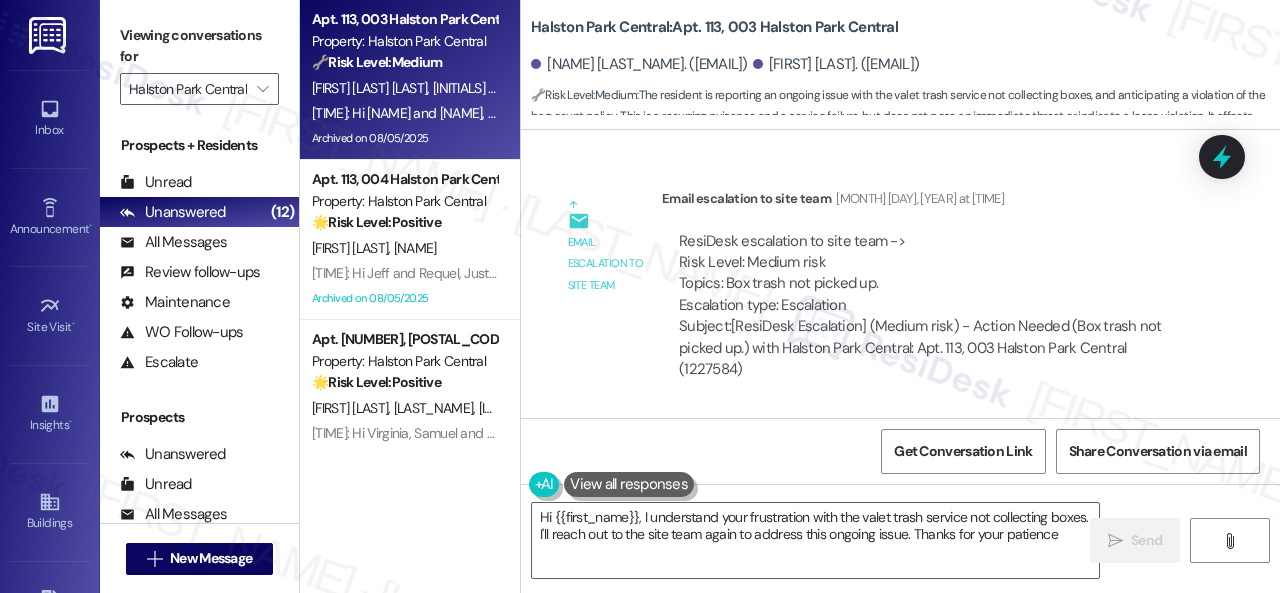type on "Hi {{first_name}}, I understand your frustration with the valet trash service not collecting boxes. I'll reach out to the site team again to address this ongoing issue. Thanks for your patience!" 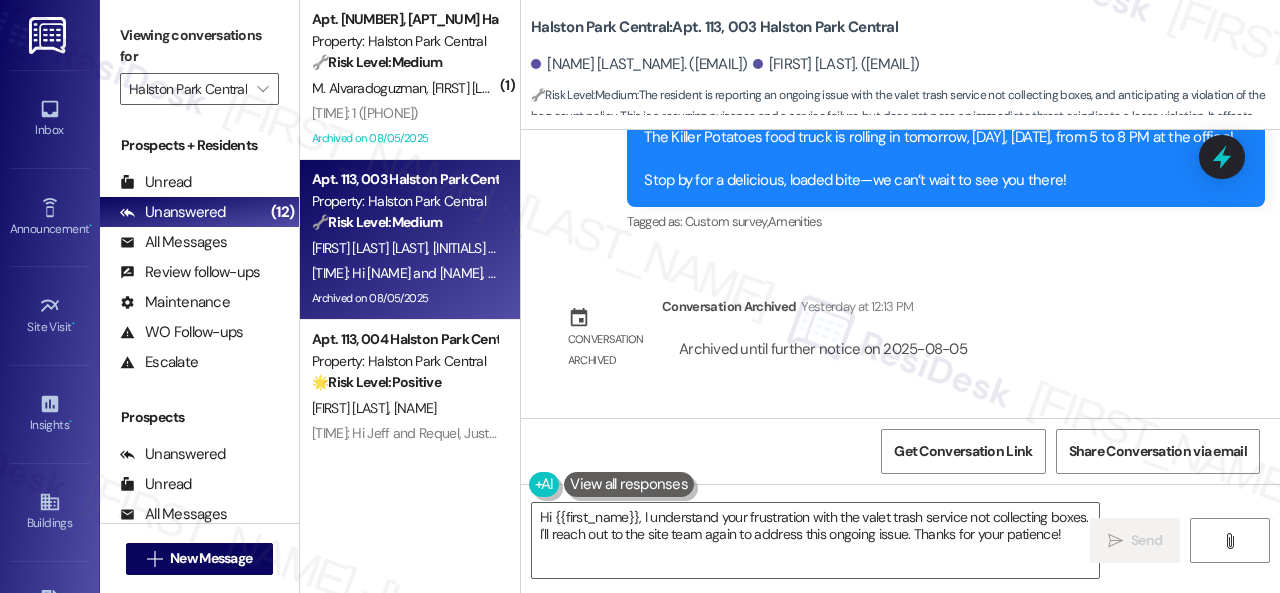 scroll, scrollTop: 18334, scrollLeft: 0, axis: vertical 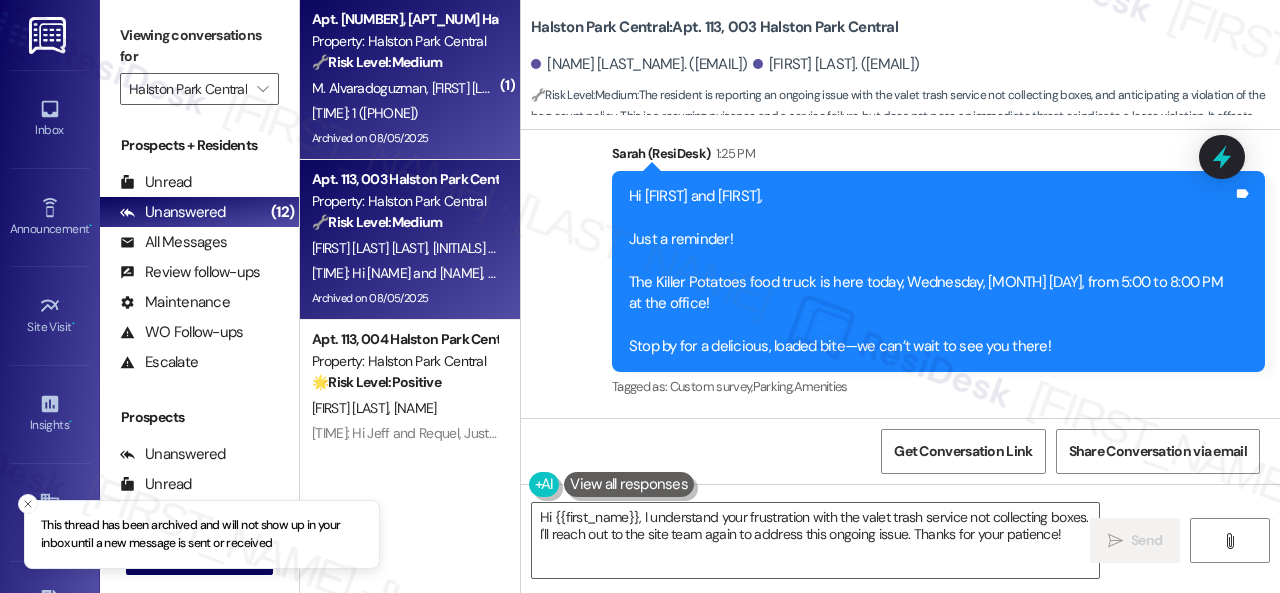 click on "[FIRST] [LAST]" at bounding box center [473, 88] 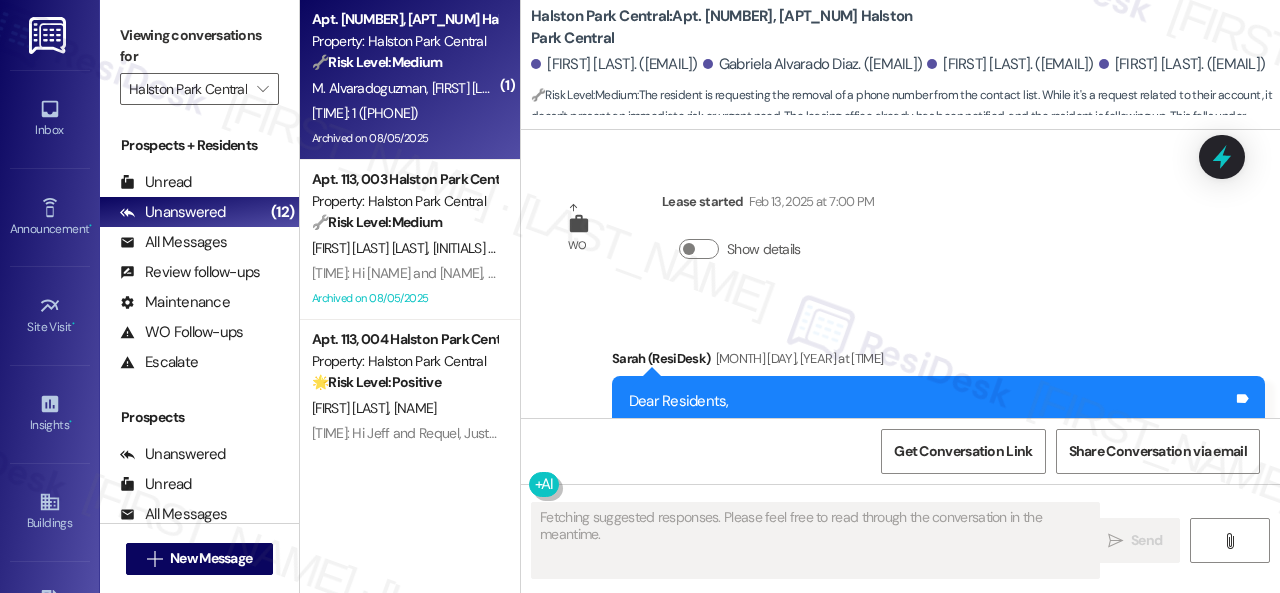 scroll, scrollTop: 22083, scrollLeft: 0, axis: vertical 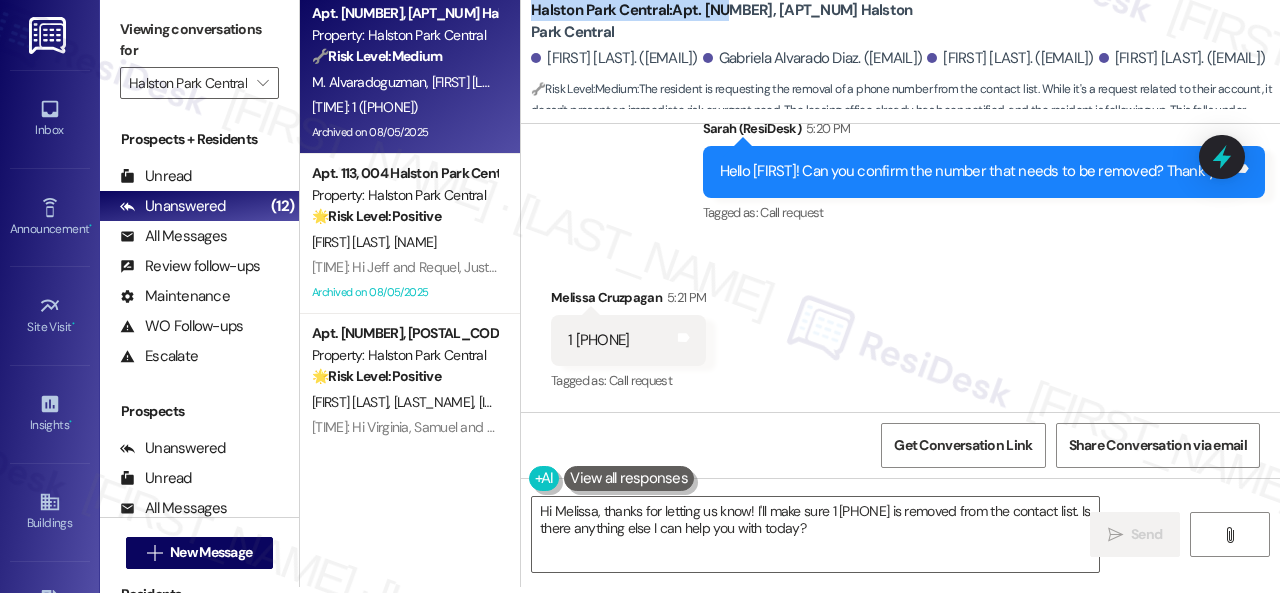 drag, startPoint x: 530, startPoint y: 21, endPoint x: 719, endPoint y: 14, distance: 189.12958 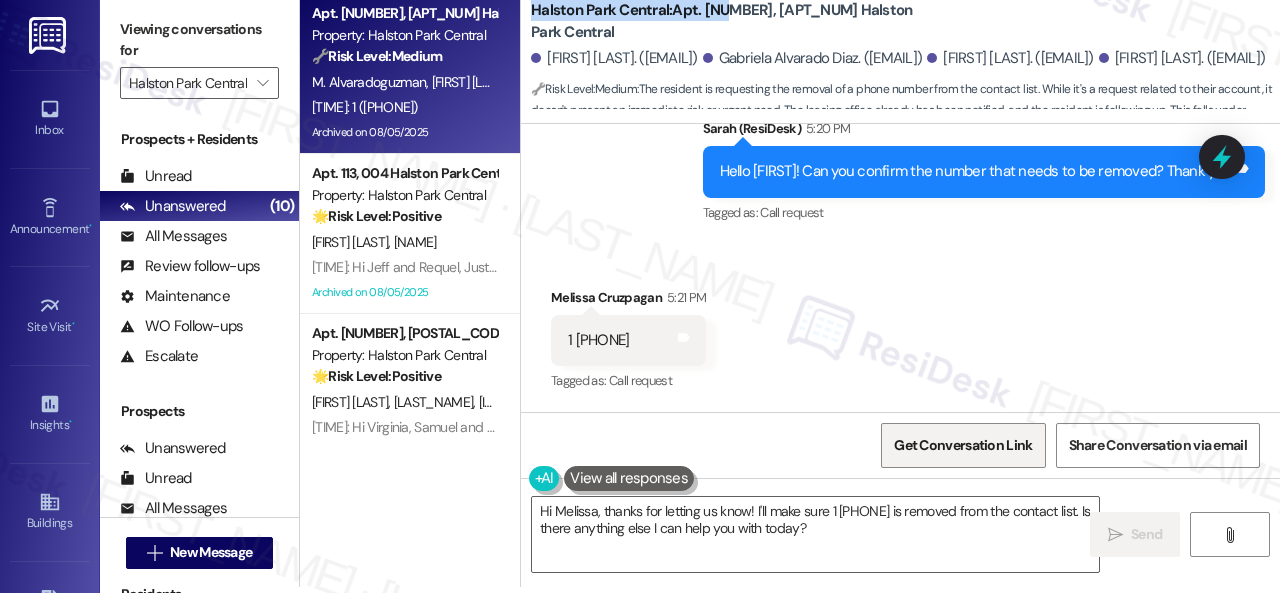 click on "Get Conversation Link" at bounding box center [963, 445] 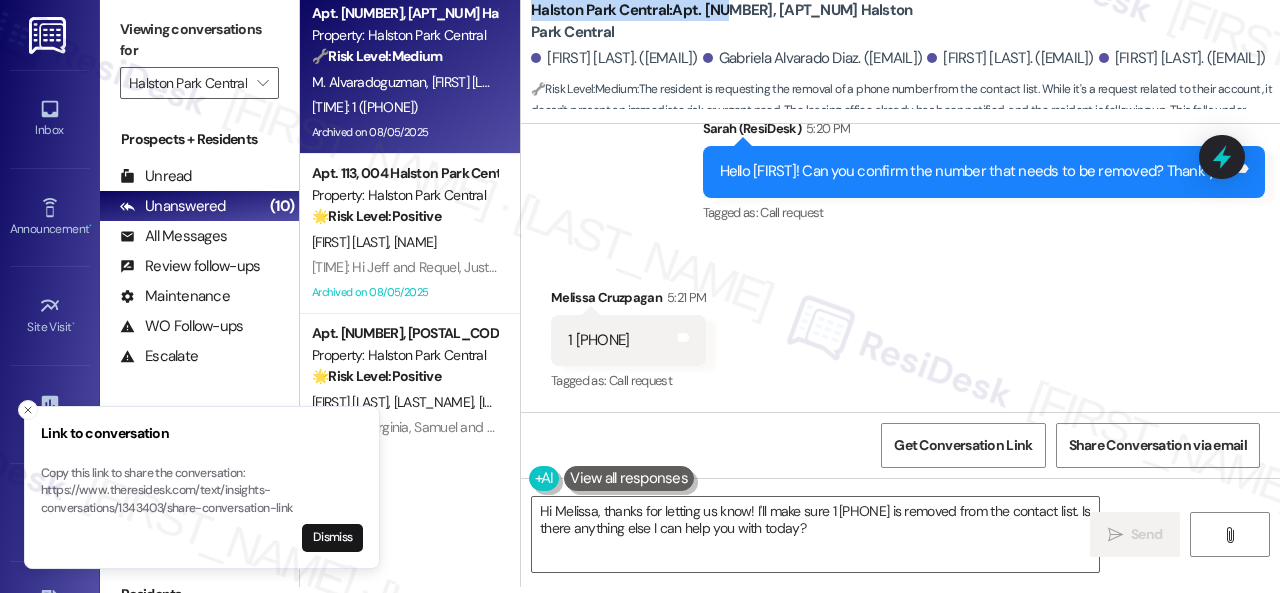 drag, startPoint x: 554, startPoint y: 337, endPoint x: 678, endPoint y: 337, distance: 124 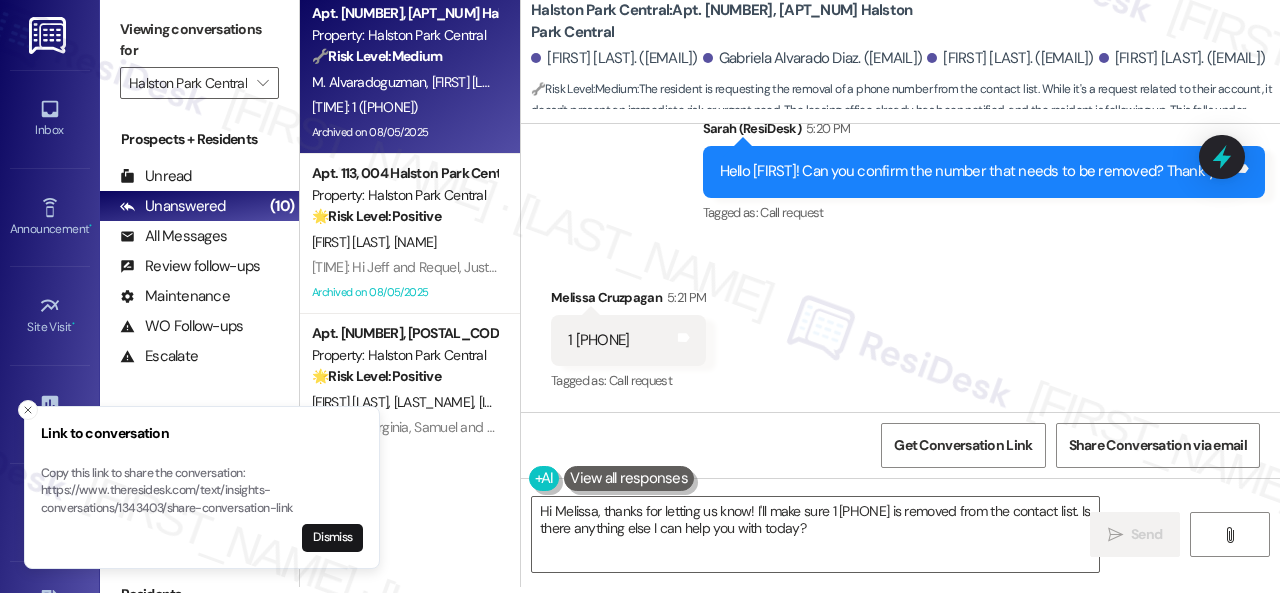 click on "Received via SMS [FIRST] [LAST] [TIME] [PHONE] Tags and notes Tagged as:   Call request Click to highlight conversations about Call request" at bounding box center [900, 326] 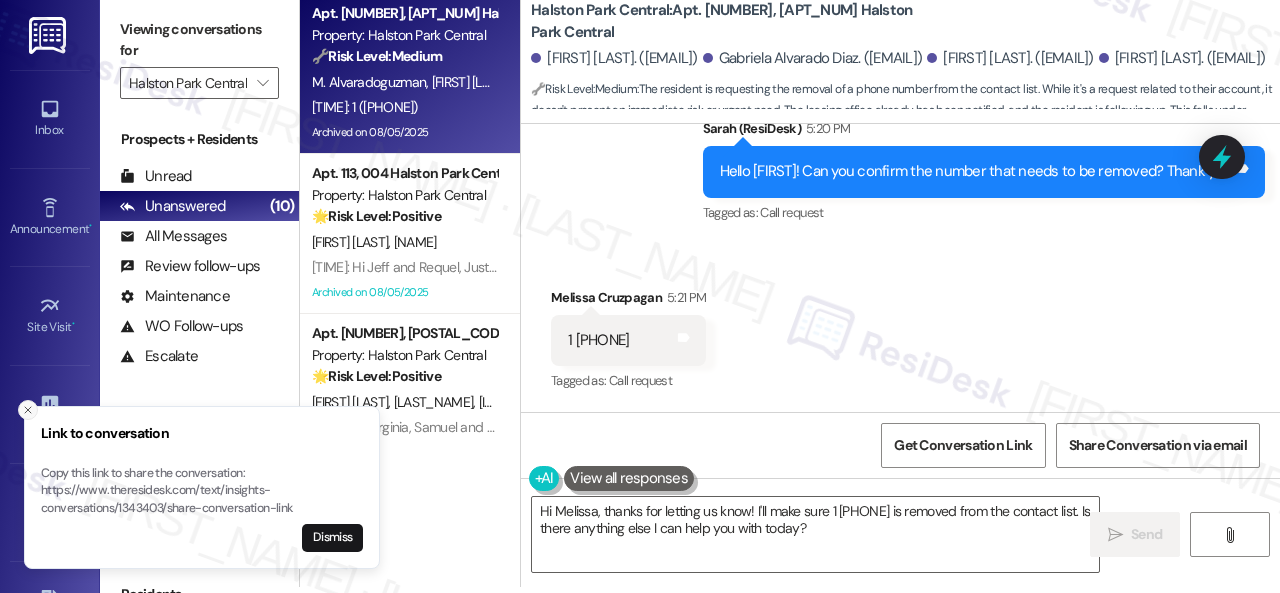 click 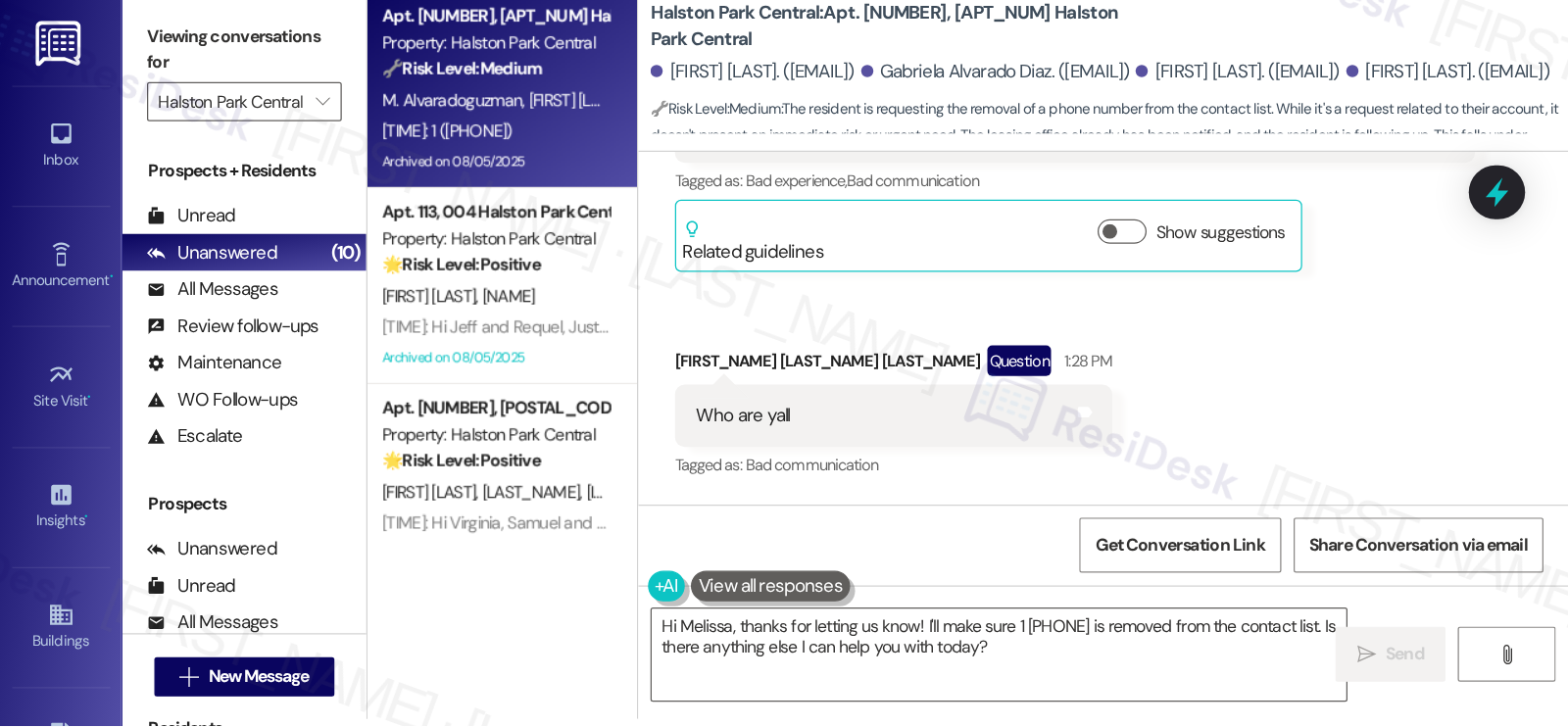 scroll, scrollTop: 21049, scrollLeft: 0, axis: vertical 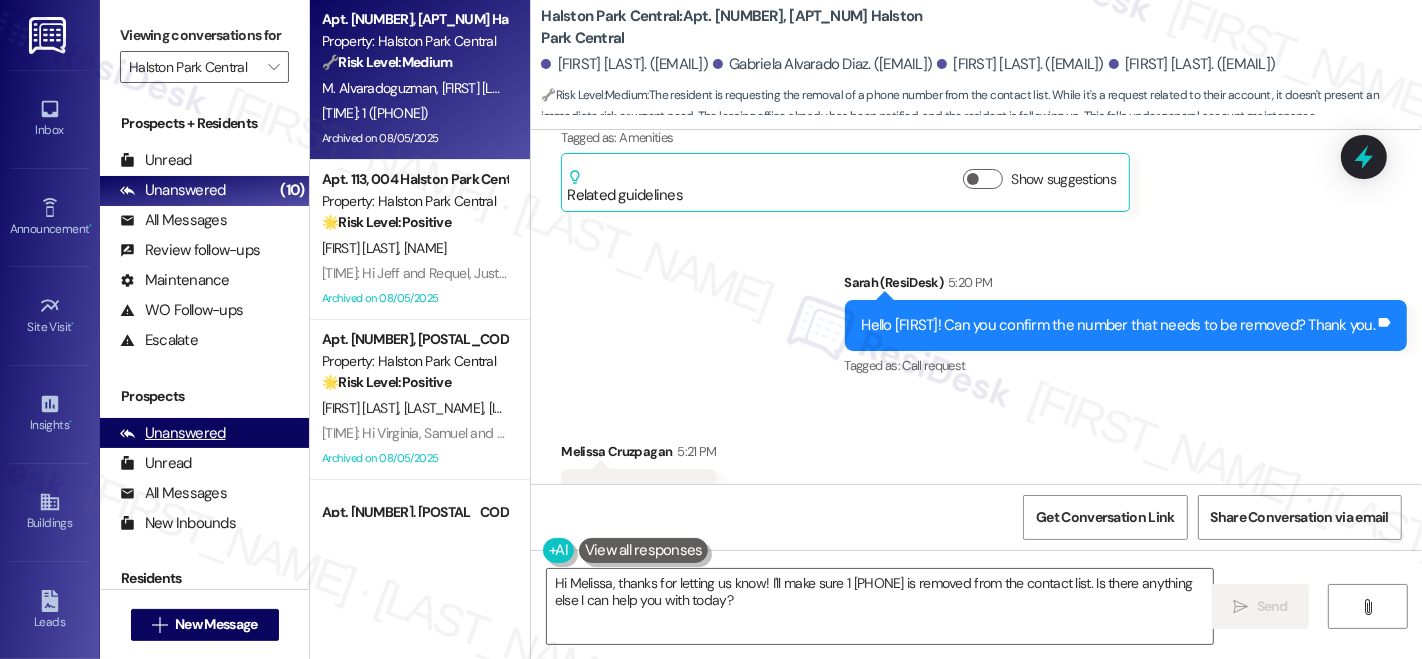 drag, startPoint x: 829, startPoint y: 604, endPoint x: 237, endPoint y: 456, distance: 610.2196 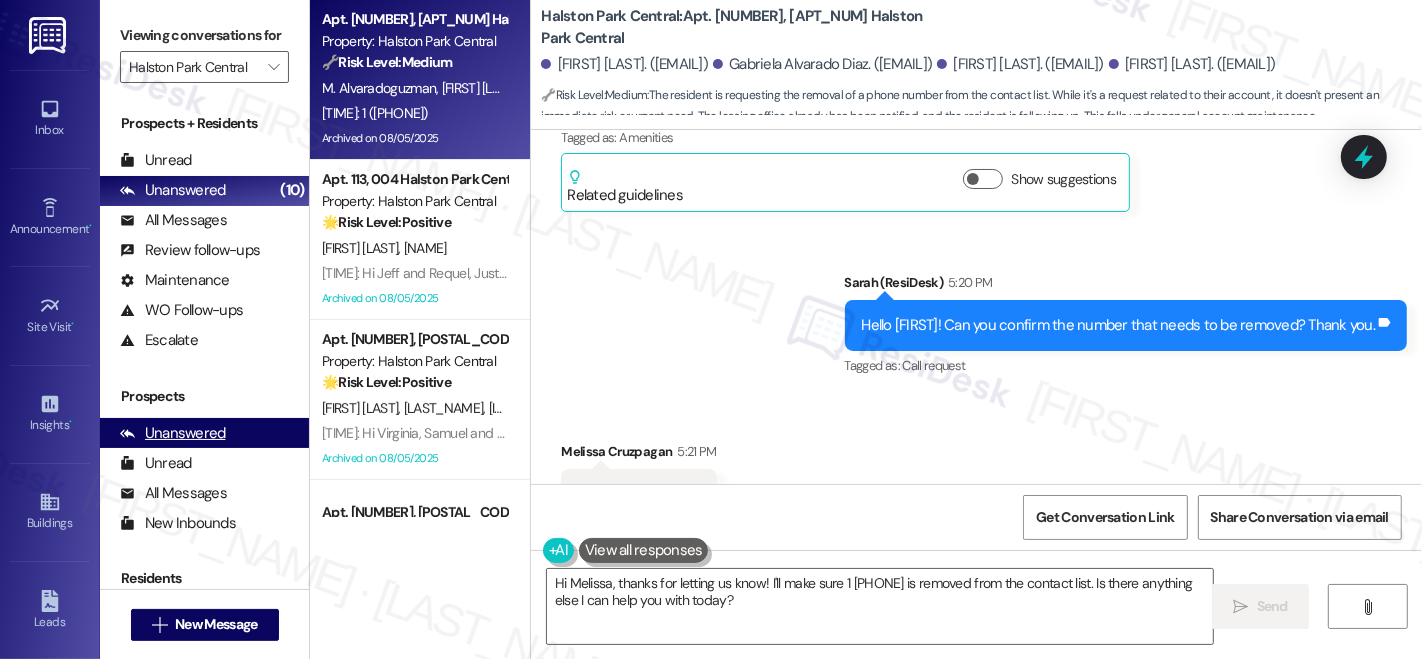 click on "Apt. [NUMBER], [POSTAL_CODE] Property: Halston Park Central 🔧  Risk Level:  Medium The resident is requesting the removal of a phone number from the contact list. While it's a request related to their account, it doesn't present an immediate risk or urgent need. The leasing office already has been notified, and the resident is following up. This falls under general account maintenance. M. [LAST] J. [LAST] G. [LAST] M. [LAST] [TIME]: 1 ([PHONE]) [TIME]: 1 ([PHONE]) Archived on [DATE] Apt. [NUMBER], [POSTAL_CODE] Property: Halston Park Central 🌟  Risk Level:  Positive The resident is expressing positive feedback about the reminder message for the Carnival Pool Party. This is positive engagement and relationship building. R. [LAST] J. [LAST] Archived on [DATE] Apt. [NUMBER], [POSTAL_CODE] Property: Halston Park Central 🌟  Risk Level:  Positive J. [LAST] S. [LAST] [LAST] Archived on [DATE] ( 1 ) ❓  Risk Level:  Investigate" at bounding box center [866, 329] 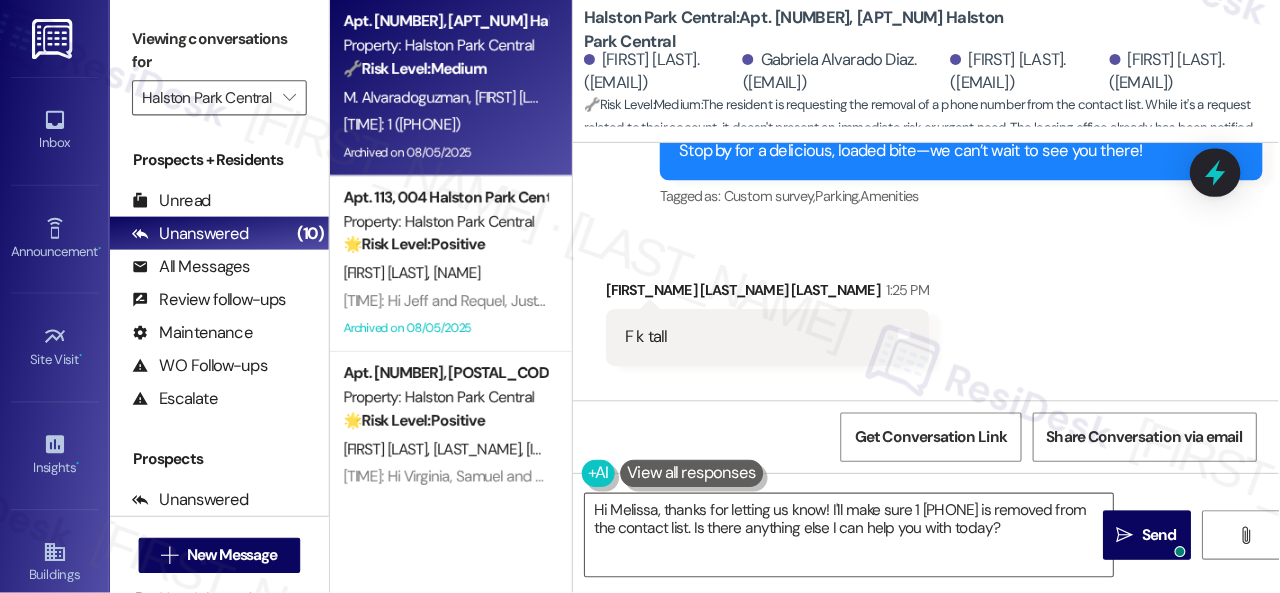 scroll, scrollTop: 21494, scrollLeft: 0, axis: vertical 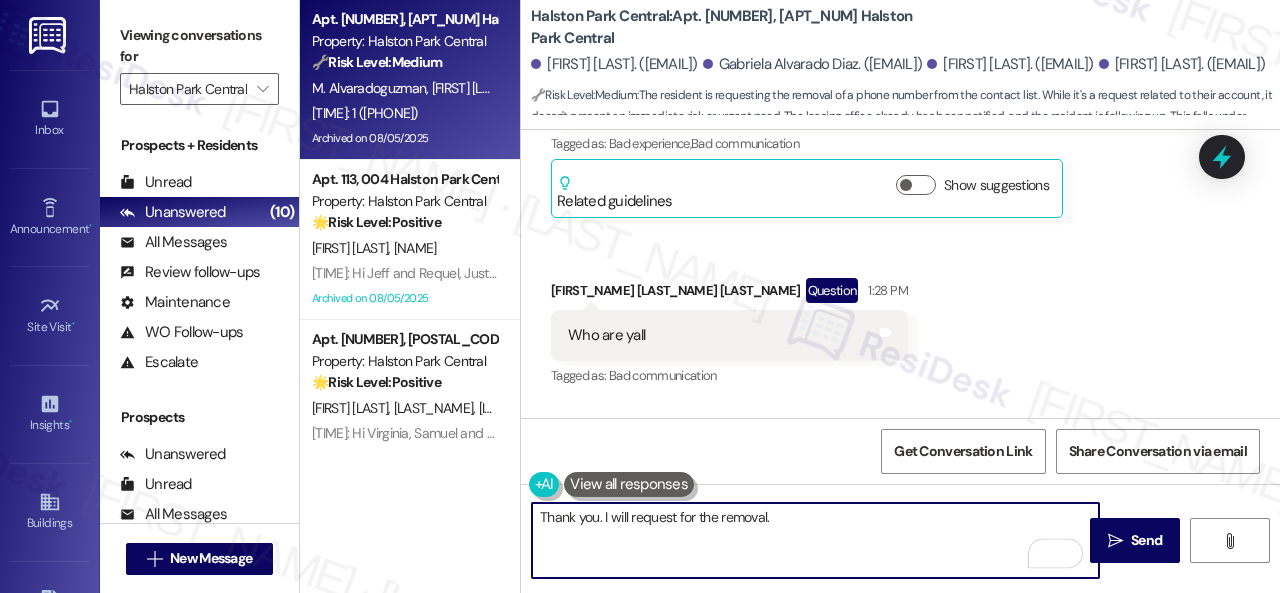 click on "Thank you. I will request for the removal." at bounding box center [815, 540] 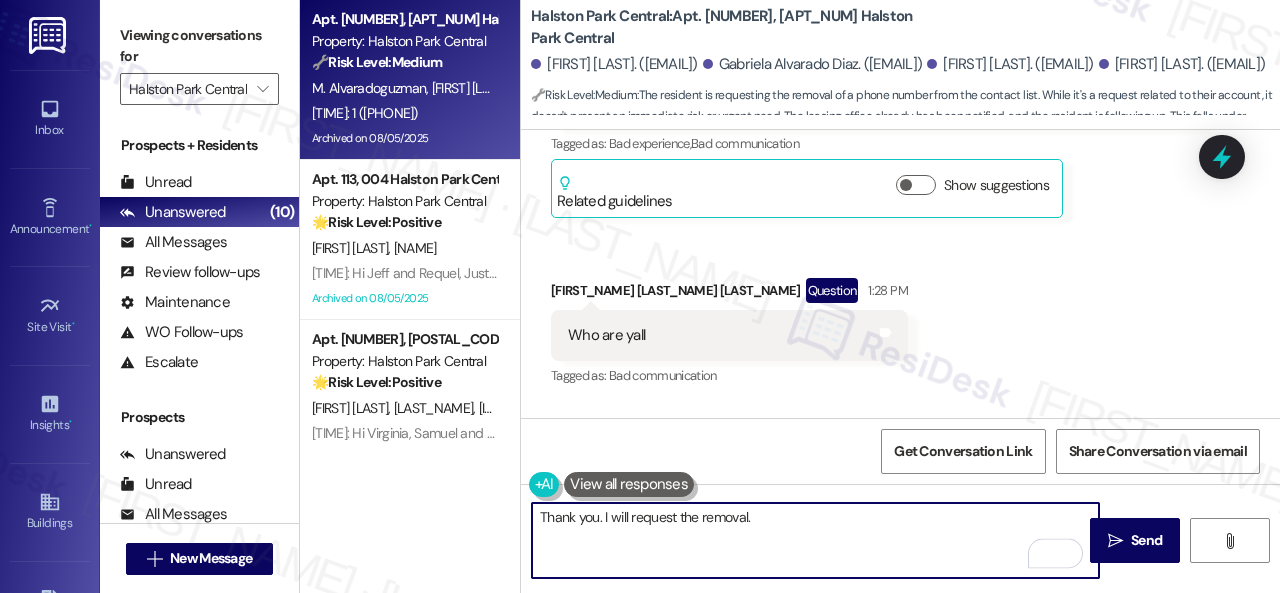 click on "Thank you. I will request the removal." at bounding box center (815, 540) 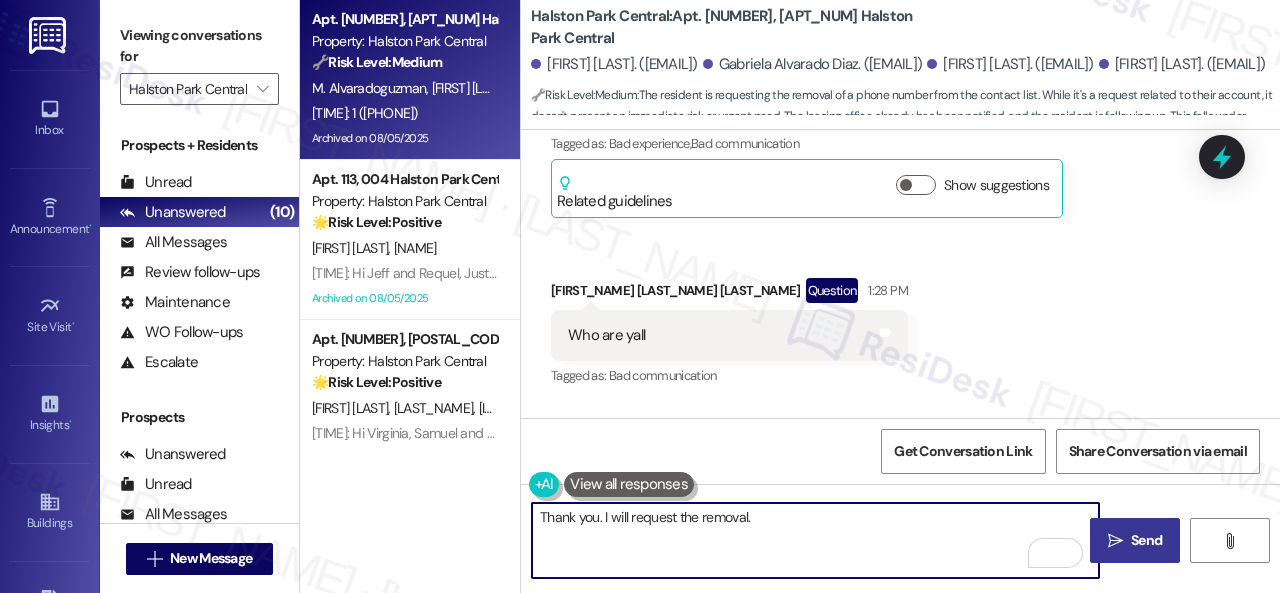 type on "Thank you. I will request the removal." 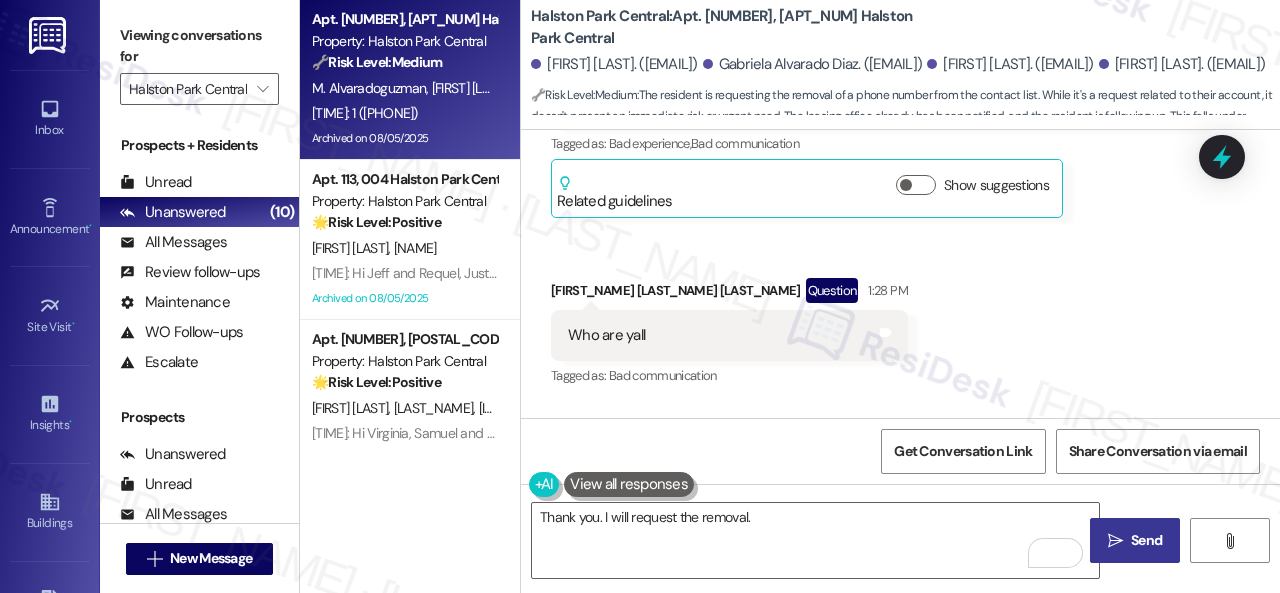 click on " Send" at bounding box center (1135, 540) 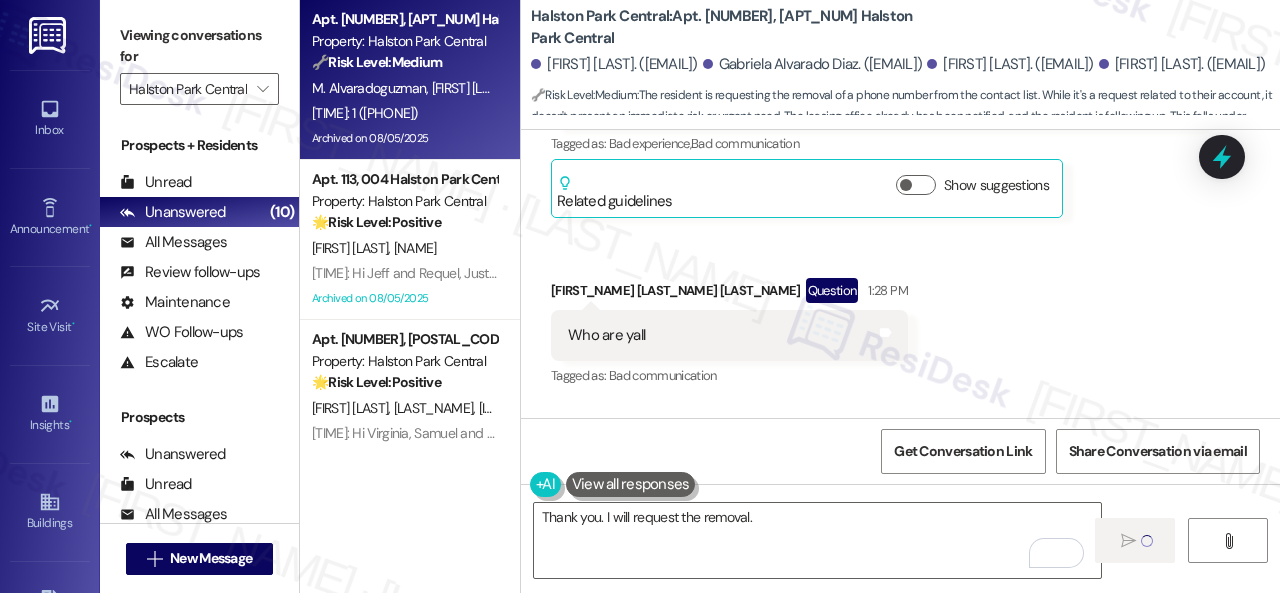 type 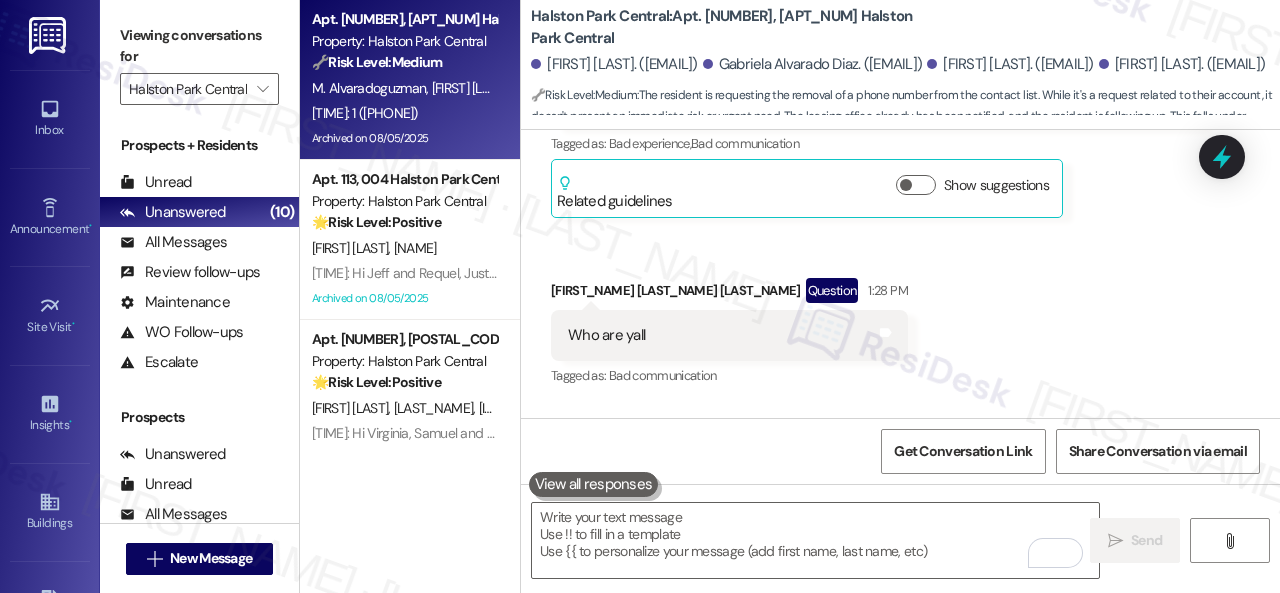 scroll, scrollTop: 22082, scrollLeft: 0, axis: vertical 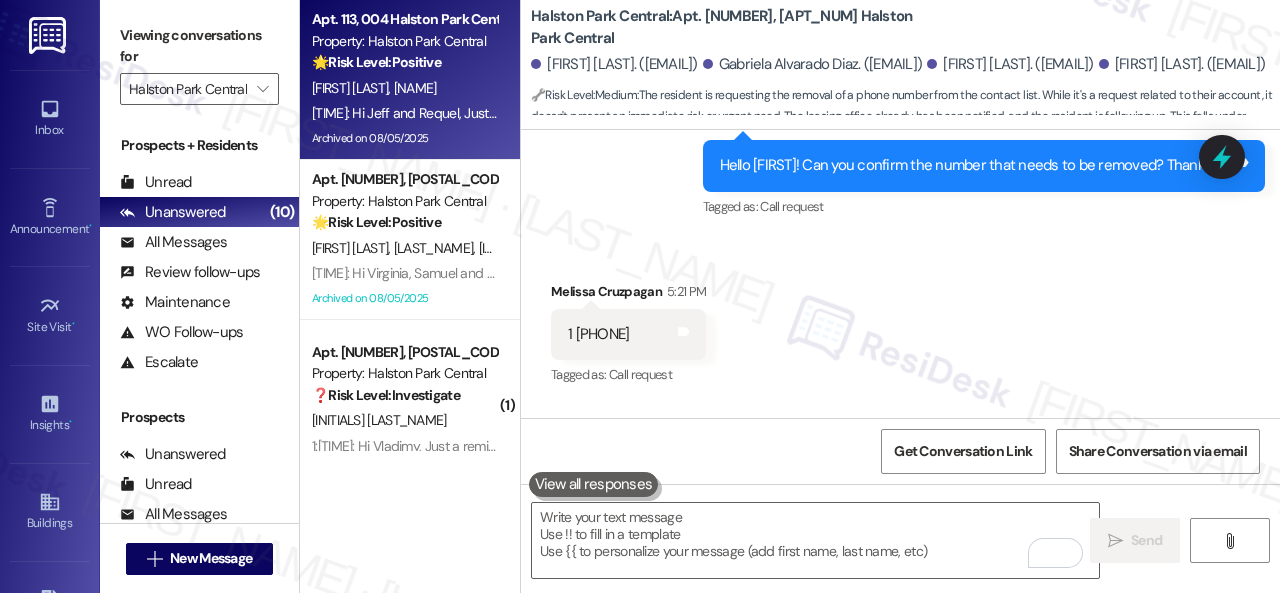 click on "[FIRST] [LAST] [FIRST] [LAST]" at bounding box center [404, 88] 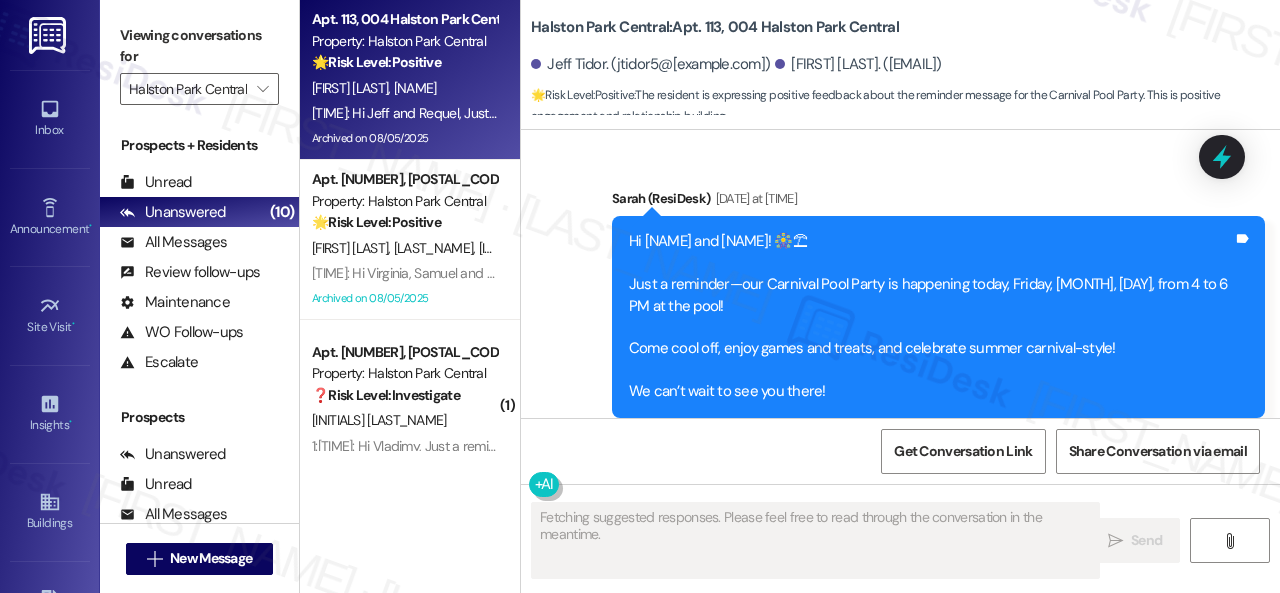 scroll, scrollTop: 11984, scrollLeft: 0, axis: vertical 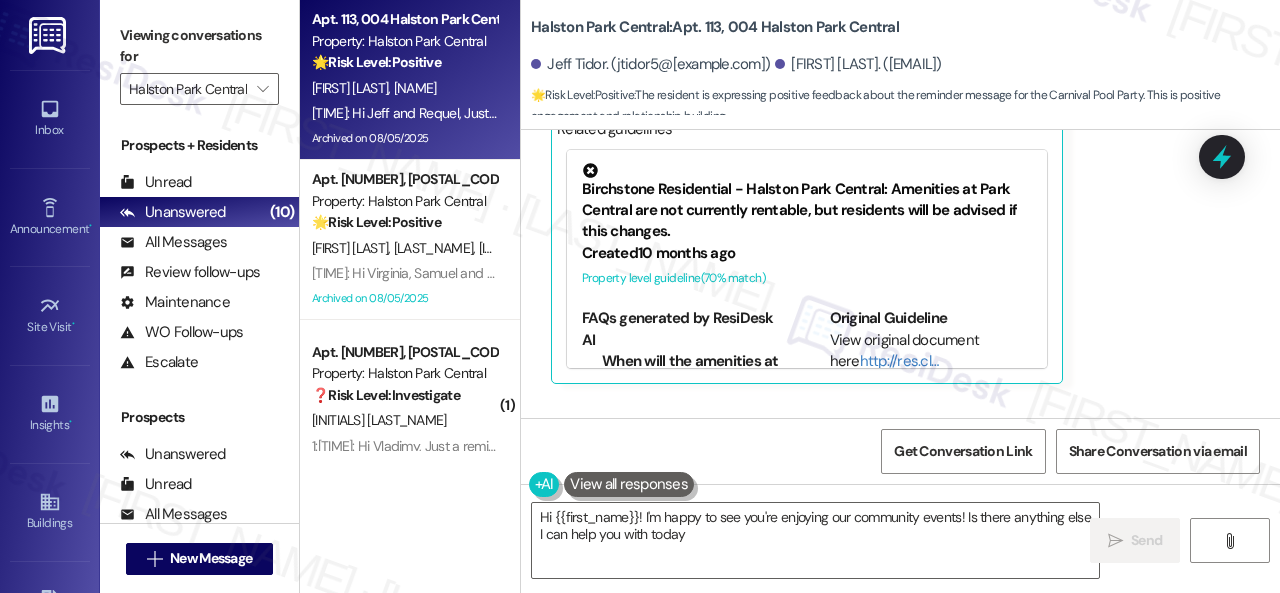 type on "Hi [FIRST_NAME]! I'm happy to see you're enjoying our community events! Is there anything else I can help you with today?" 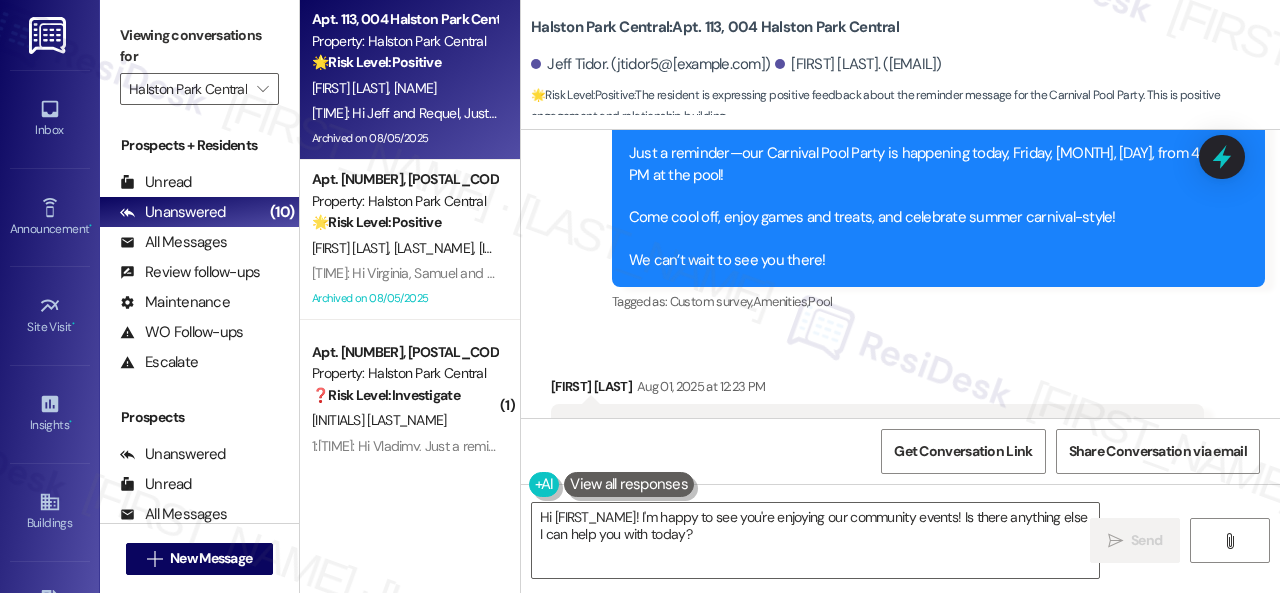 scroll, scrollTop: 11332, scrollLeft: 0, axis: vertical 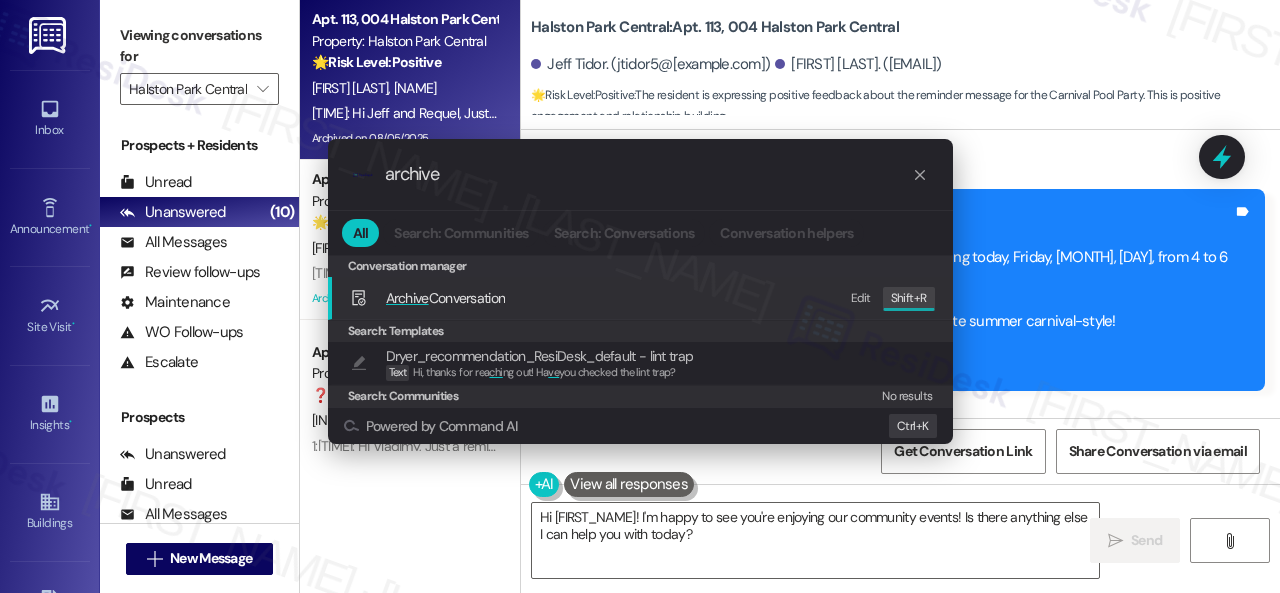 type on "archive" 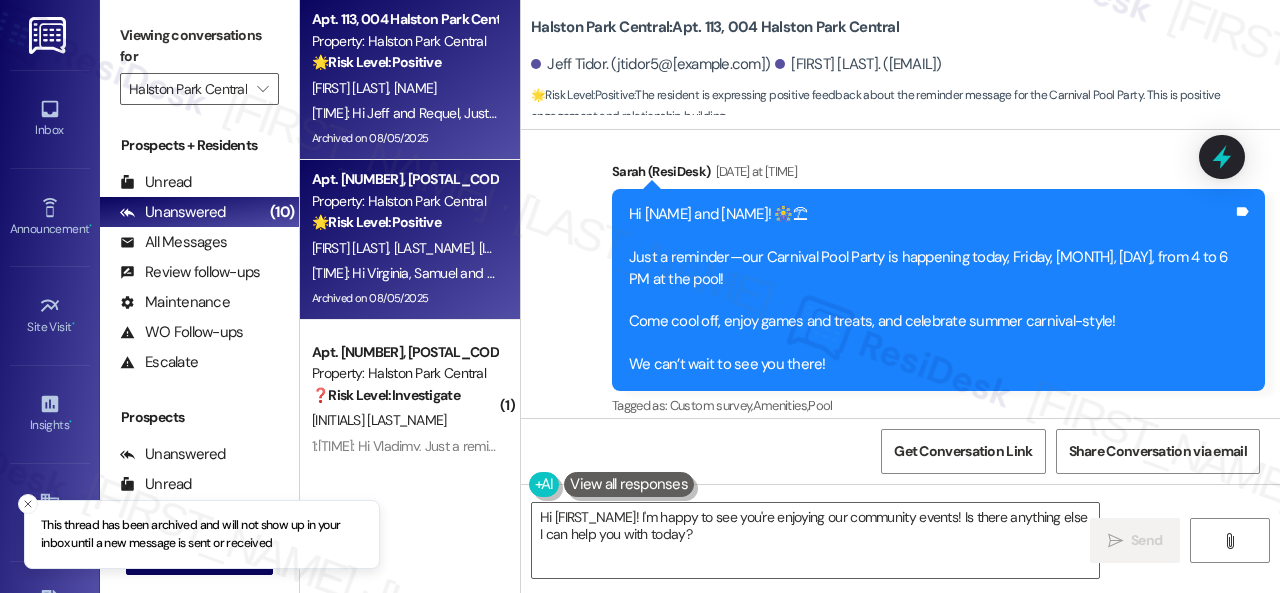 click on "🌟  Risk Level:  Positive The resident liked a message promoting a community event (food truck). This indicates positive engagement and satisfaction." at bounding box center (404, 222) 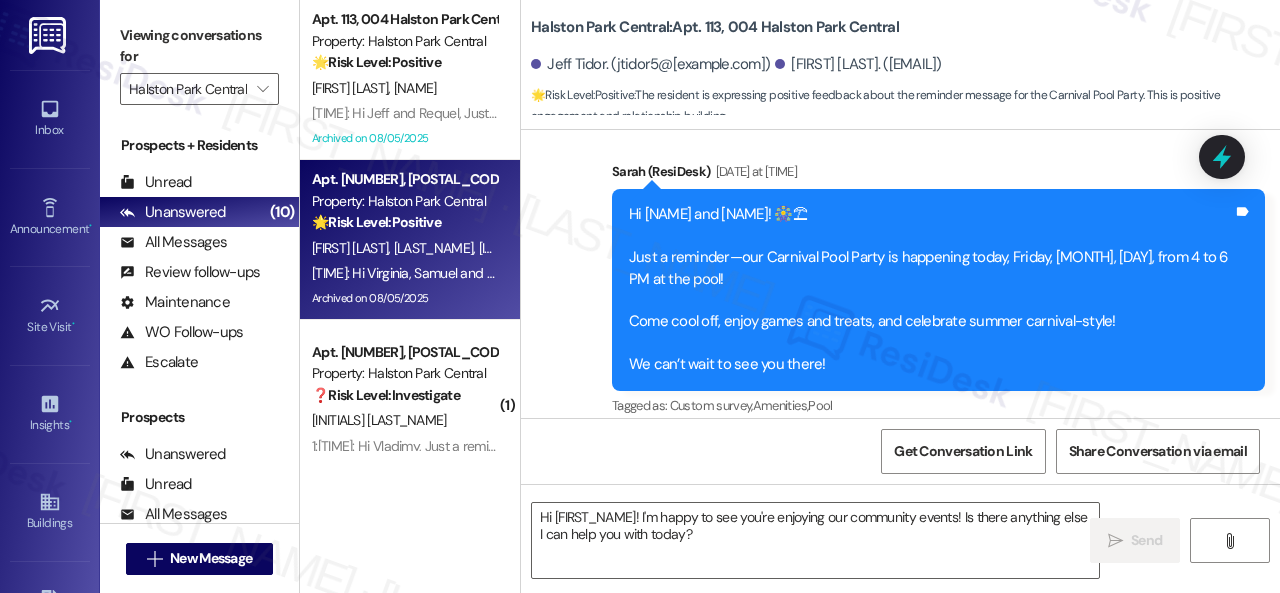 type on "Fetching suggested responses. Please feel free to read through the conversation in the meantime." 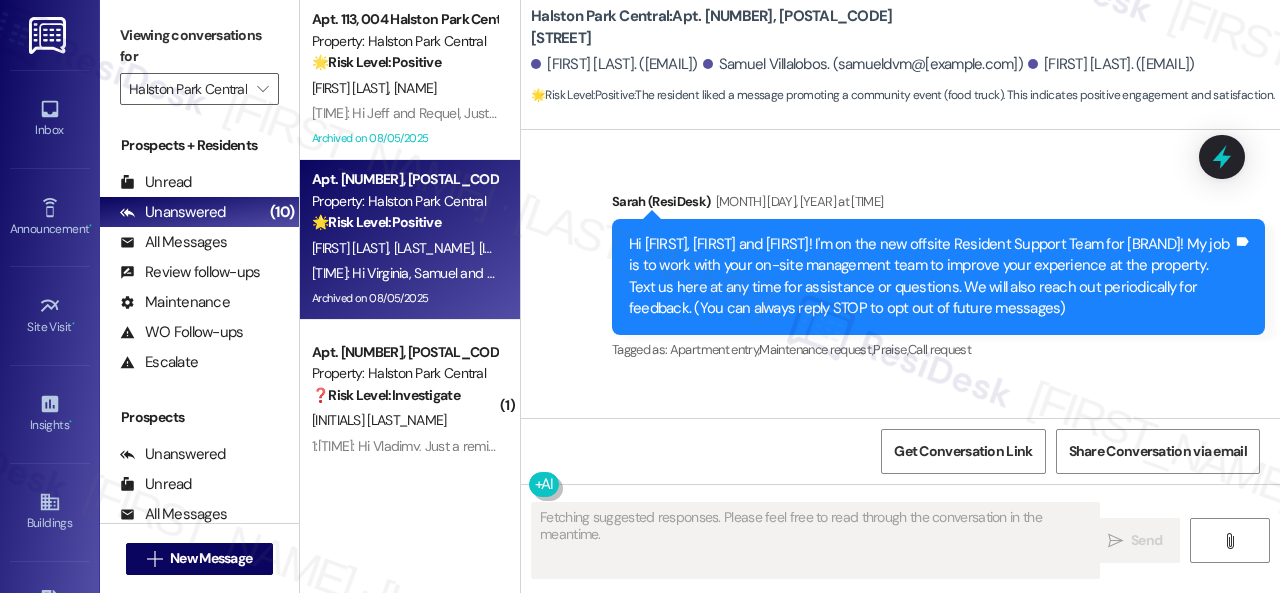 scroll, scrollTop: 38126, scrollLeft: 0, axis: vertical 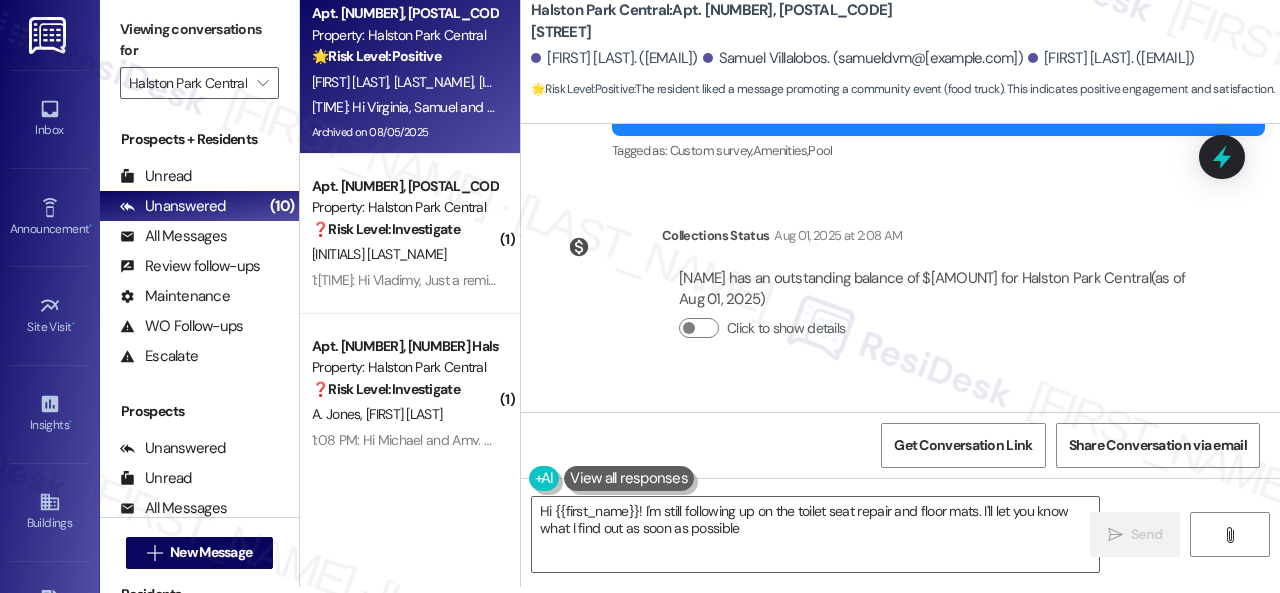 type on "Hi {{first_name}}! I'm still following up on the toilet seat repair and floor mats. I'll let you know what I find out as soon as possible!" 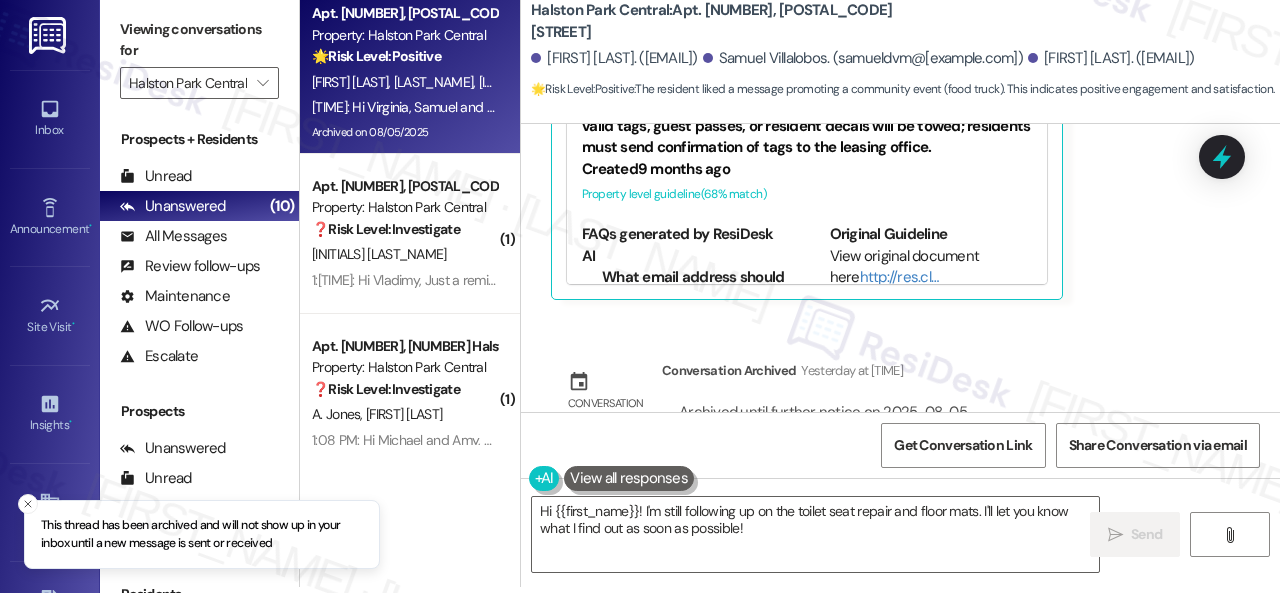 scroll, scrollTop: 37326, scrollLeft: 0, axis: vertical 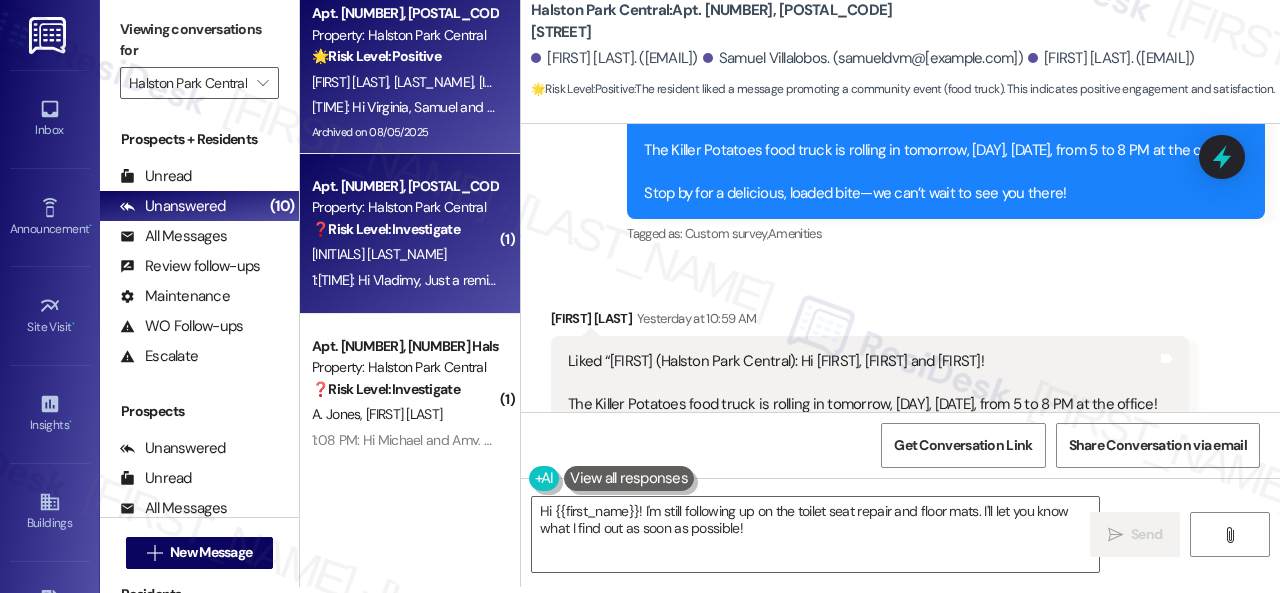 click on "[INITIALS] [LAST_NAME]" at bounding box center [404, 254] 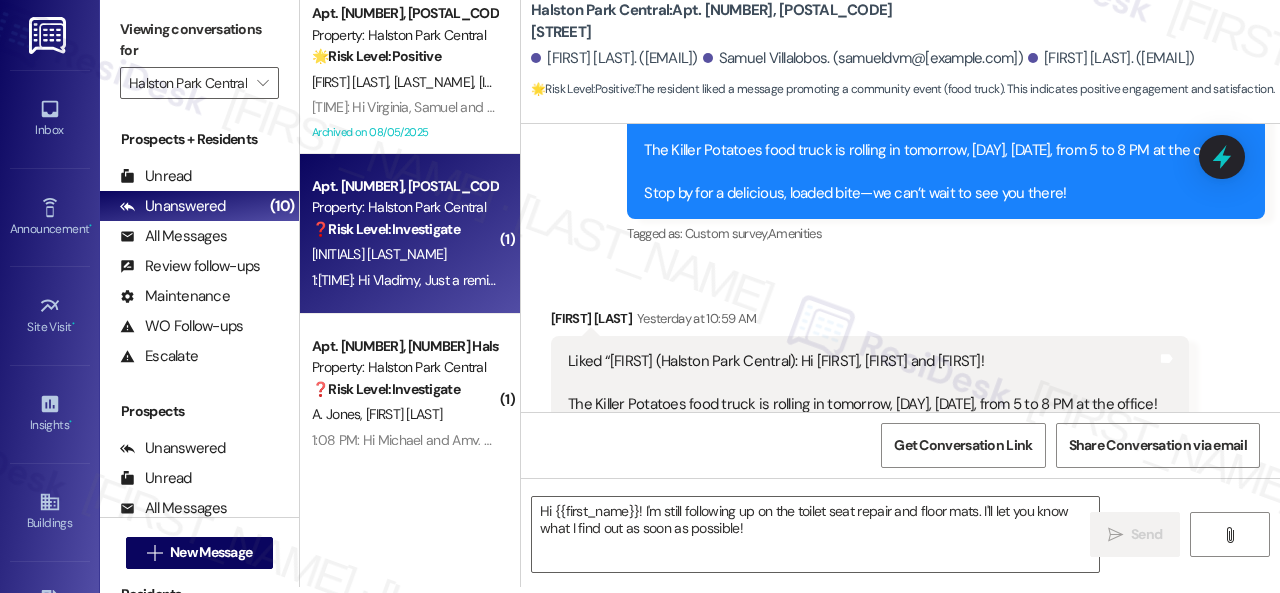 type on "Fetching suggested responses. Please feel free to read through the conversation in the meantime." 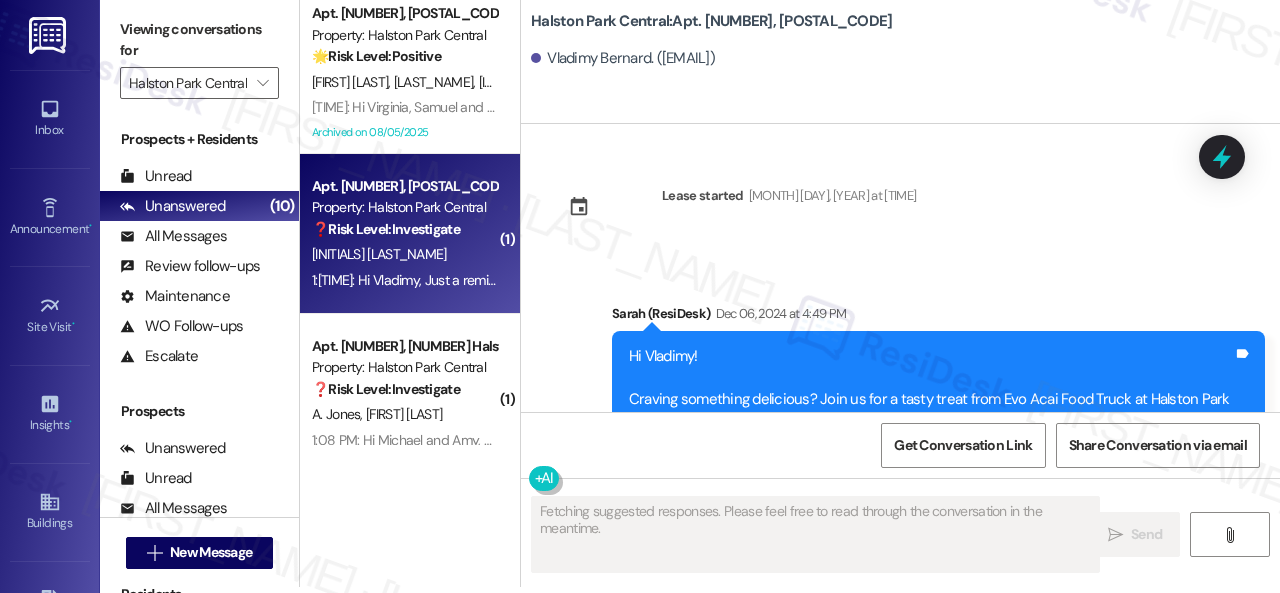scroll, scrollTop: 0, scrollLeft: 0, axis: both 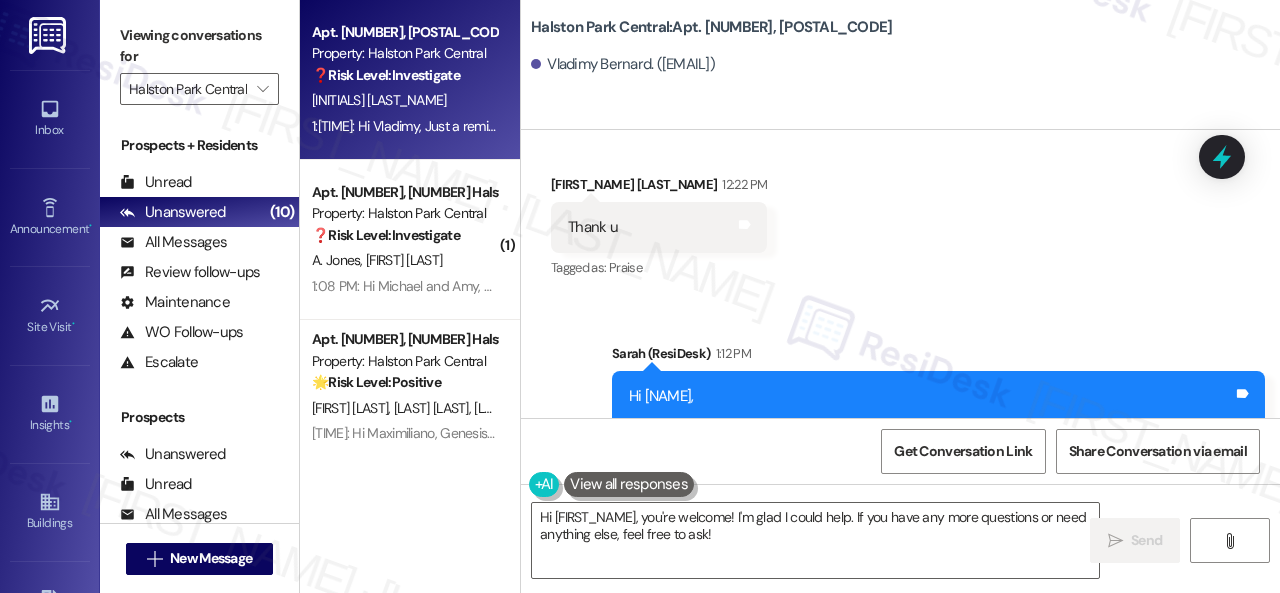 drag, startPoint x: 727, startPoint y: 540, endPoint x: 394, endPoint y: 461, distance: 342.2426 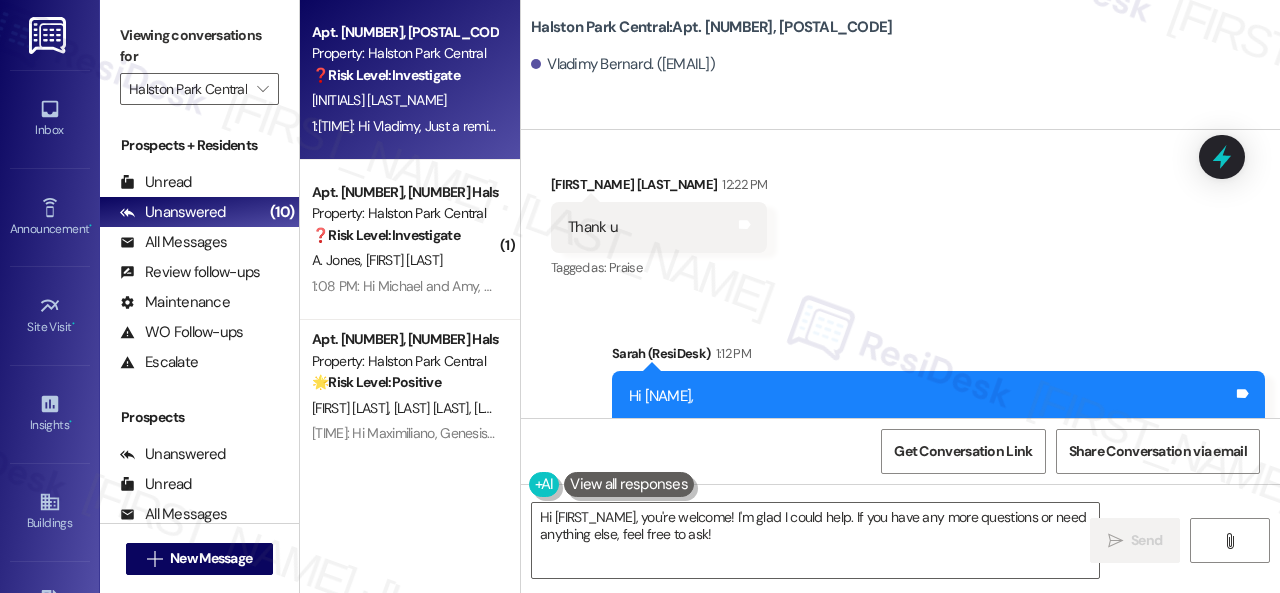 click on "Apt. 102, 006 Halston Park Central Property: Halston Park Central ❓  Risk Level:  Investigate [FIRST] [TIME]: Hi [FIRST],
Just a reminder!
The Killer Potatoes food truck is here today, Wednesday, August 6, from 5:00 to 8:00 PM at the office!
Stop by for a delicious, loaded bite—we can’t wait to see you there! [TIME]: Hi [FIRST],
Just a reminder!
The Killer Potatoes food truck is here today, Wednesday, August 6, from 5:00 to 8:00 PM at the office!
Stop by for a delicious, loaded bite—we can’t wait to see you there! ( 1 ) Apt. 208, 001 Halston Park Central Property: Halston Park Central ❓  Risk Level:  Investigate [FIRST] [FIRST] [TIME]: Hi [FIRST] and [FIRST],
Just a reminder!
The Killer Potatoes food truck is here today, Wednesday, August 6, from 5:00 to 8:00 PM at the office!
Stop by for a delicious, loaded bite—we can’t wait to see you there! Apt. 302, 001 Halston Park Central Property: Halston Park Central 🌟  Risk Level:  Positive [FIRST] [FIRST] [FIRST] [FIRST] ( 1" at bounding box center (790, 296) 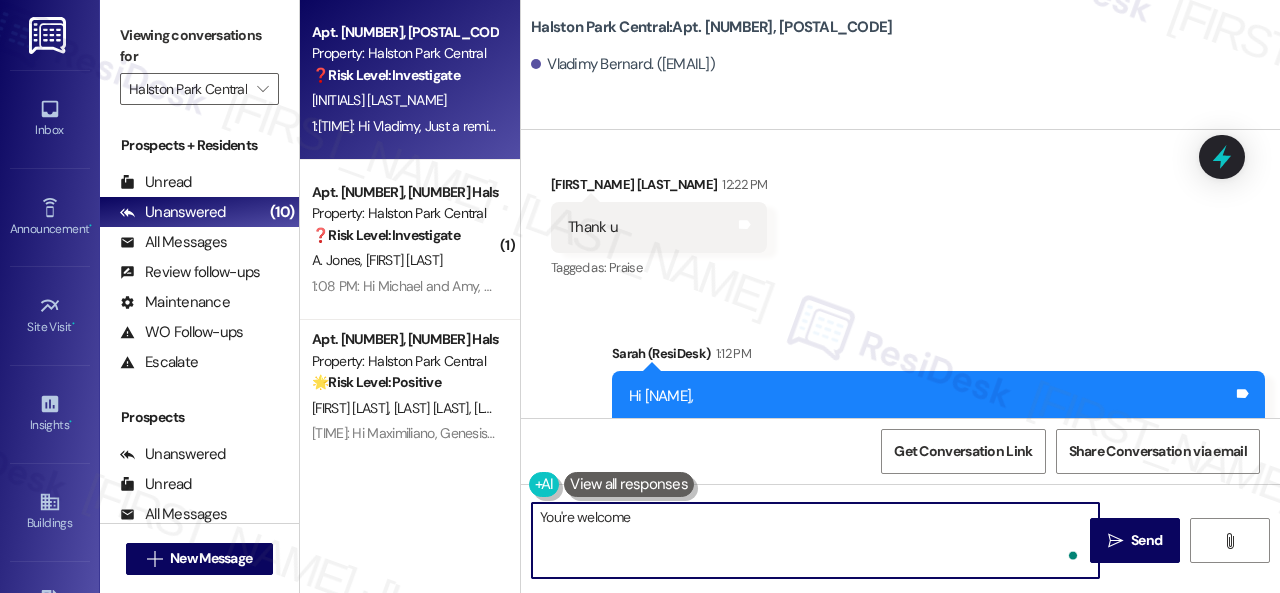 type on "You're welcome!" 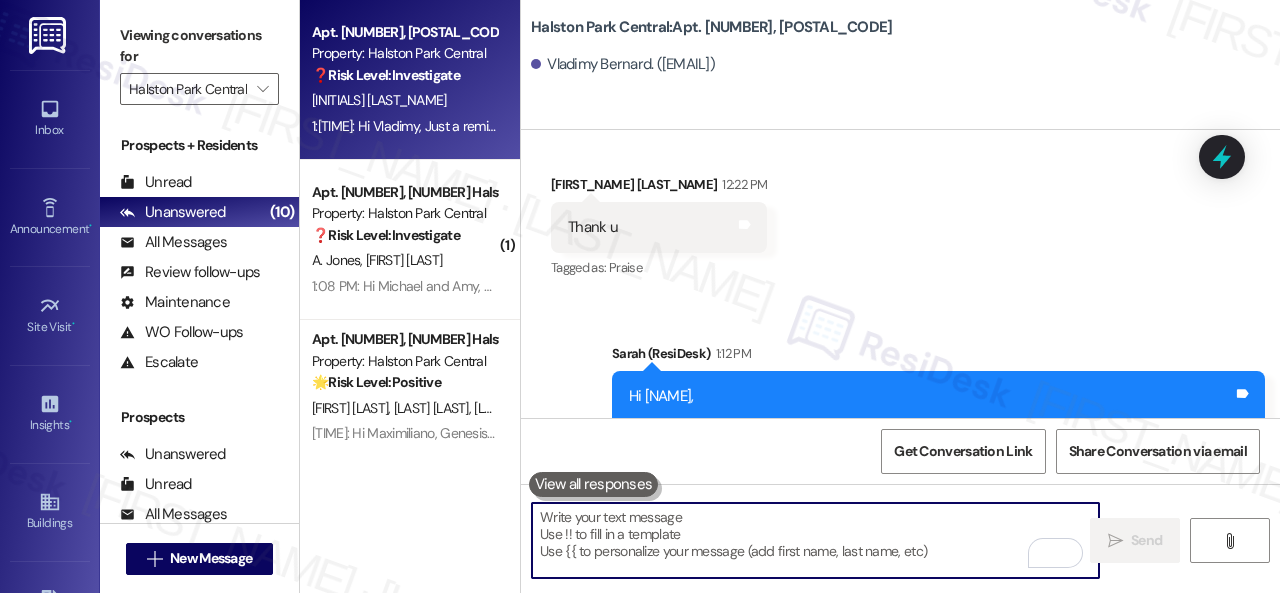 scroll, scrollTop: 18966, scrollLeft: 0, axis: vertical 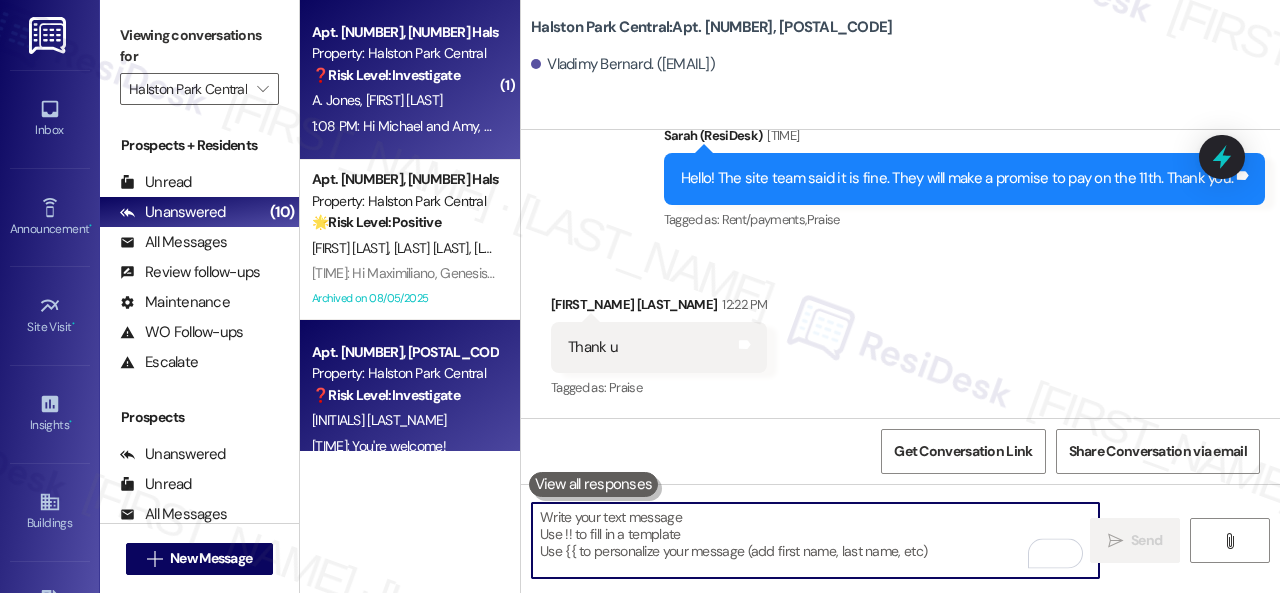type 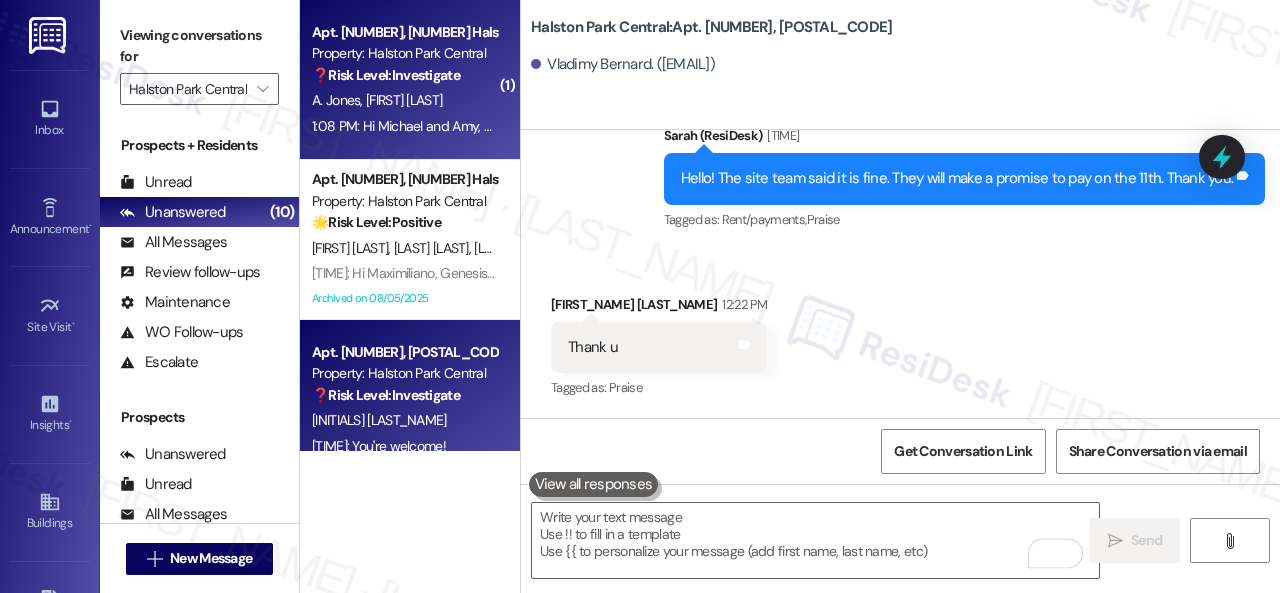 click on "[NAME] [NAME] [NAME] [NAME]" at bounding box center (404, 100) 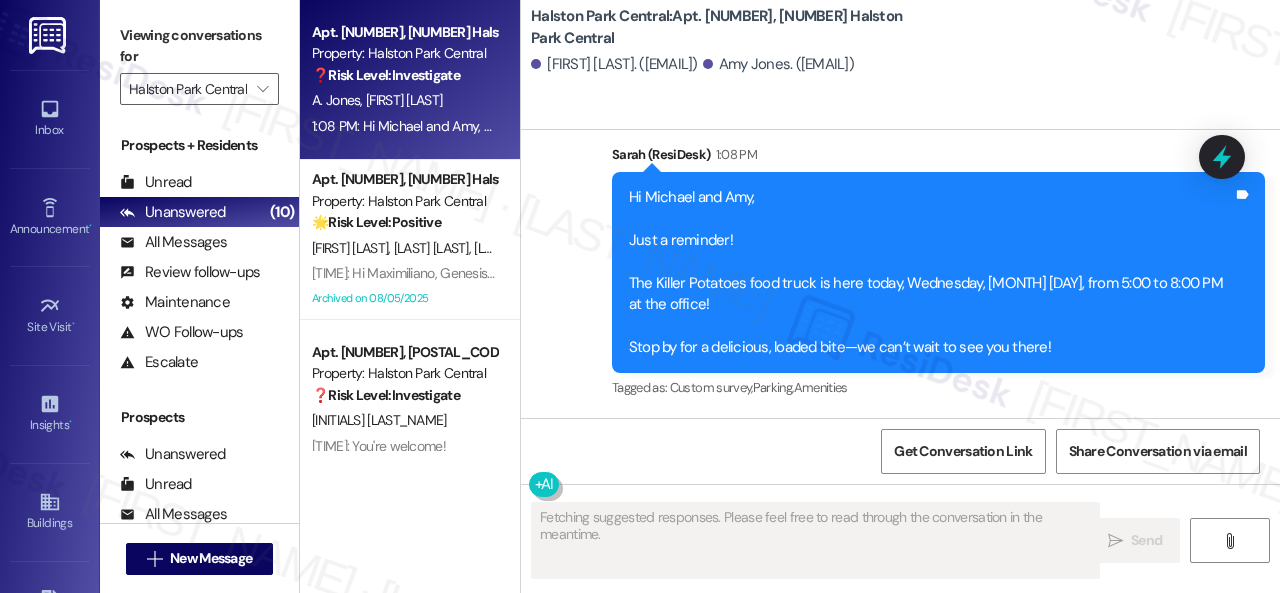 scroll, scrollTop: 19642, scrollLeft: 0, axis: vertical 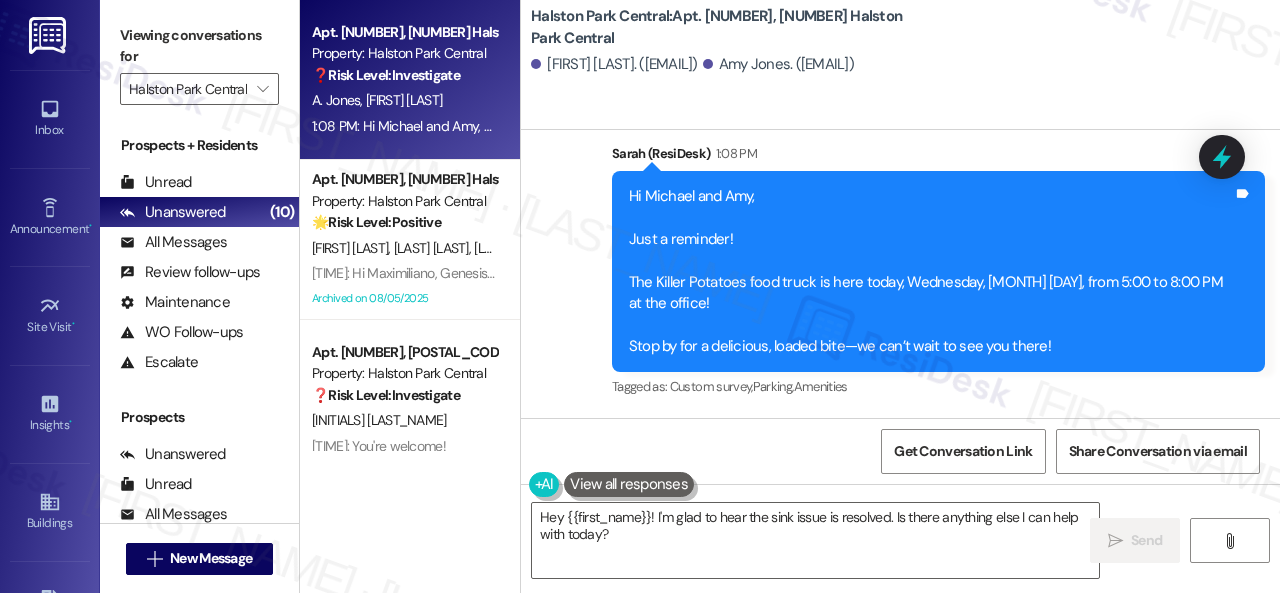 click on "Announcement, sent via SMS [FIRST]   (ResiDesk) [TIME] Hi [FIRST] and [FIRST],
Just a reminder!
The Killer Potatoes food truck is here today, Wednesday, [MONTH], [DAY], from 5:00 to 8:00 PM at the office!
Stop by for a delicious, loaded bite—we can’t wait to see you there! Tags and notes Tagged as:   Custom survey ,  Click to highlight conversations about Custom survey Parking ,  Click to highlight conversations about Parking Amenities Click to highlight conversations about Amenities" at bounding box center [900, 257] 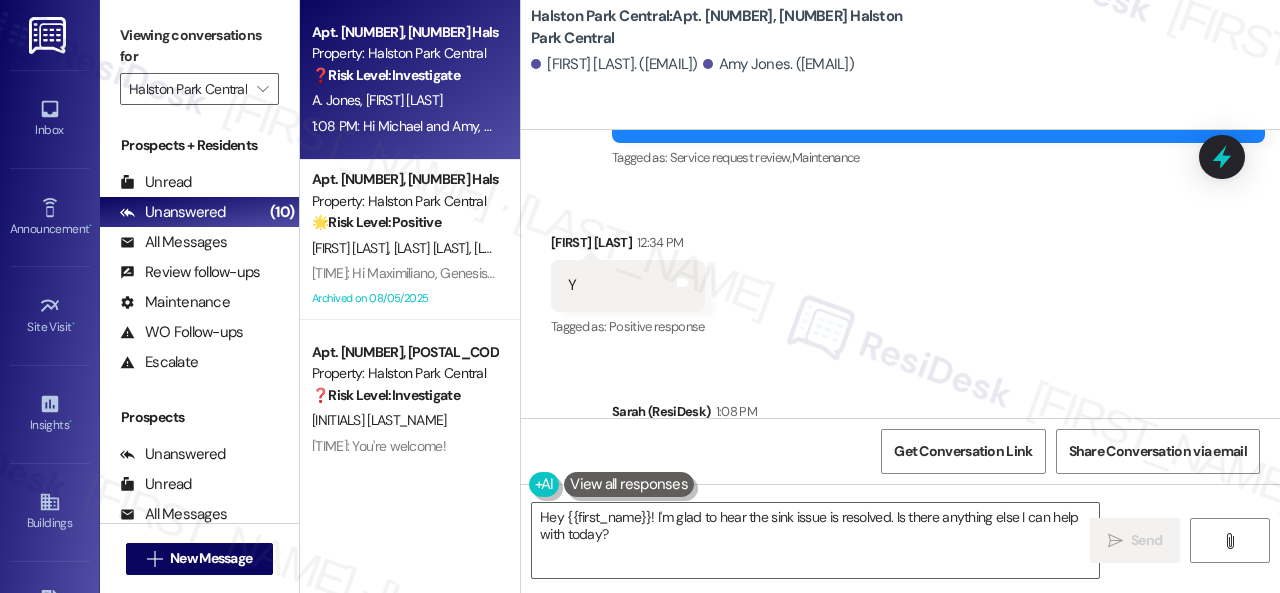 scroll, scrollTop: 19342, scrollLeft: 0, axis: vertical 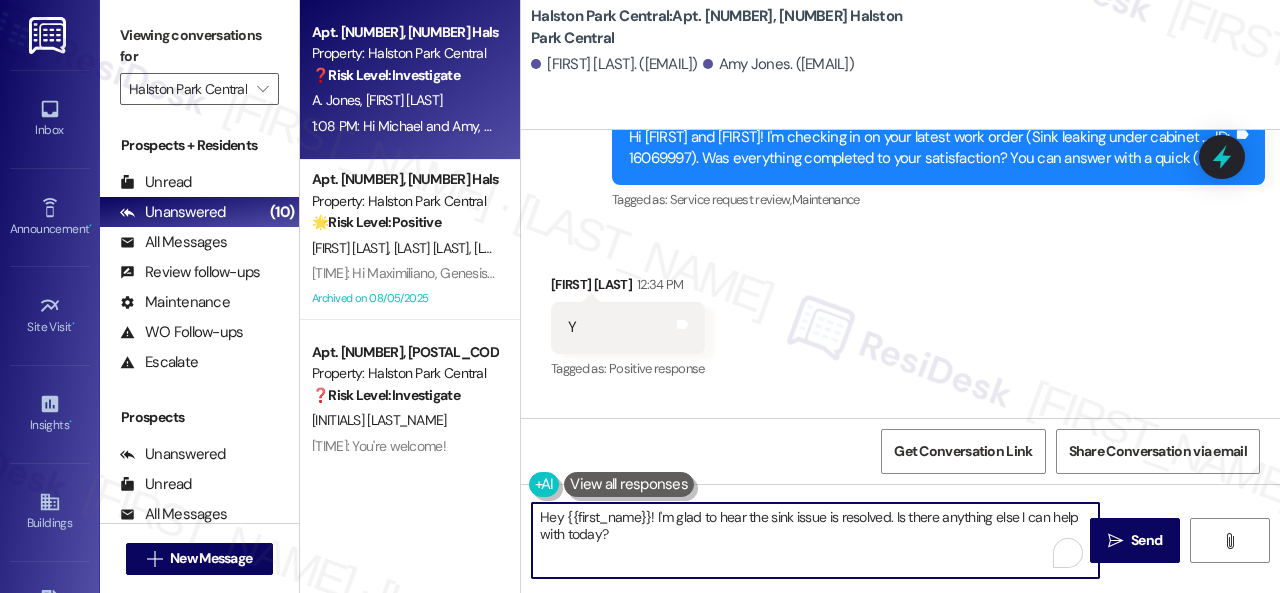 drag, startPoint x: 528, startPoint y: 525, endPoint x: 474, endPoint y: 509, distance: 56.32051 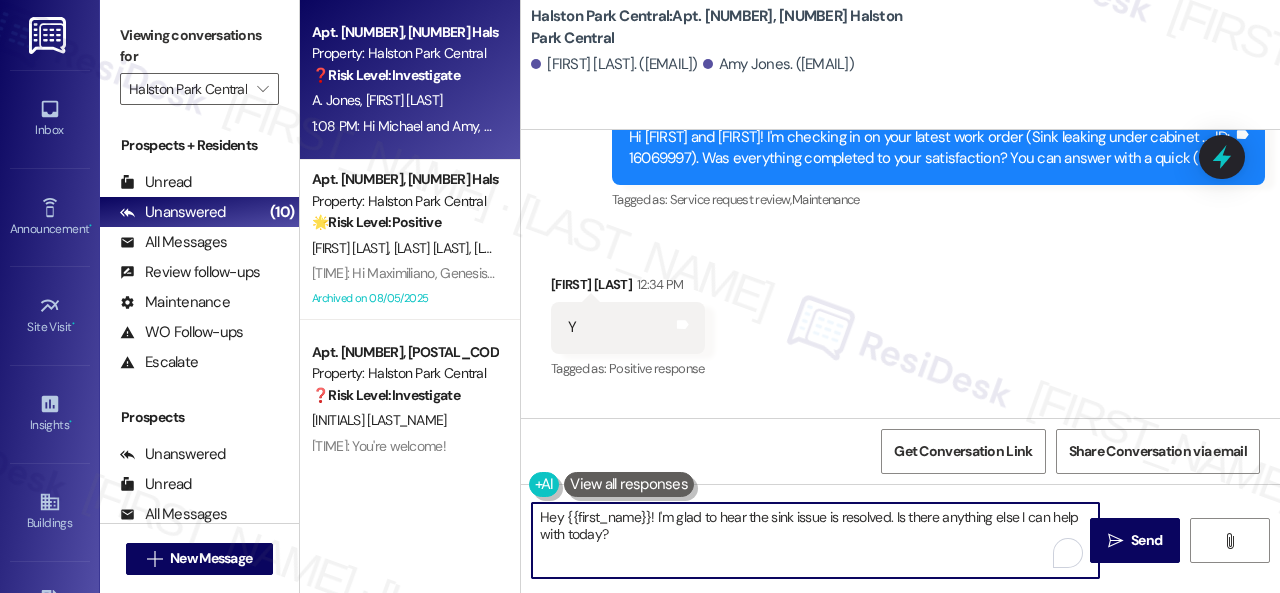 click on "Apt. 208, 001 Halston Park Central Property: Halston Park Central ❓  Risk Level:  Investigate [FIRST] [FIRST] [TIME]: Hi [FIRST] and [FIRST],
Just a reminder!
The Killer Potatoes food truck is here today, Wednesday, August 6, from 5:00 to 8:00 PM at the office!
Stop by for a delicious, loaded bite—we can’t wait to see you there! [TIME]: Hi [FIRST] and [FIRST],
Just a reminder!
The Killer Potatoes food truck is here today, Wednesday, August 6, from 5:00 to 8:00 PM at the office!
Stop by for a delicious, loaded bite—we can’t wait to see you there! Apt. 302, 001 Halston Park Central Property: Halston Park Central 🌟  Risk Level:  Positive The resident reacted to a community event announcement with a '🥲' emoji, indicating a positive engagement with the message. This falls under positive engagement and relationship building. [FIRST] [FIRST] [FIRST] [FIRST] Archived on 08/05/2025 Apt. 102, 006 Halston Park Central Property: Halston Park Central ❓  Risk Level:  Investigate [FIRST] ( 1" at bounding box center [790, 296] 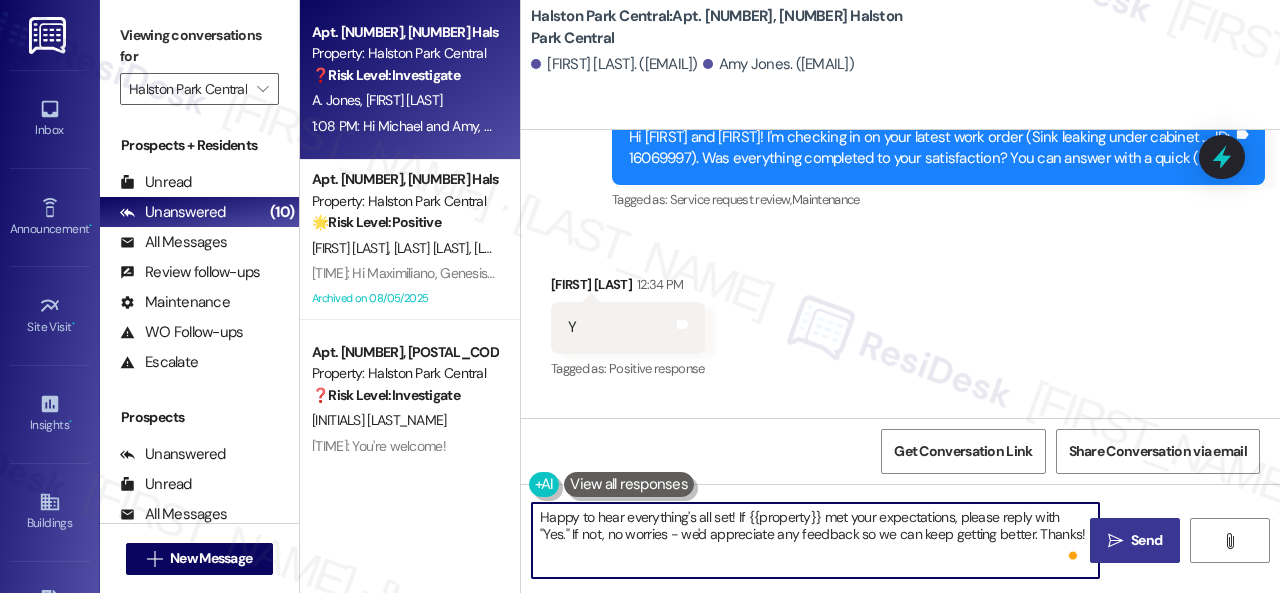 type on "Happy to hear everything's all set! If {{property}} met your expectations, please reply with "Yes." If not, no worries - we'd appreciate any feedback so we can keep getting better. Thanks!" 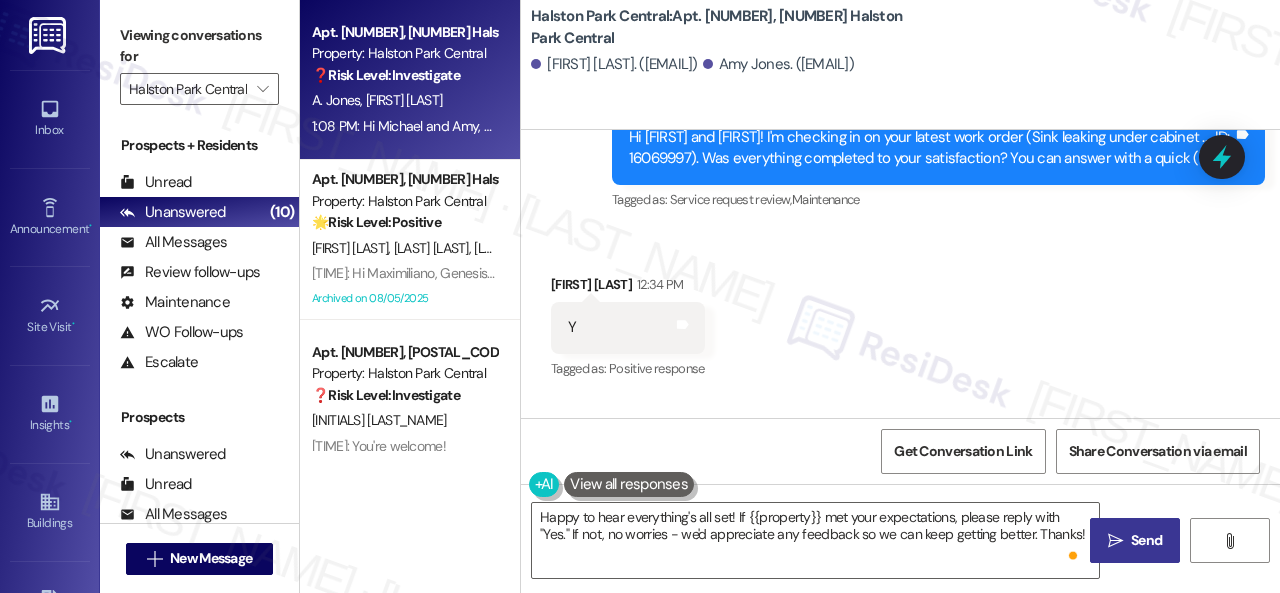 click on "Send" at bounding box center [1146, 540] 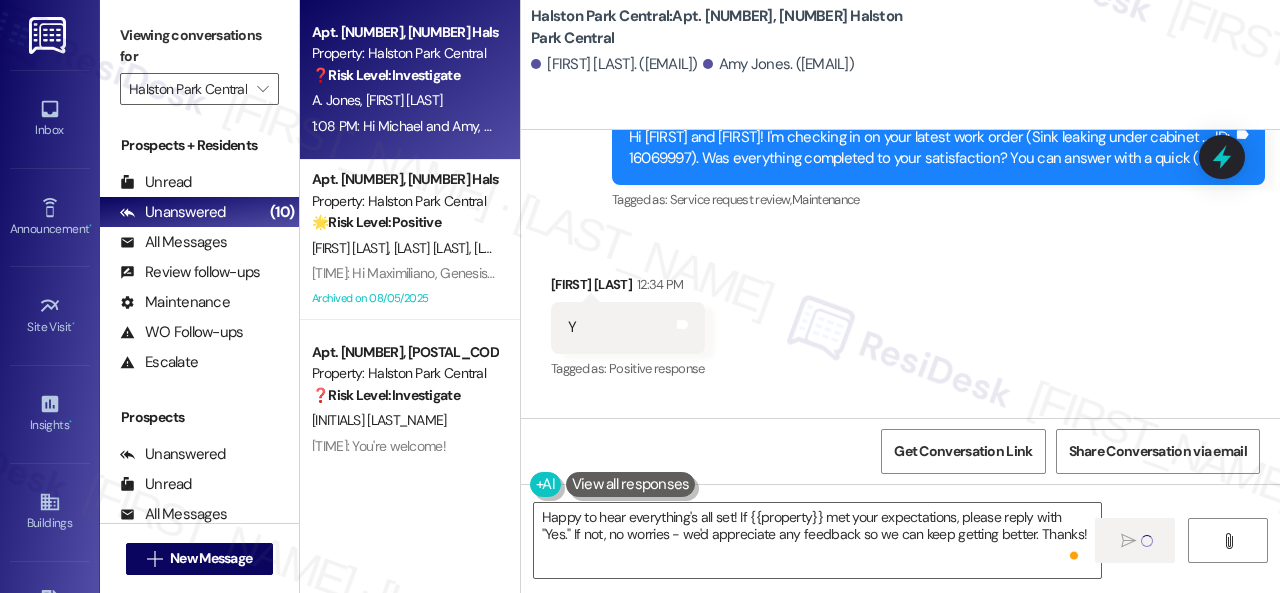type 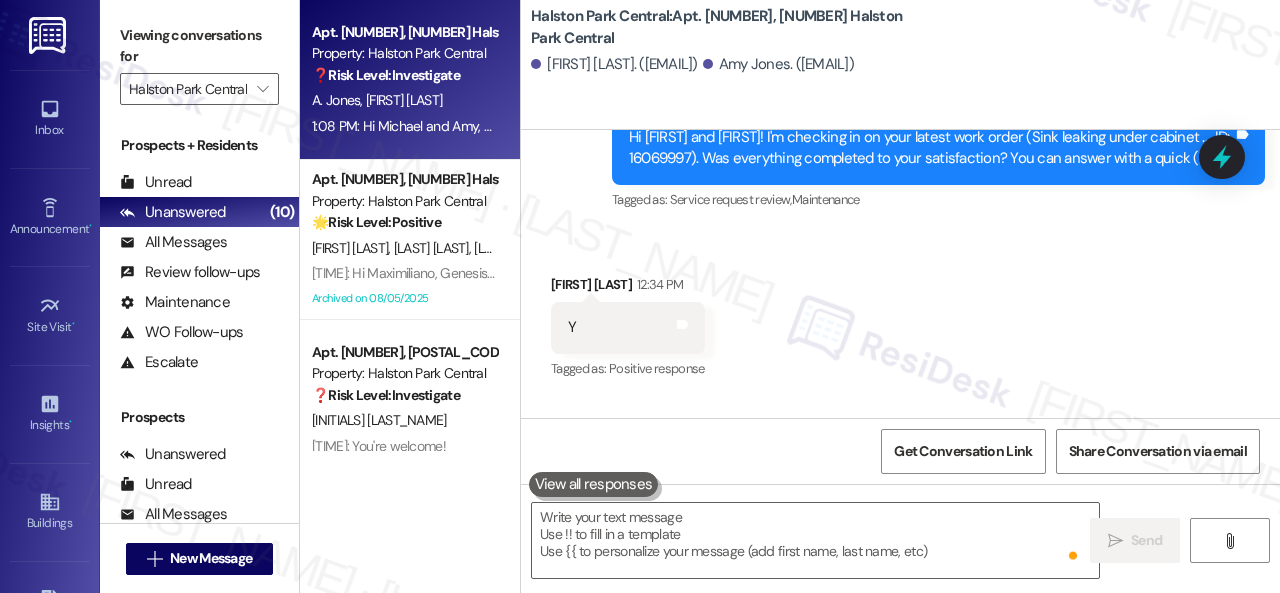 scroll, scrollTop: 19322, scrollLeft: 0, axis: vertical 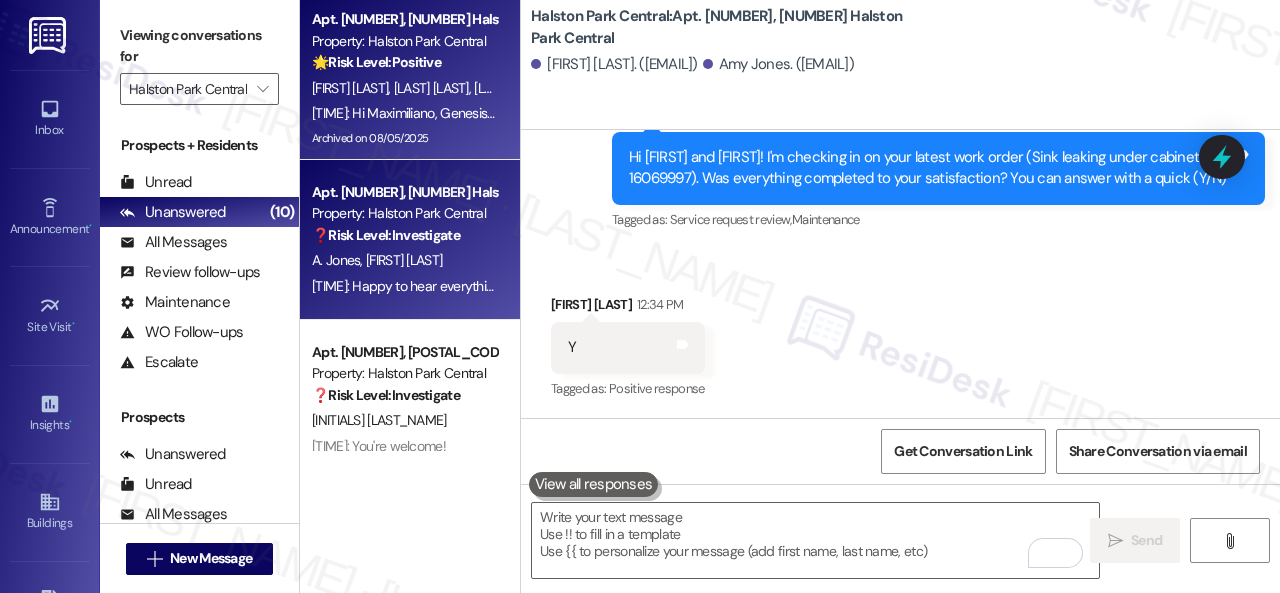 click on "Archived on 08/05/2025" at bounding box center [404, 138] 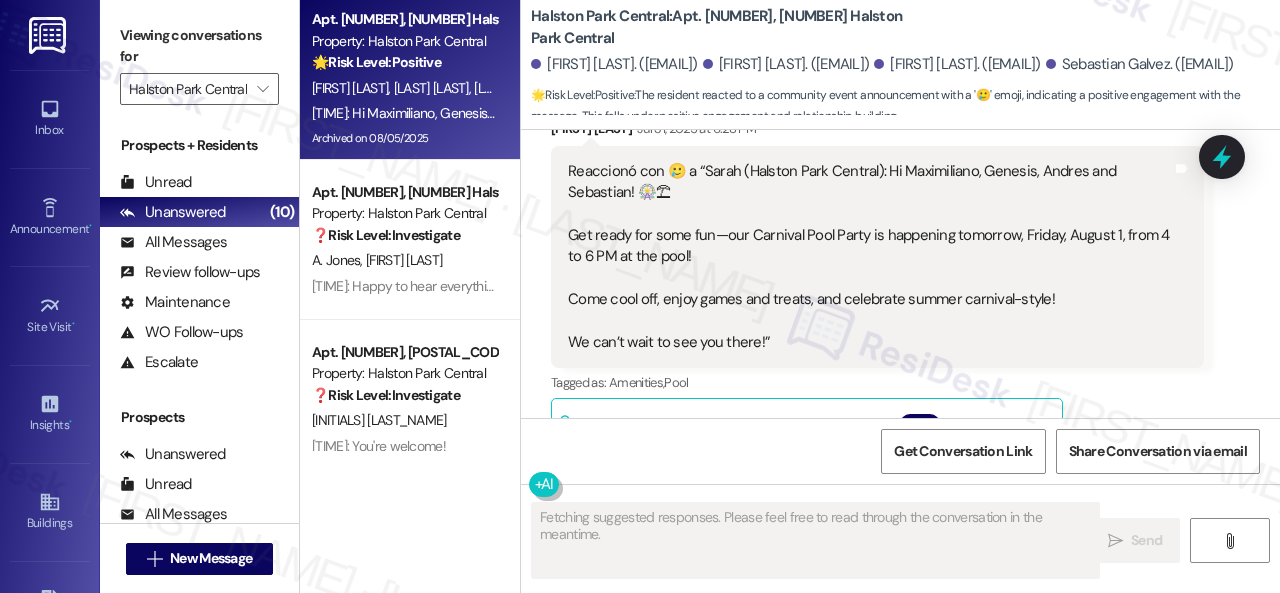 scroll, scrollTop: 1857, scrollLeft: 0, axis: vertical 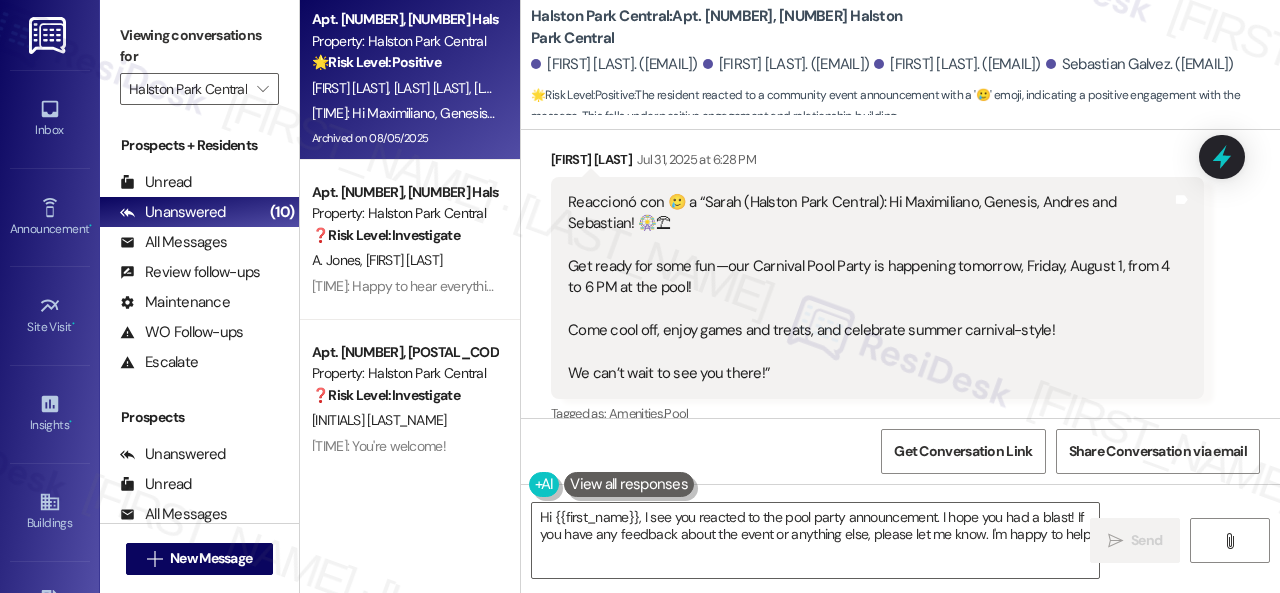 type on "Hi {{first_name}}, I see you reacted to the pool party announcement. I hope you had a blast! If you have any feedback about the event or anything else, please let me know. I'm happy to help!" 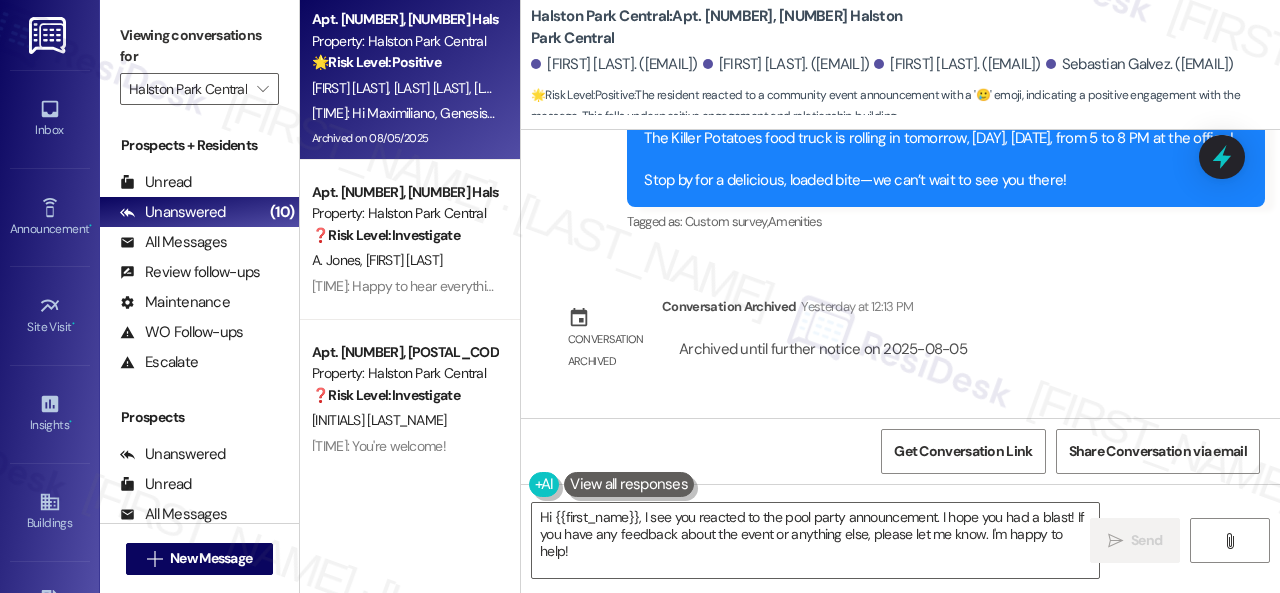 scroll, scrollTop: 3636, scrollLeft: 0, axis: vertical 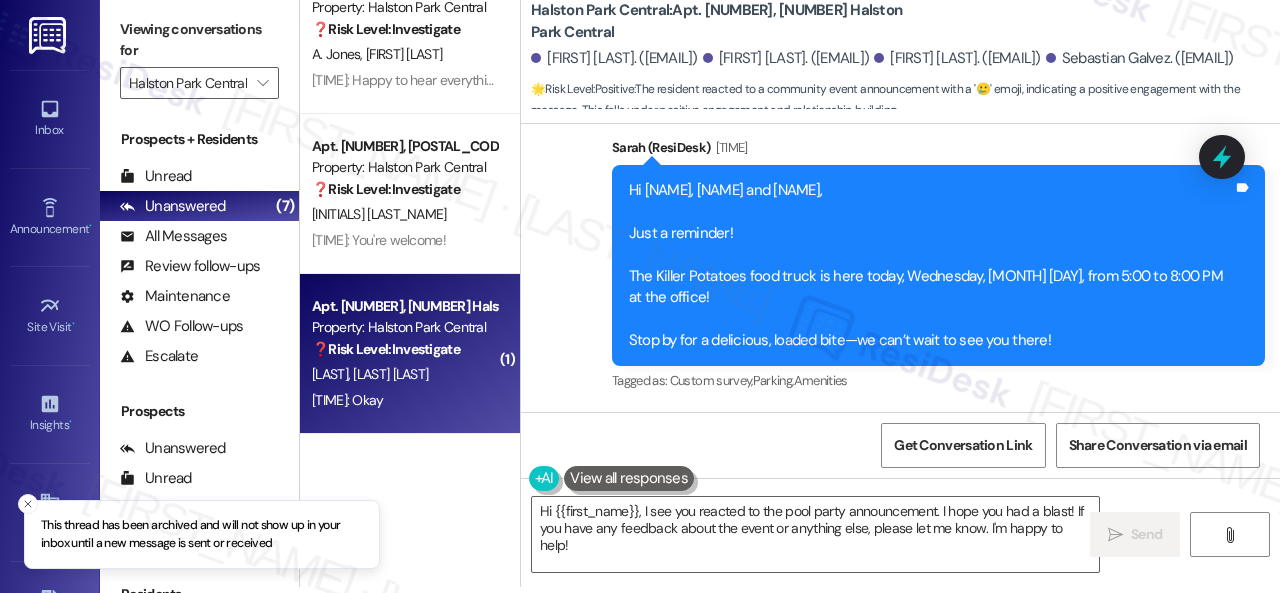 click on "[TIME]: Okay [TIME]: Okay" at bounding box center (404, 400) 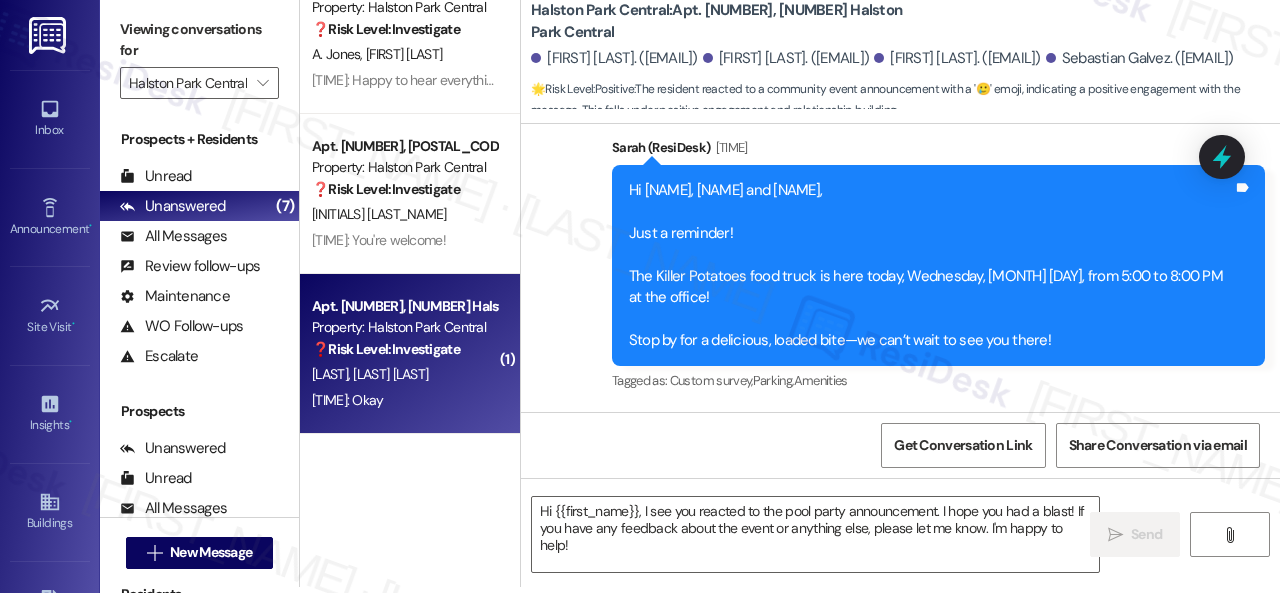 type on "Fetching suggested responses. Please feel free to read through the conversation in the meantime." 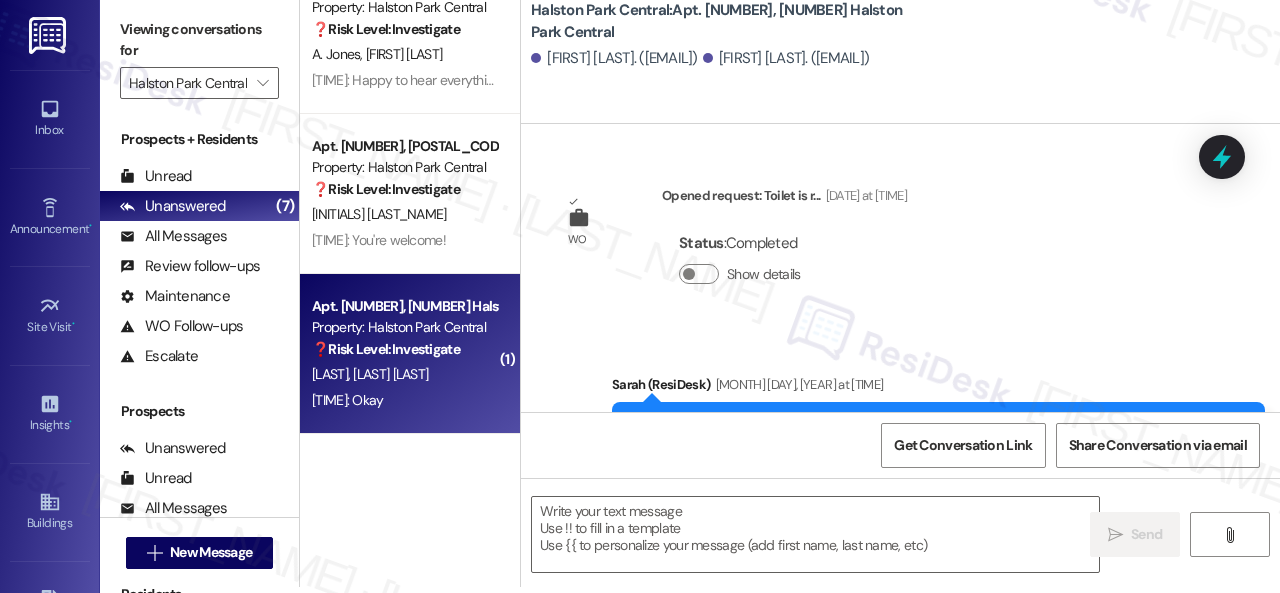 scroll, scrollTop: 28700, scrollLeft: 0, axis: vertical 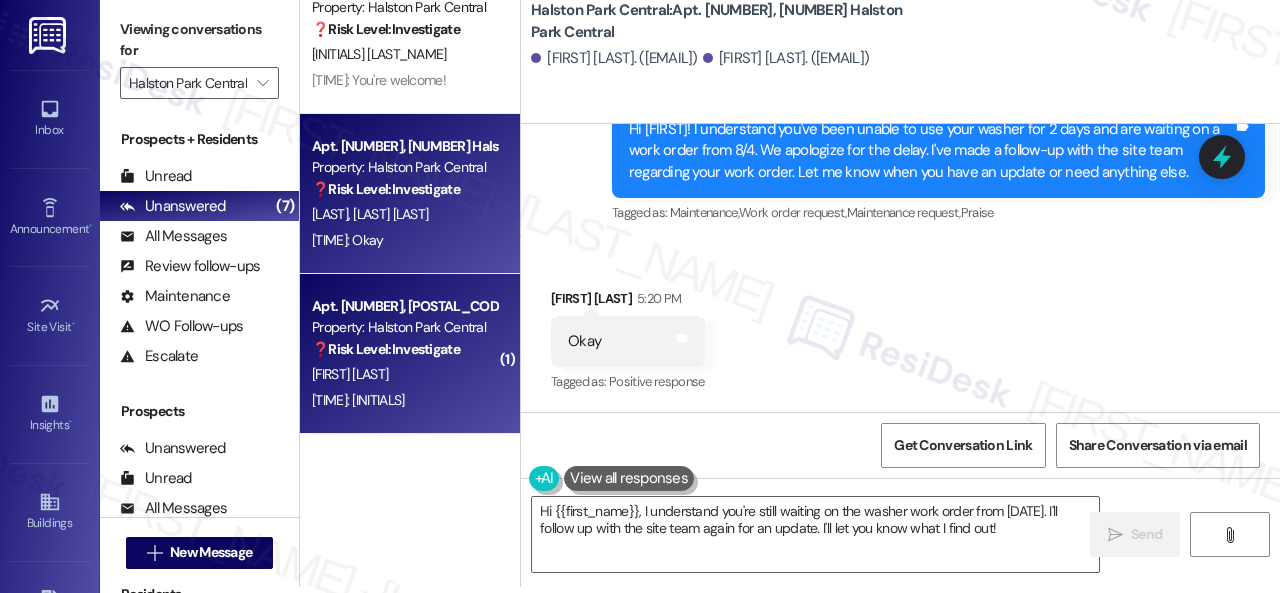 drag, startPoint x: 981, startPoint y: 531, endPoint x: 376, endPoint y: 431, distance: 613.2088 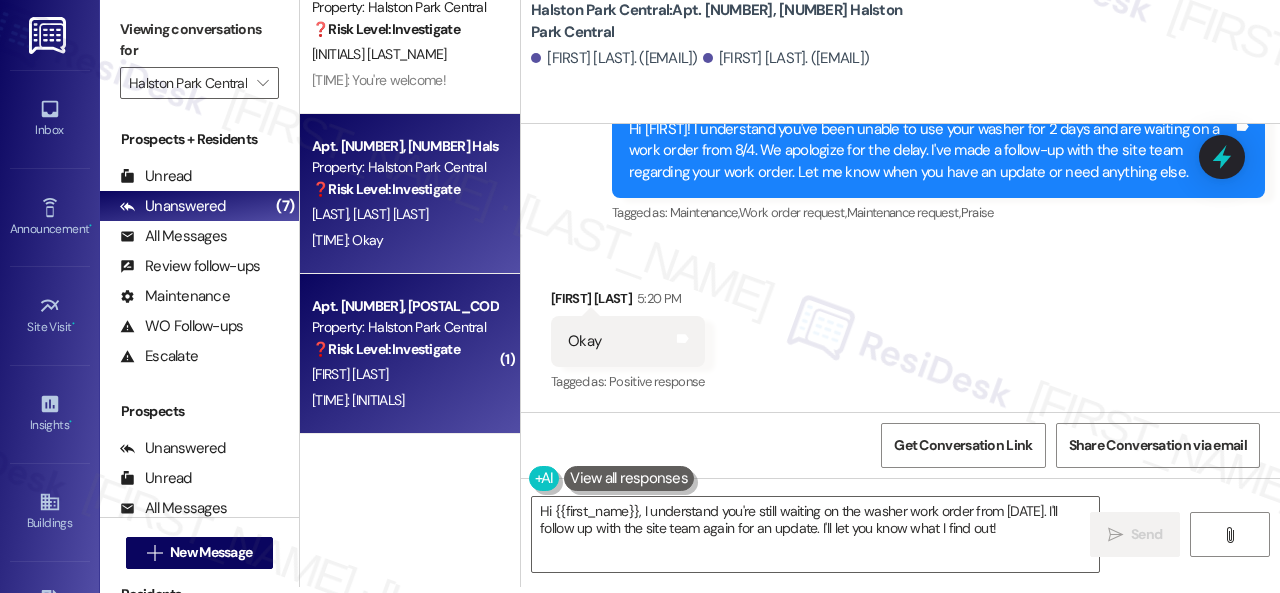 click on "Apt. 208, 001 Halston Park Central Property: Halston Park Central ❓  Risk Level:  Investigate [FIRST] [FIRST] [TIME]: Happy to hear everything's all set! If Halston Park Central met your expectations, please reply with "Yes." If not, no worries - we'd appreciate any feedback so we can keep getting better. Thanks! [TIME]: Happy to hear everything's all set! If Halston Park Central met your expectations, please reply with "Yes." If not, no worries - we'd appreciate any feedback so we can keep getting better. Thanks! Apt. 102, 006 Halston Park Central Property: Halston Park Central ❓  Risk Level:  Investigate [FIRST] [FIRST] [TIME]: You're welcome! [TIME]: You're welcome! Apt. 308, 001 Halston Park Central Property: Halston Park Central ❓  Risk Level:  Investigate [FIRST] [FIRST] [TIME]: Okay [TIME]: Okay ( 1 ) Apt. 317, 005 Halston Park Central Property: Halston Park Central ❓  Risk Level:  Investigate [FIRST] [TIME]: B [TIME]: B ( 1 ) Apt. 109, 005 Halston Park Central ❓  Risk Level:  ( 5 )" at bounding box center (790, 290) 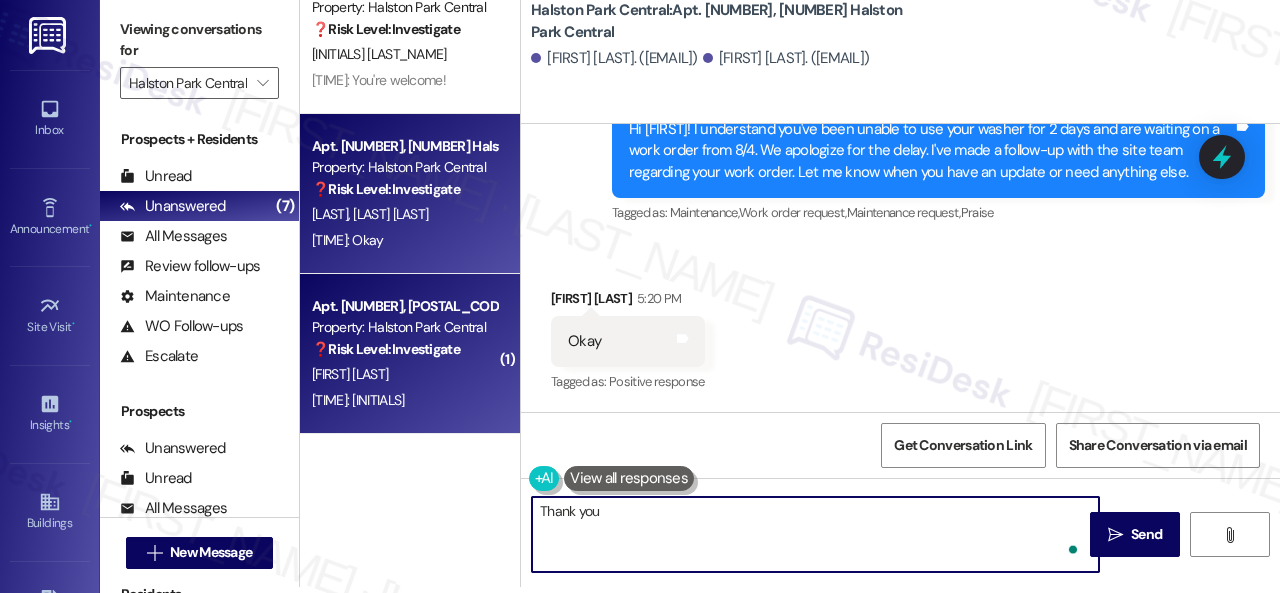 type on "Thank you." 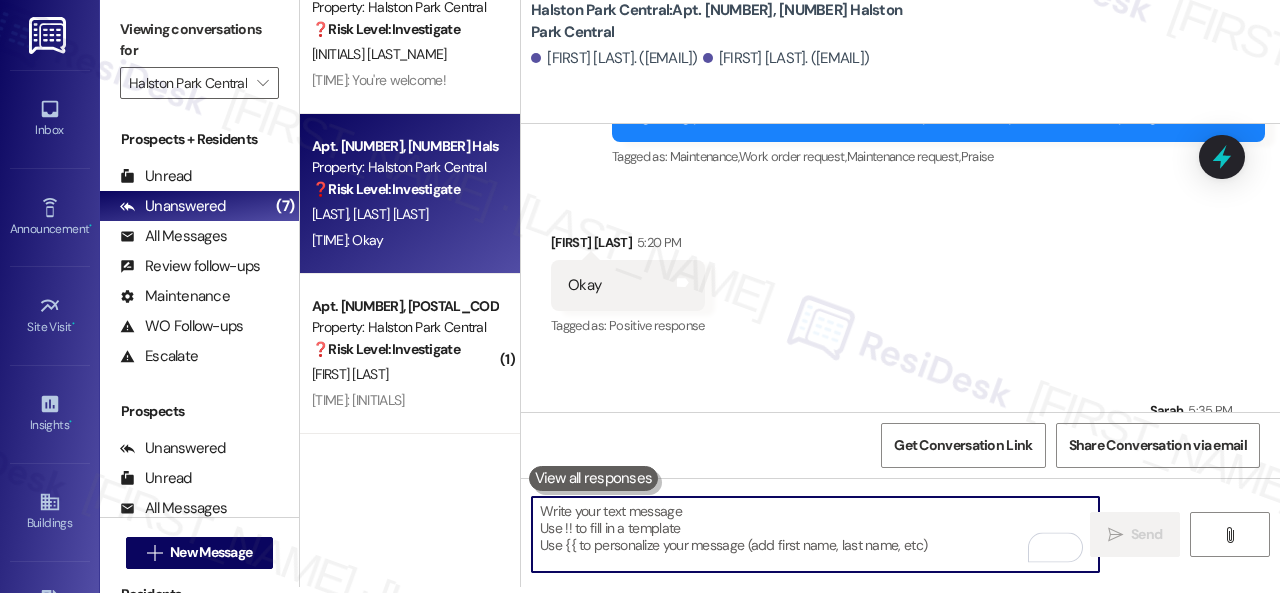 scroll, scrollTop: 0, scrollLeft: 0, axis: both 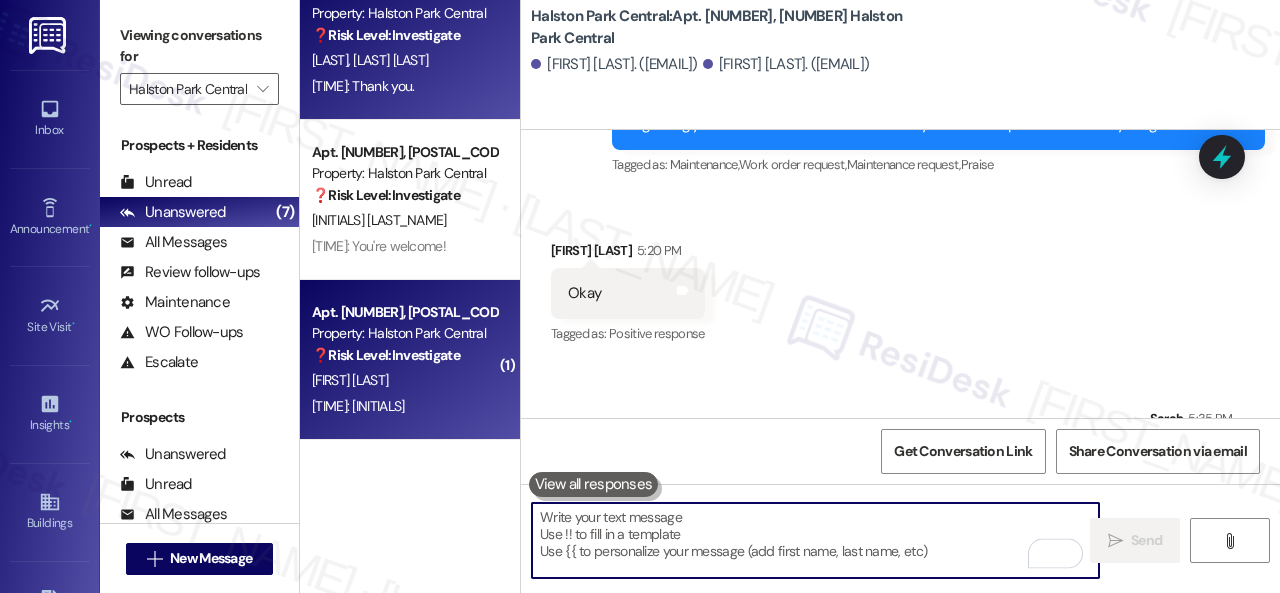 type 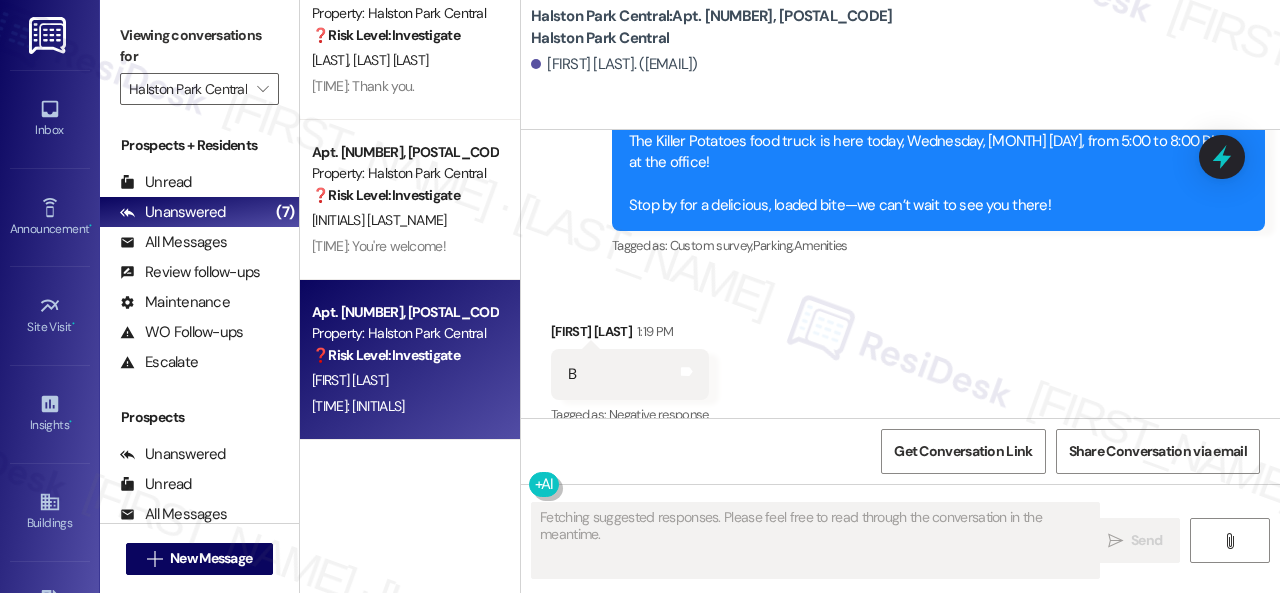 scroll, scrollTop: 5874, scrollLeft: 0, axis: vertical 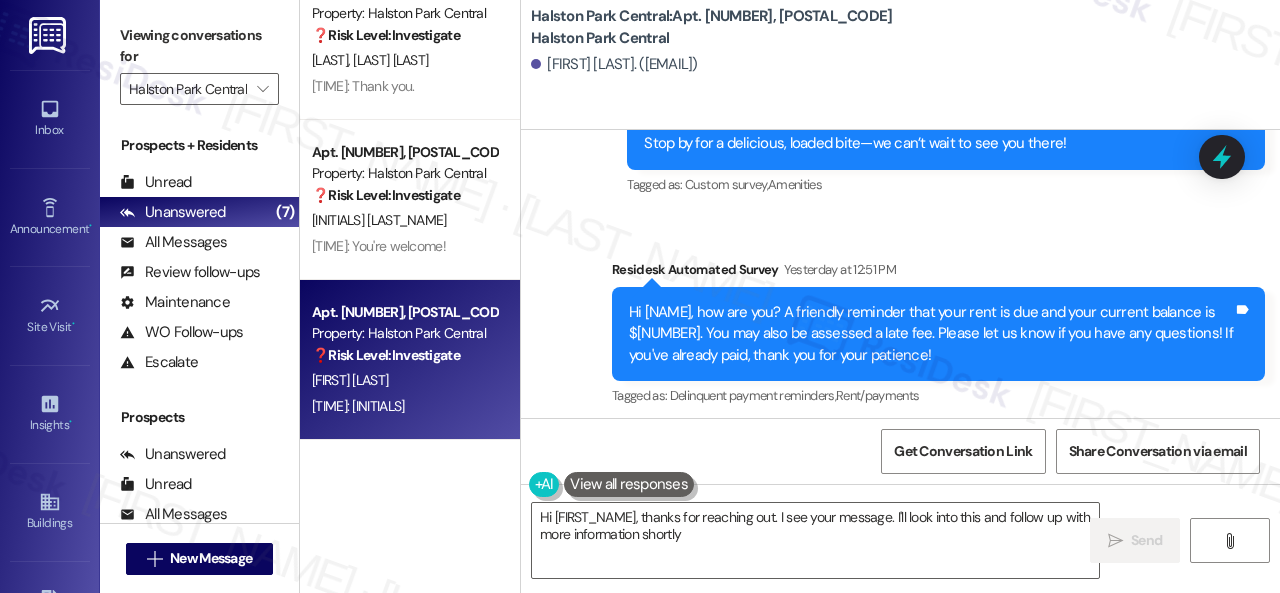 type on "Hi [NAME], thanks for reaching out. I see your message. I'll look into this and follow up with more information shortly!" 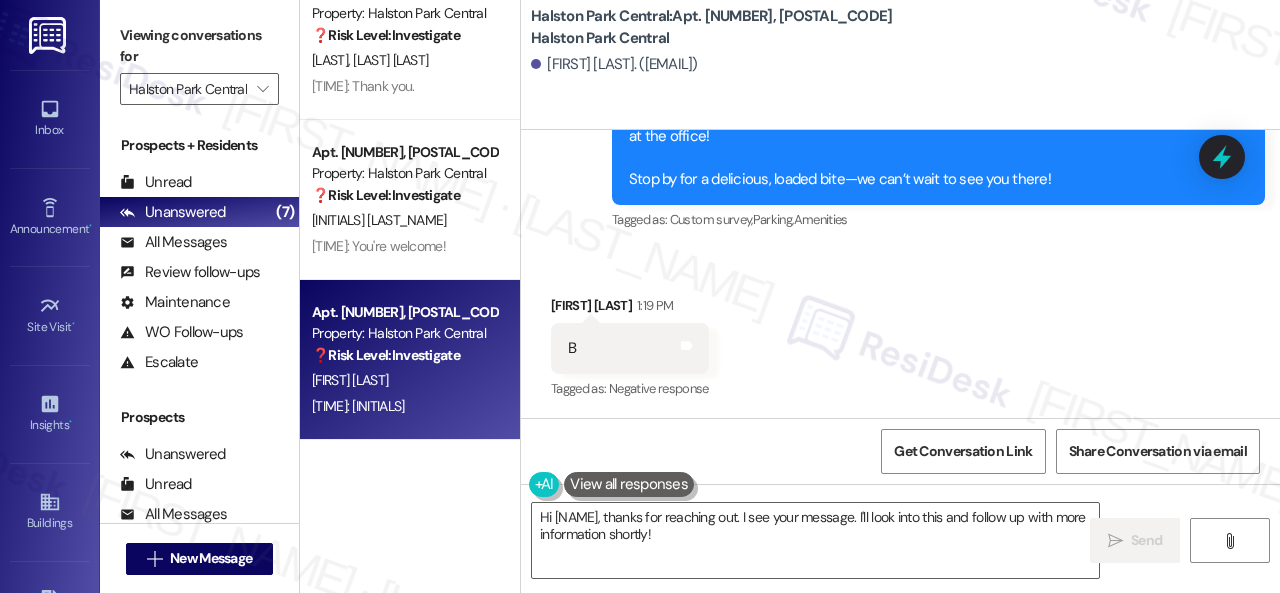 scroll, scrollTop: 5876, scrollLeft: 0, axis: vertical 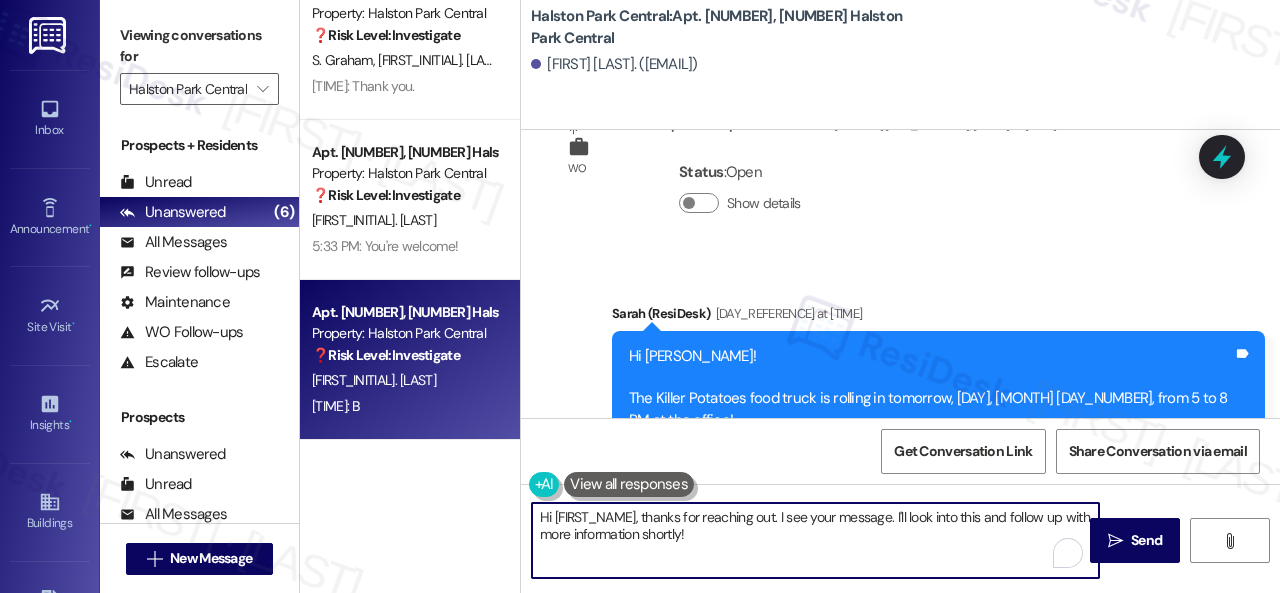 drag, startPoint x: 897, startPoint y: 517, endPoint x: 918, endPoint y: 547, distance: 36.619667 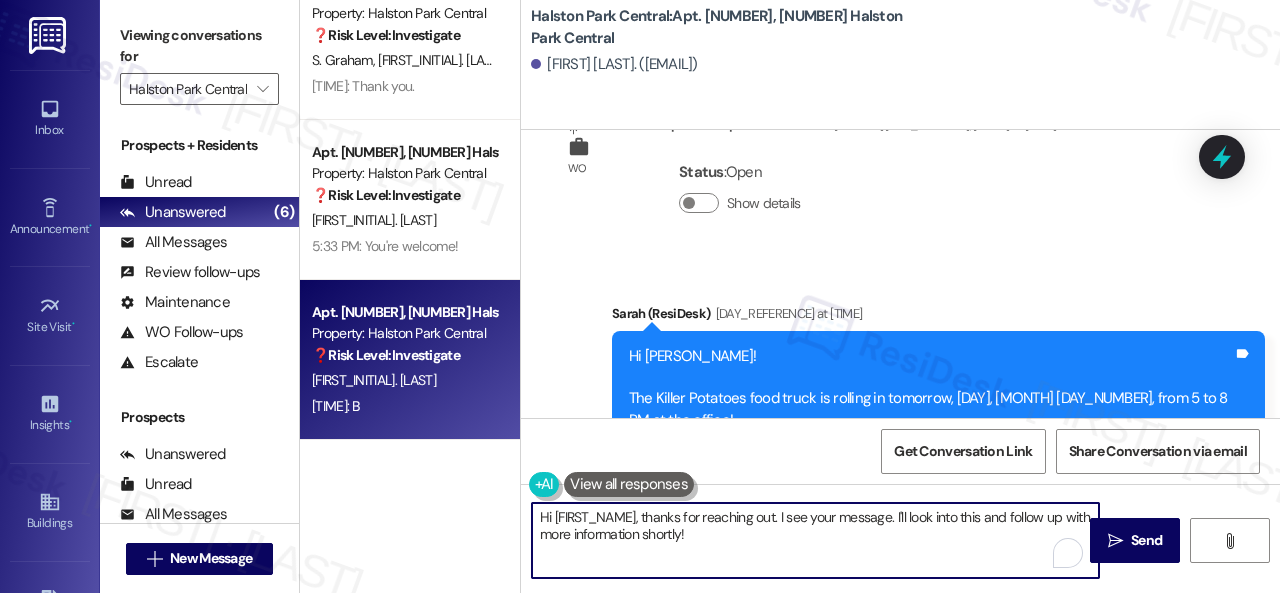 click on "Hi [FIRST_NAME], thanks for reaching out. I see your message. I'll look into this and follow up with more information shortly!" at bounding box center [815, 540] 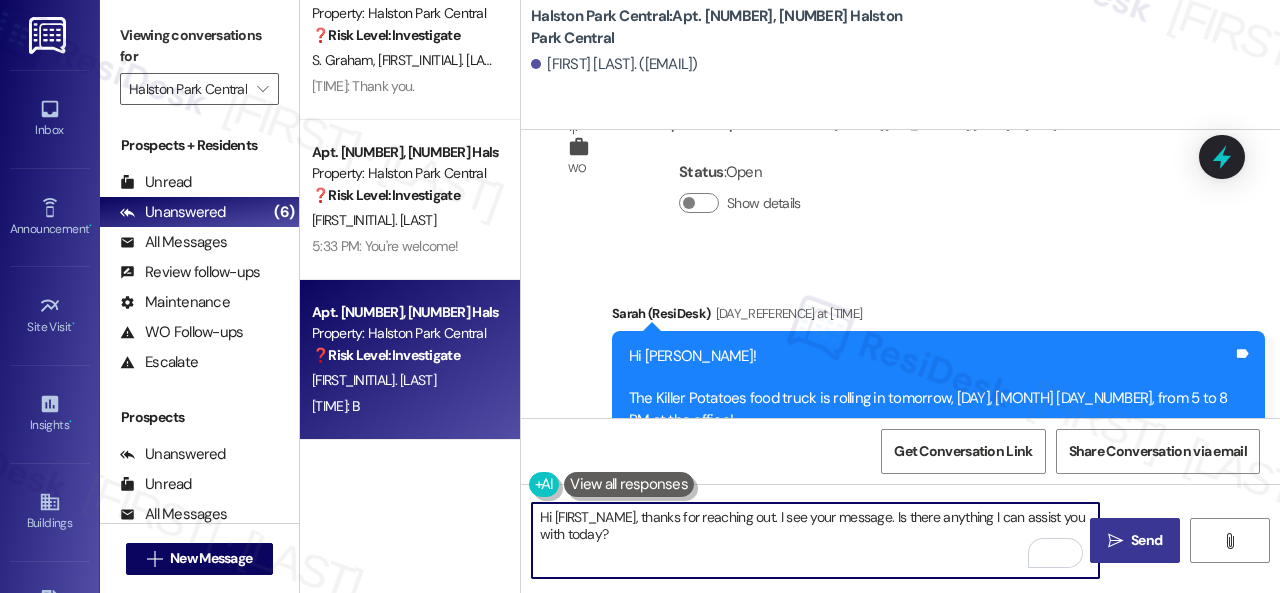 type on "Hi [FIRST_NAME], thanks for reaching out. I see your message. Is there anything I can assist you with today?" 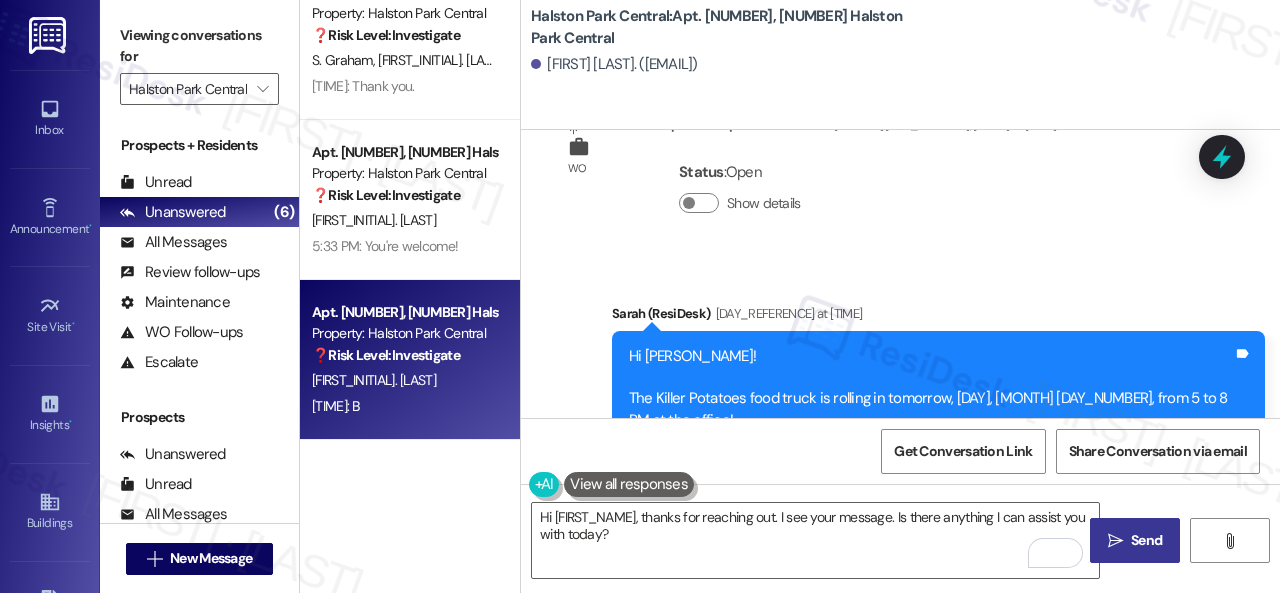 click on "Send" at bounding box center [1146, 540] 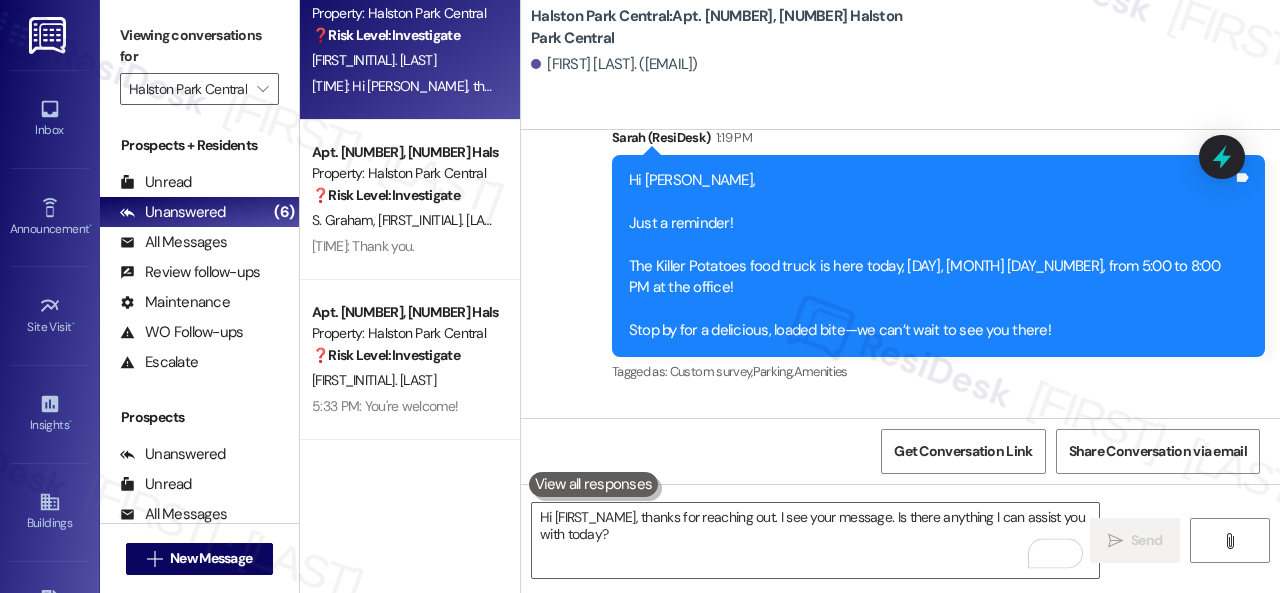 scroll, scrollTop: 5874, scrollLeft: 0, axis: vertical 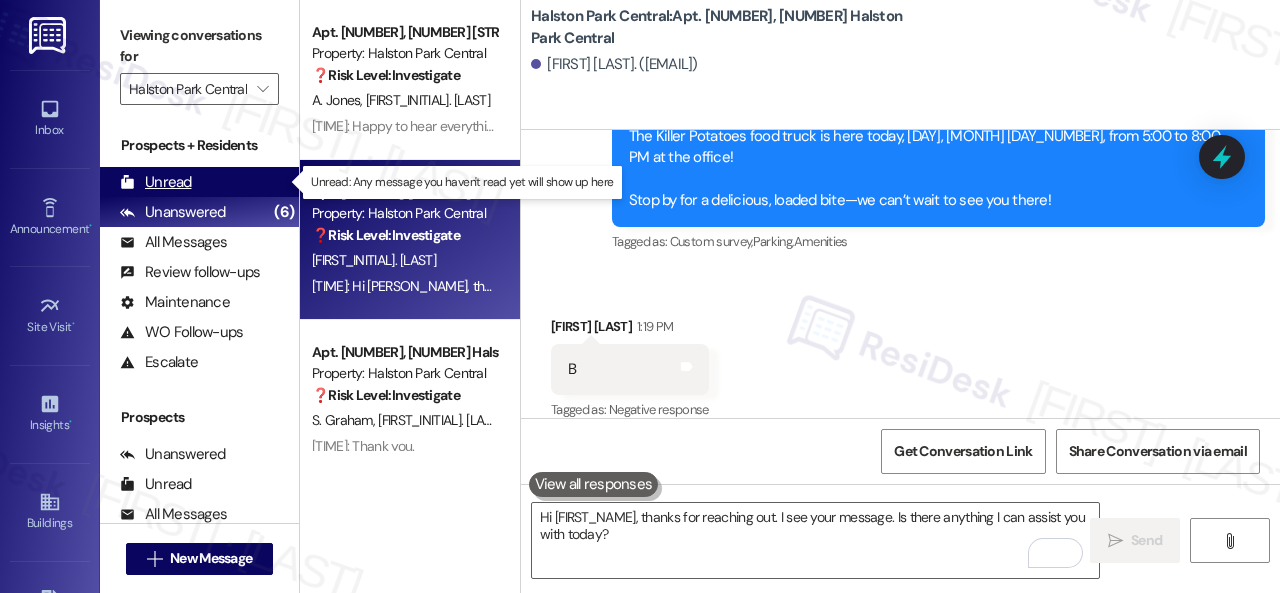 click on "Unread" at bounding box center (156, 182) 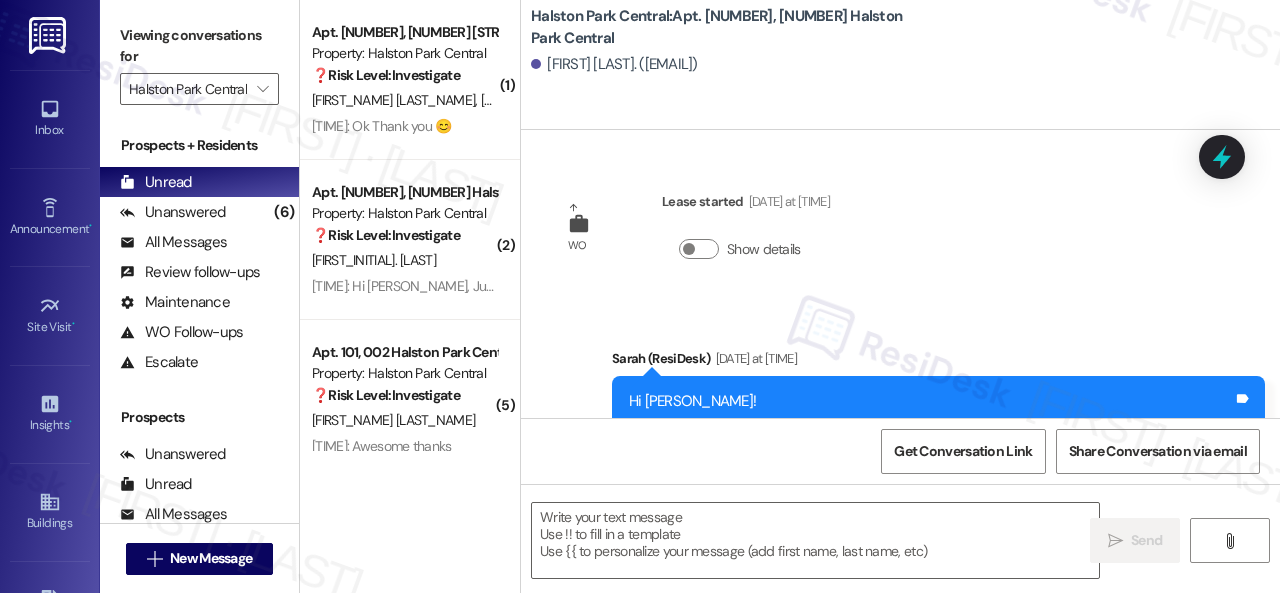 type on "Fetching suggested responses. Please feel free to read through the conversation in the meantime." 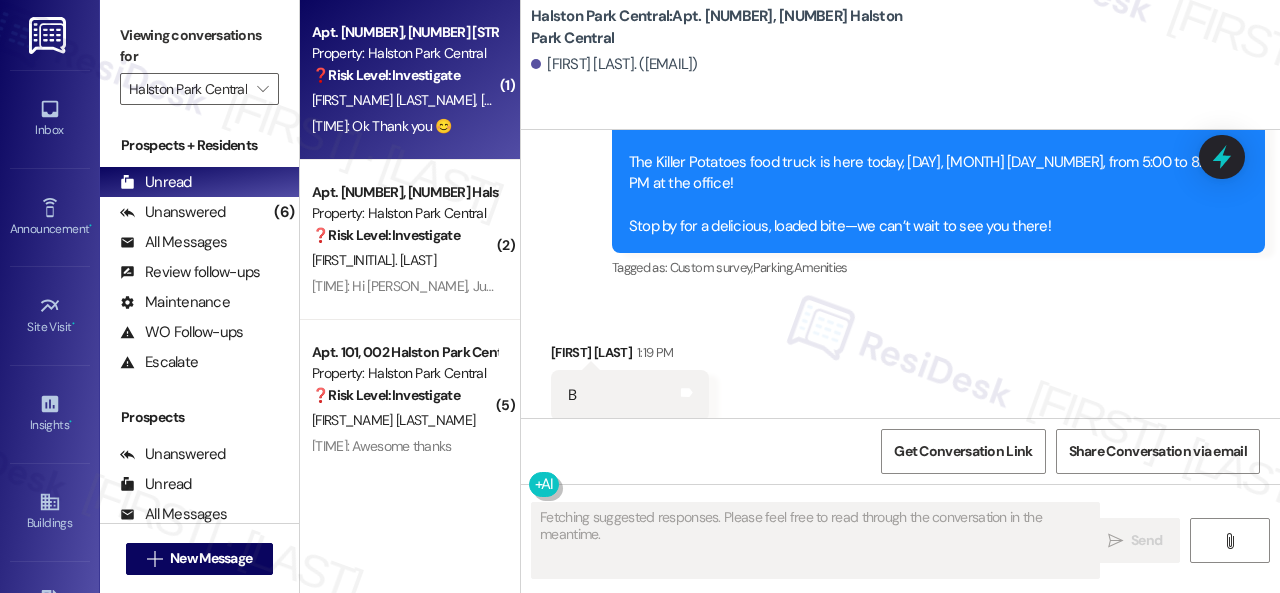 scroll, scrollTop: 5874, scrollLeft: 0, axis: vertical 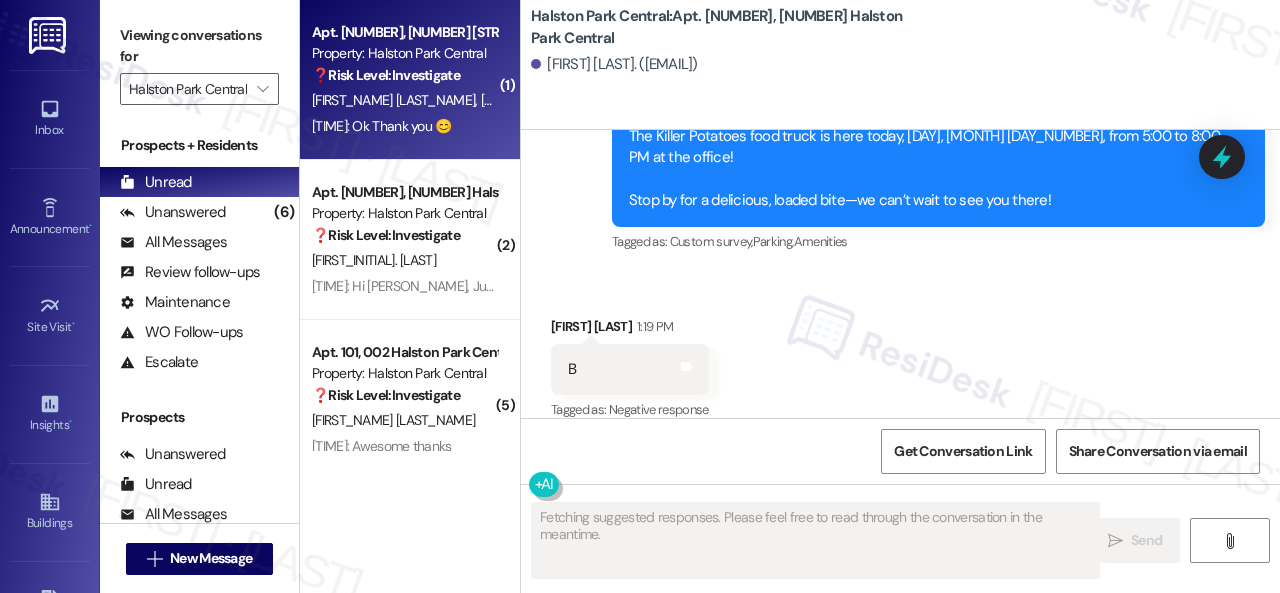 click on "[FIRST_INITIAL]. [LAST] [FIRST_INITIAL]. [LAST]" at bounding box center (404, 100) 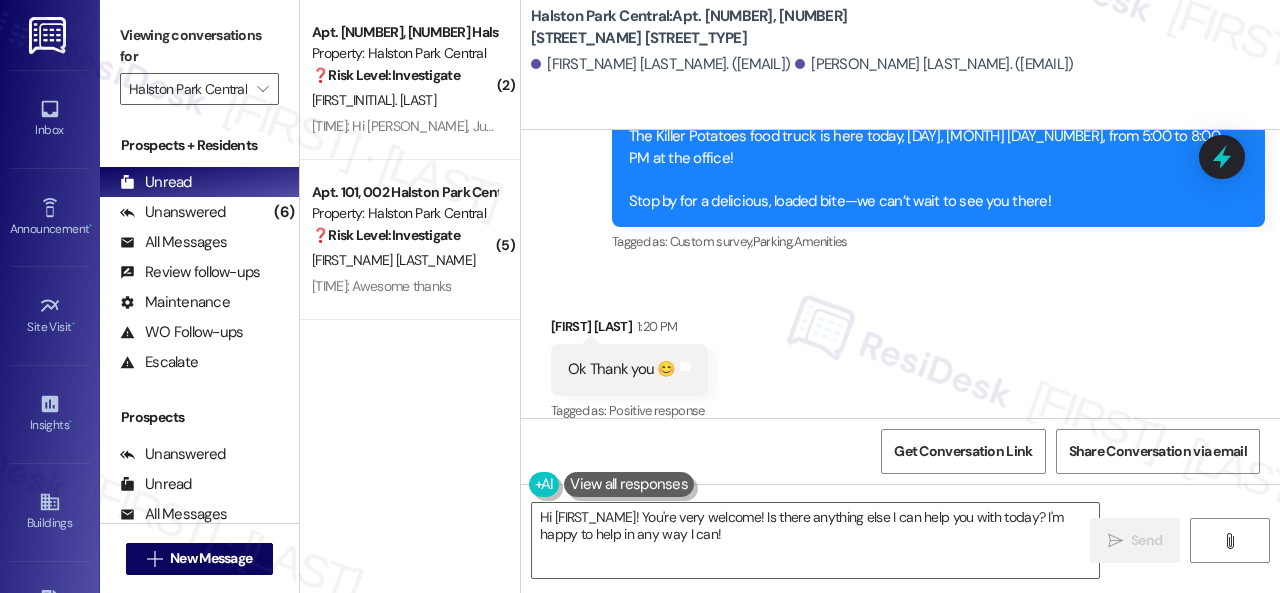 scroll, scrollTop: 3992, scrollLeft: 0, axis: vertical 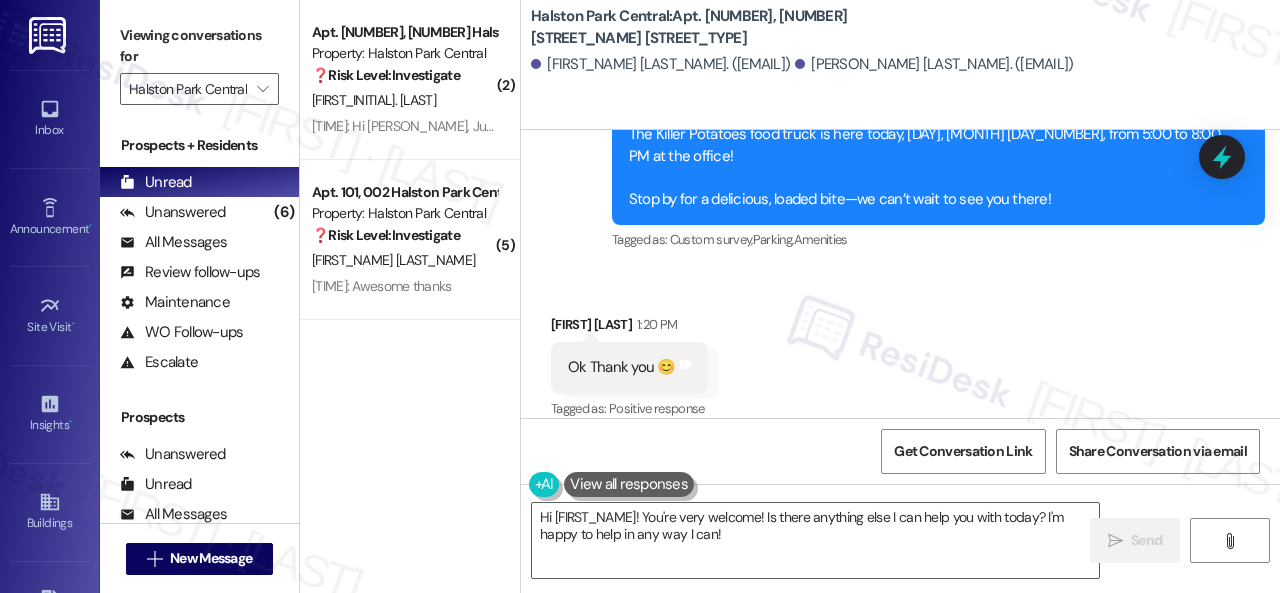 click on "( 2 ) Apt. [NUMBER], [NUMBER] Halston Park Central Property: Halston Park Central ❓  Risk Level:  Investigate [FIRST_INITIAL]. [LAST] [TIME]: Hi [FIRST],
Just a reminder!
The Killer Potatoes food truck is here today, [DAY], [MONTH] [DAY_NUMBER], from 5:00 to 8:00 PM at the office!
Stop by for a delicious, loaded bite—we can’t wait to see you there! [TIME]: Hi [FIRST],
Just a reminder!
The Killer Potatoes food truck is here today, [DAY], [MONTH] [DAY_NUMBER], from 5:00 to 8:00 PM at the office!
Stop by for a delicious, loaded bite—we can’t wait to see you there! ( 5 ) Apt. [NUMBER], [NUMBER] Halston Park Central Property: Halston Park Central ❓  Risk Level:  Investigate R. [LAST] [TIME]: Awesome thanks  [TIME]: Awesome thanks  Halston Park Central:  Apt. [NUMBER], [NUMBER] Halston Park Central       [FIRST] [LAST]. ([EMAIL])     [FIRST] [LAST]. ([EMAIL])   Lease started [MONTH] [DAY_NUMBER], [YEAR] at [TIME] Review [FIRST] [LAST] [MONTH] [DAY_NUMBER], [YEAR] at [TIME] Owner reply:  See review  Survey, sent via SMS Residesk Automated Survey Tags and notes" at bounding box center [790, 296] 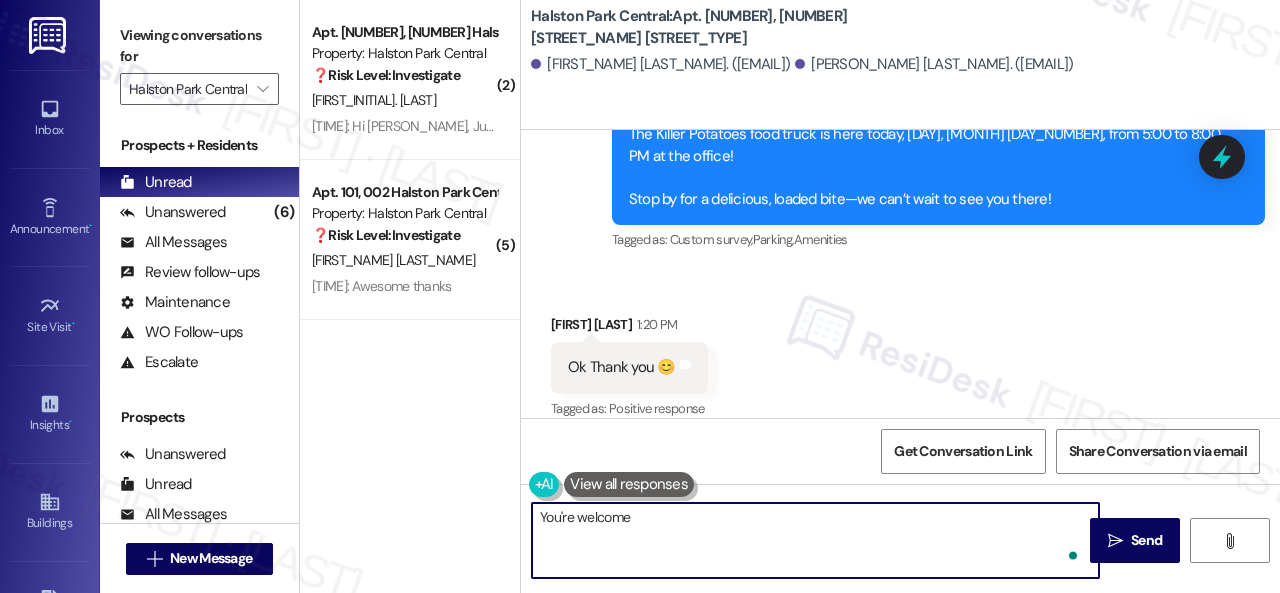type on "You're welcome!" 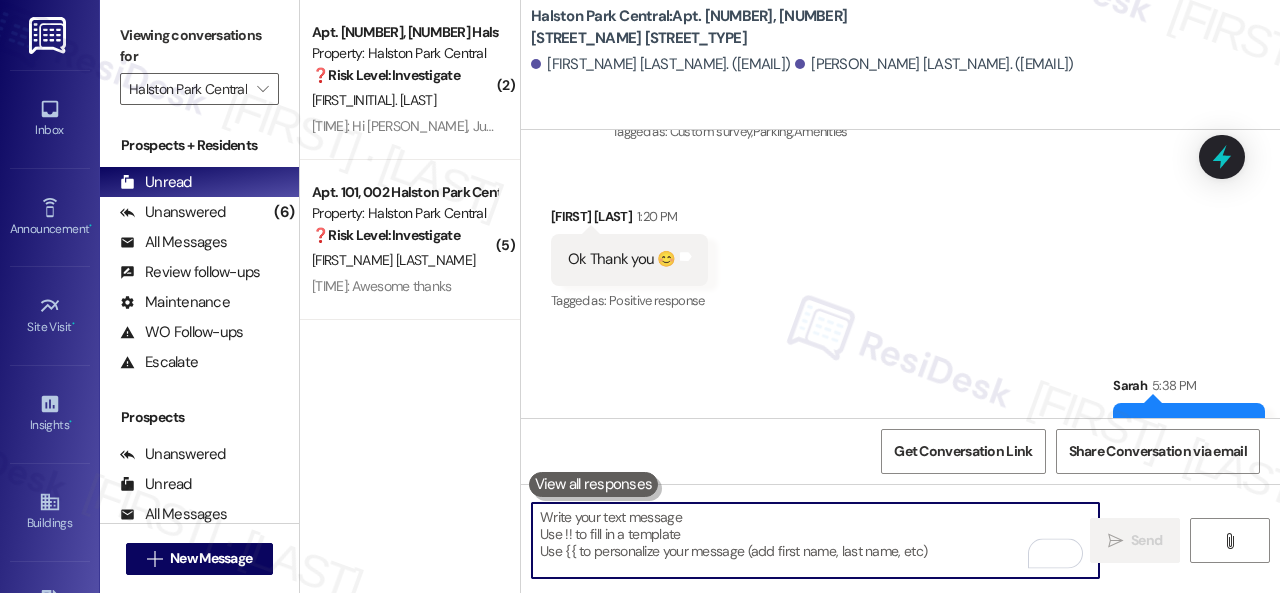 scroll, scrollTop: 4131, scrollLeft: 0, axis: vertical 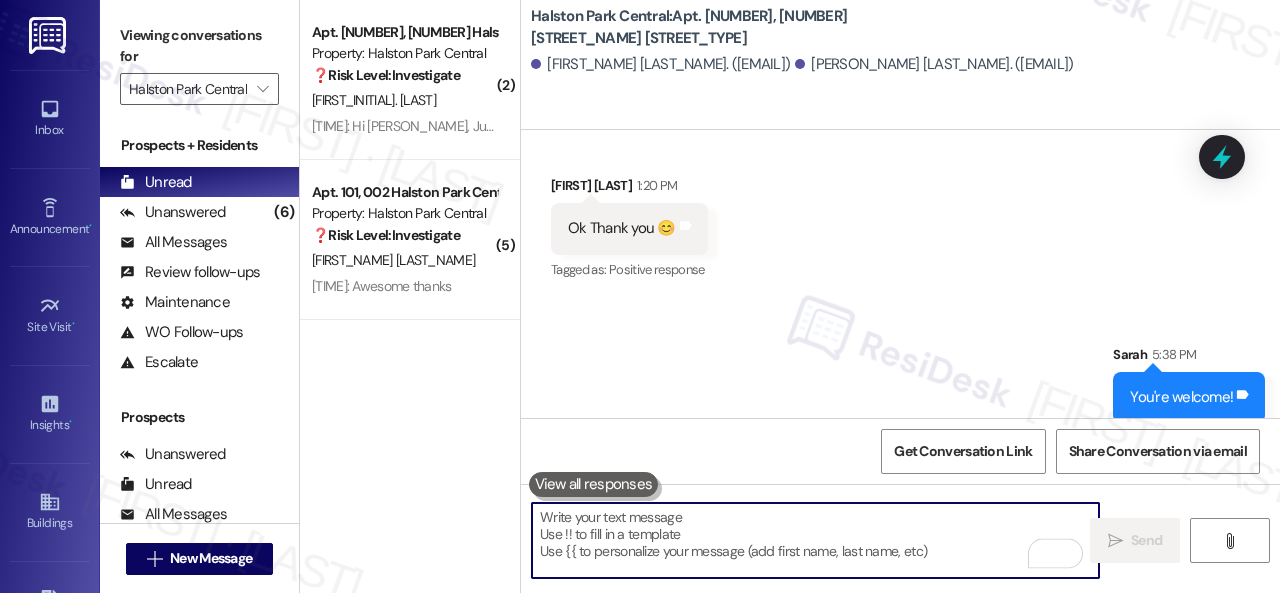 type 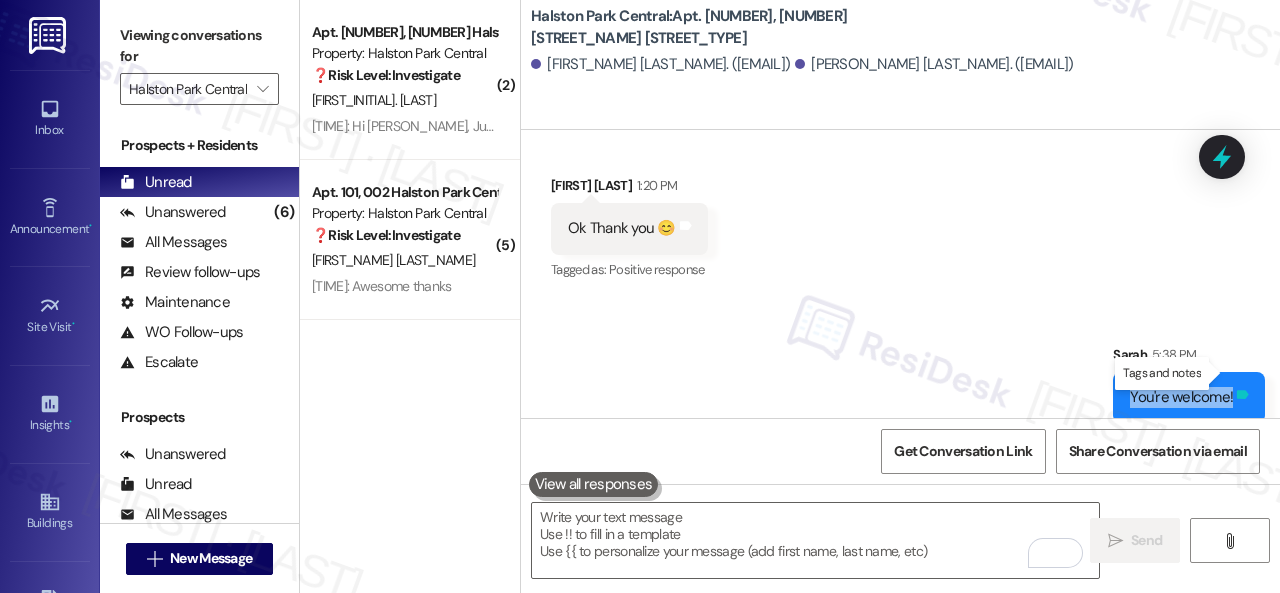 drag, startPoint x: 1116, startPoint y: 372, endPoint x: 1222, endPoint y: 380, distance: 106.30146 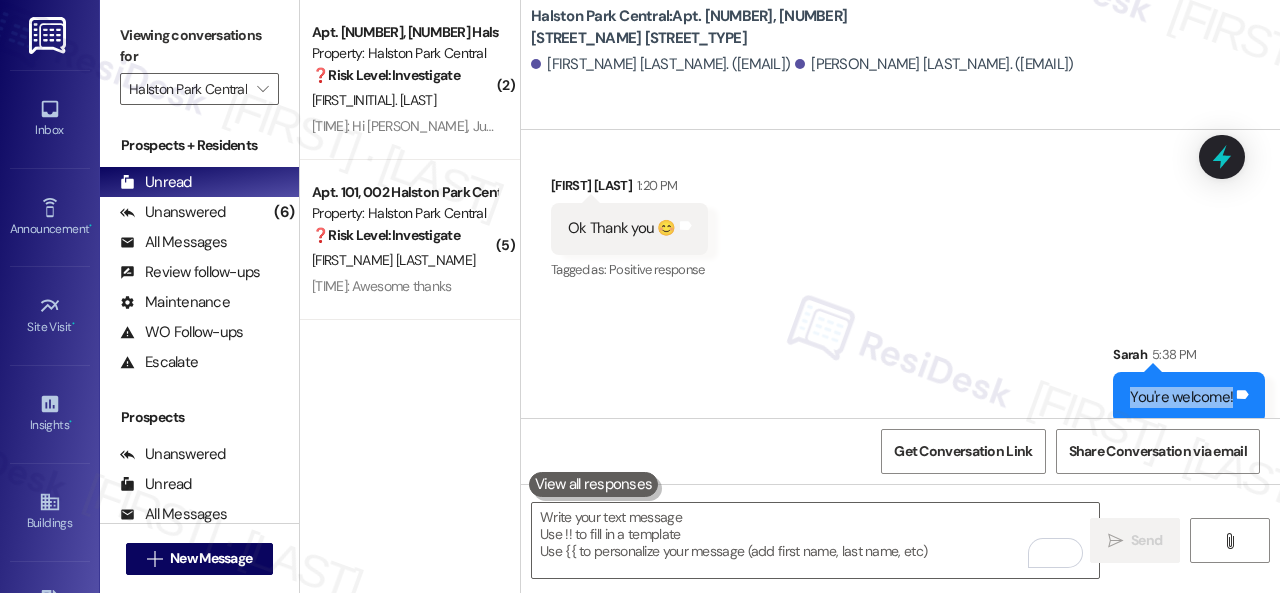 copy on "You're welcome! Tags and notes" 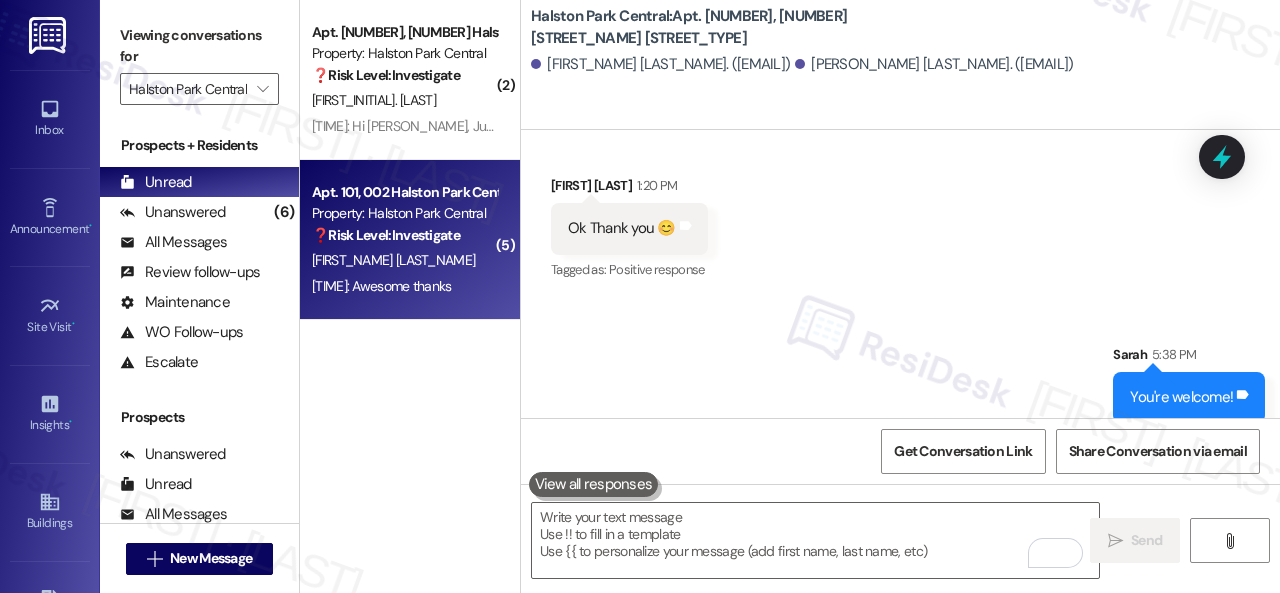 click on "[FIRST_NAME] [LAST_NAME]" at bounding box center [404, 260] 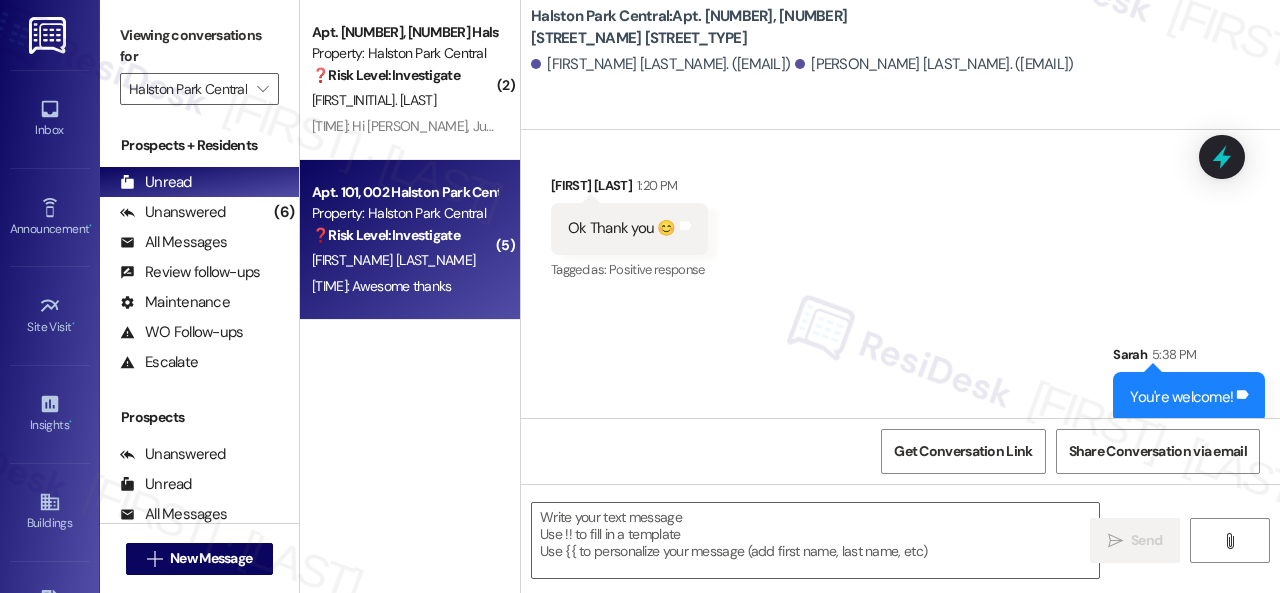 type on "Fetching suggested responses. Please feel free to read through the conversation in the meantime." 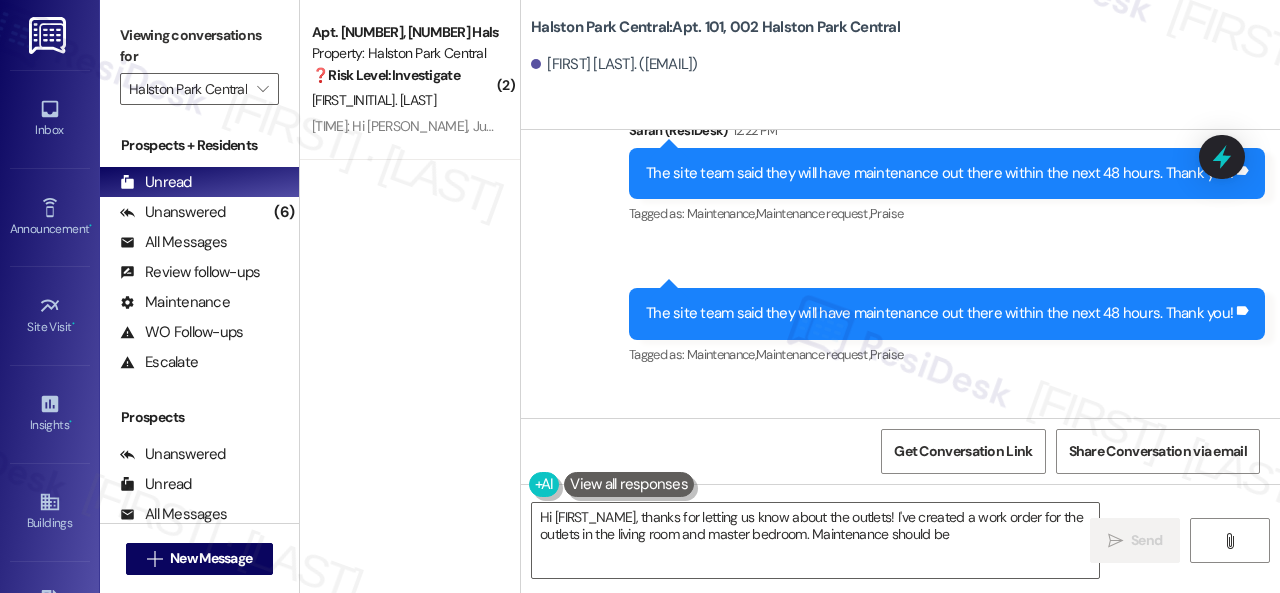 scroll, scrollTop: 5760, scrollLeft: 0, axis: vertical 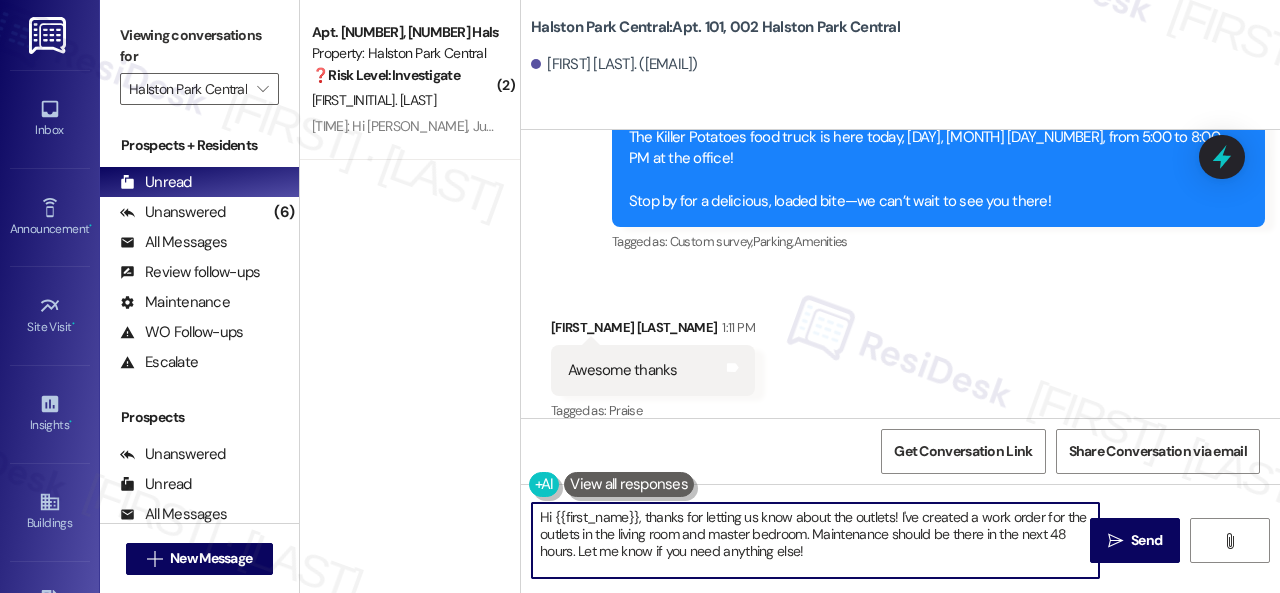drag, startPoint x: 474, startPoint y: 455, endPoint x: 432, endPoint y: 445, distance: 43.174065 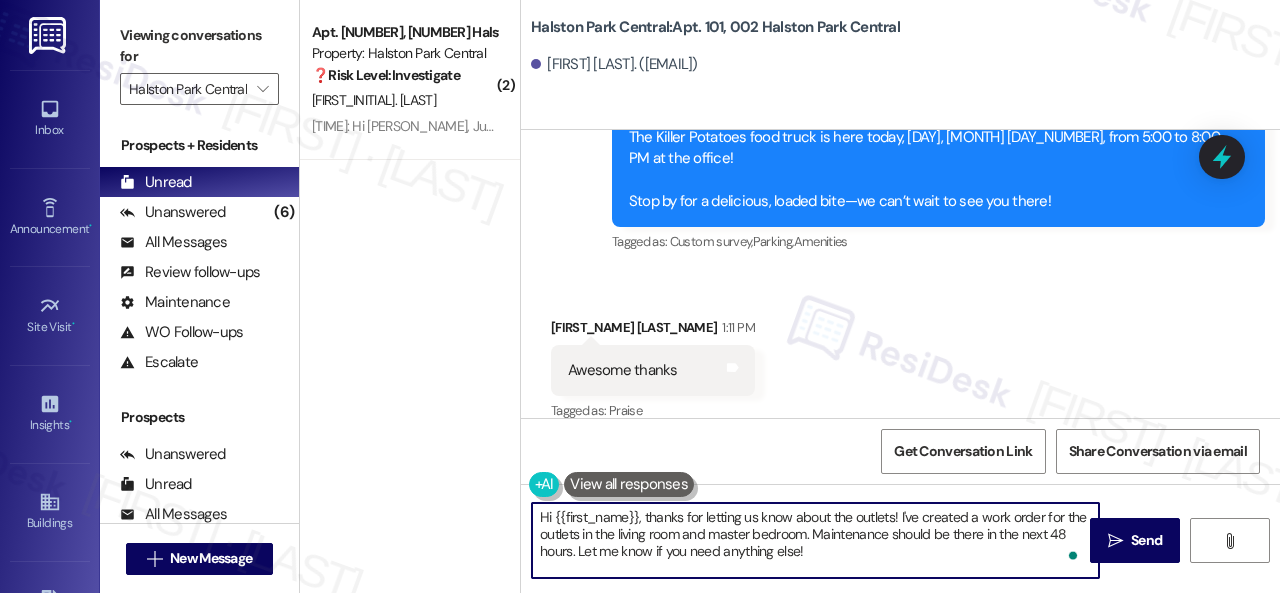 paste on "You're welcome!" 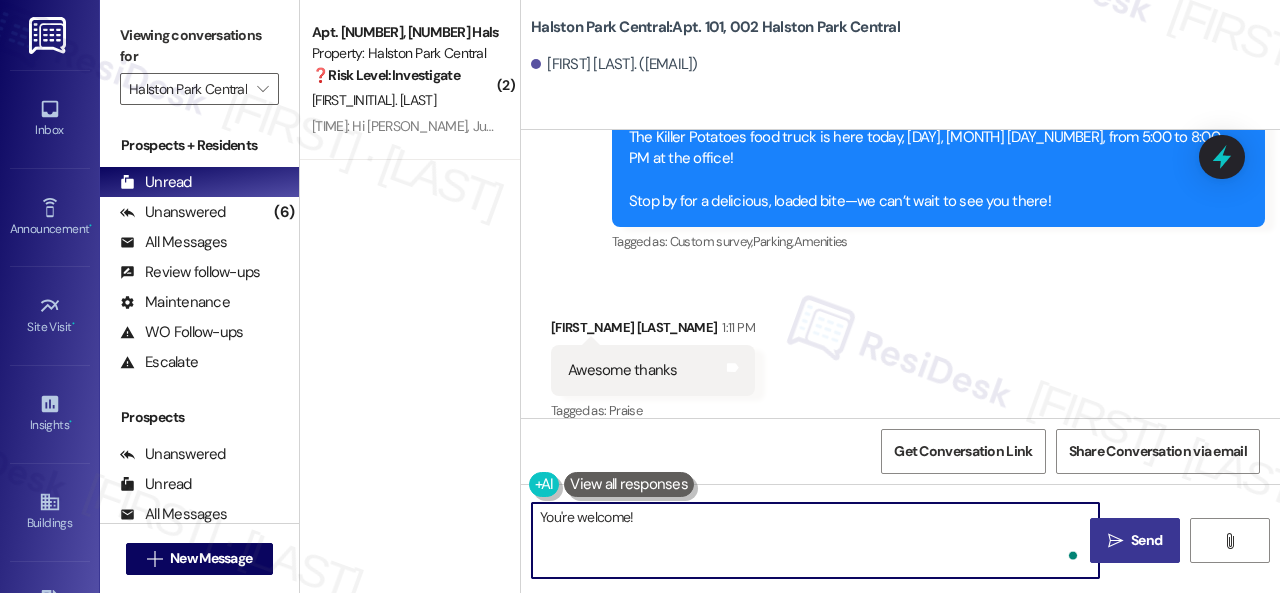 type on "You're welcome!" 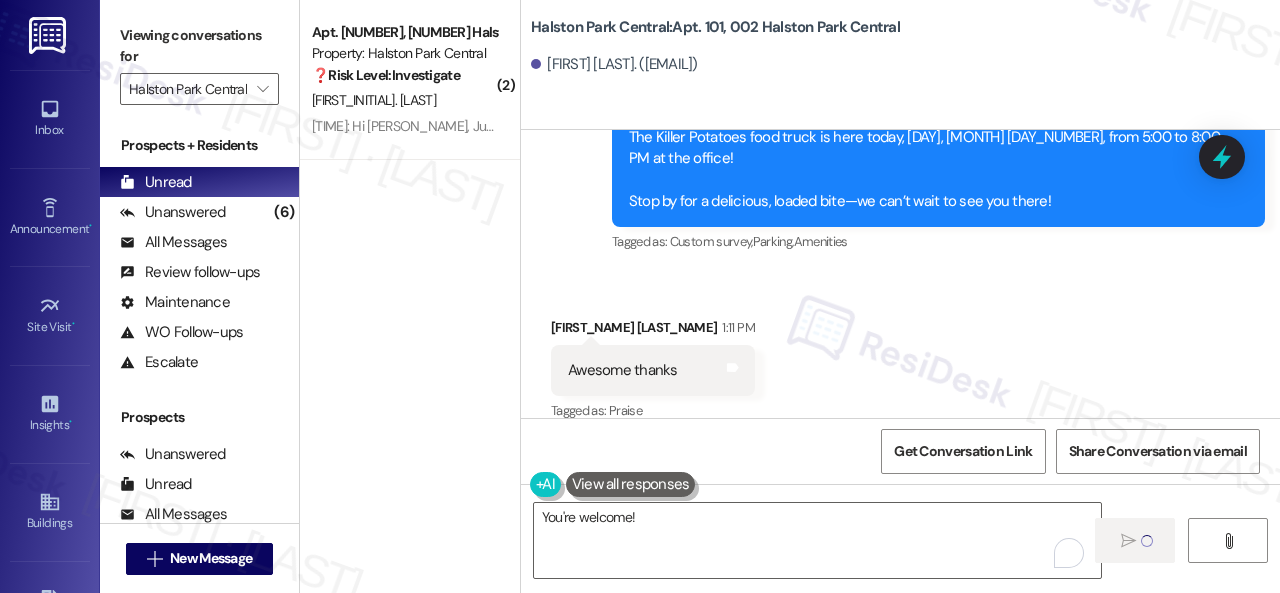 type 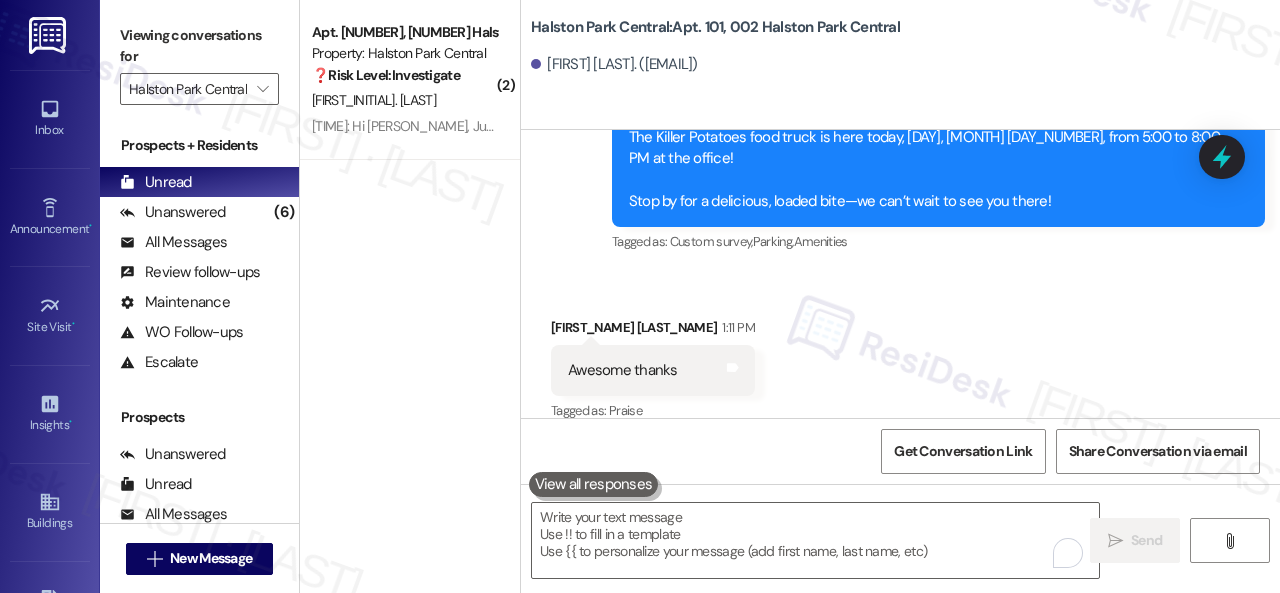 scroll, scrollTop: 5759, scrollLeft: 0, axis: vertical 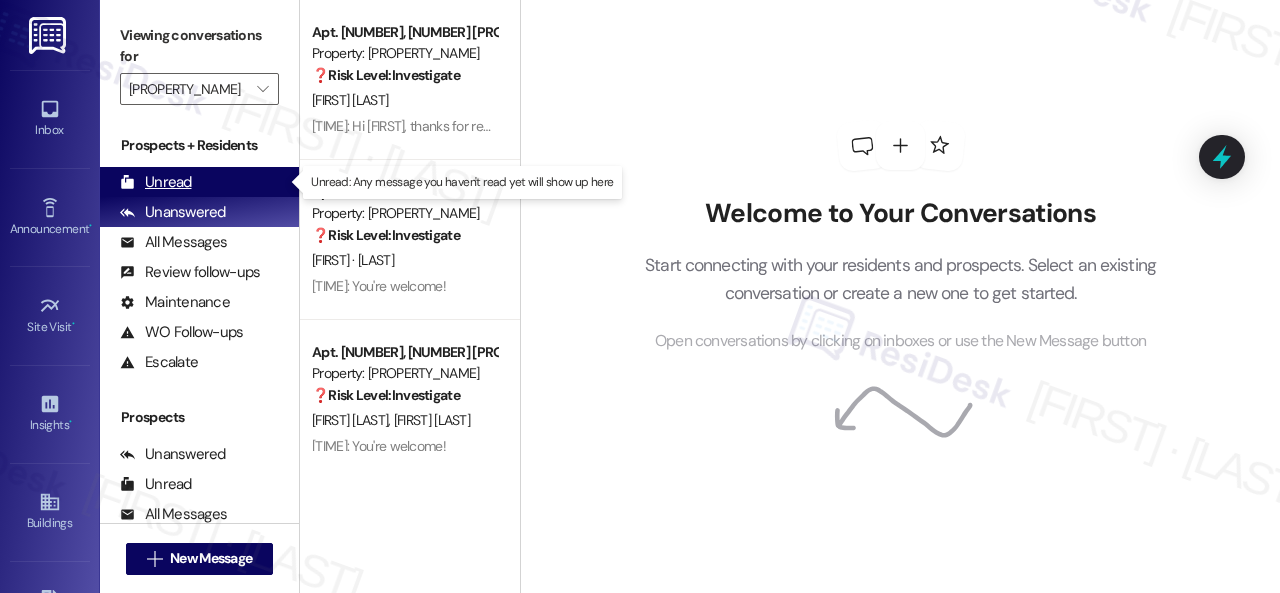 click on "Unread" at bounding box center [156, 182] 